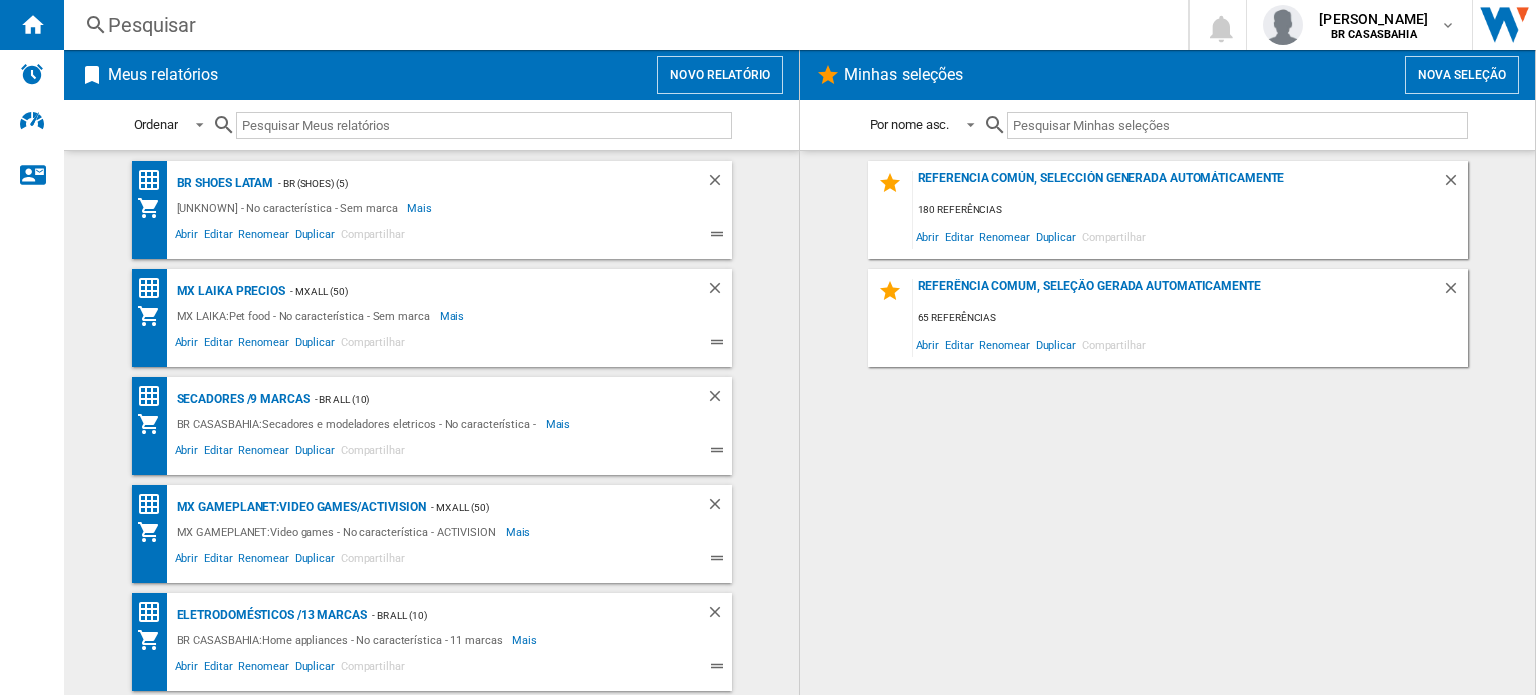 scroll, scrollTop: 0, scrollLeft: 0, axis: both 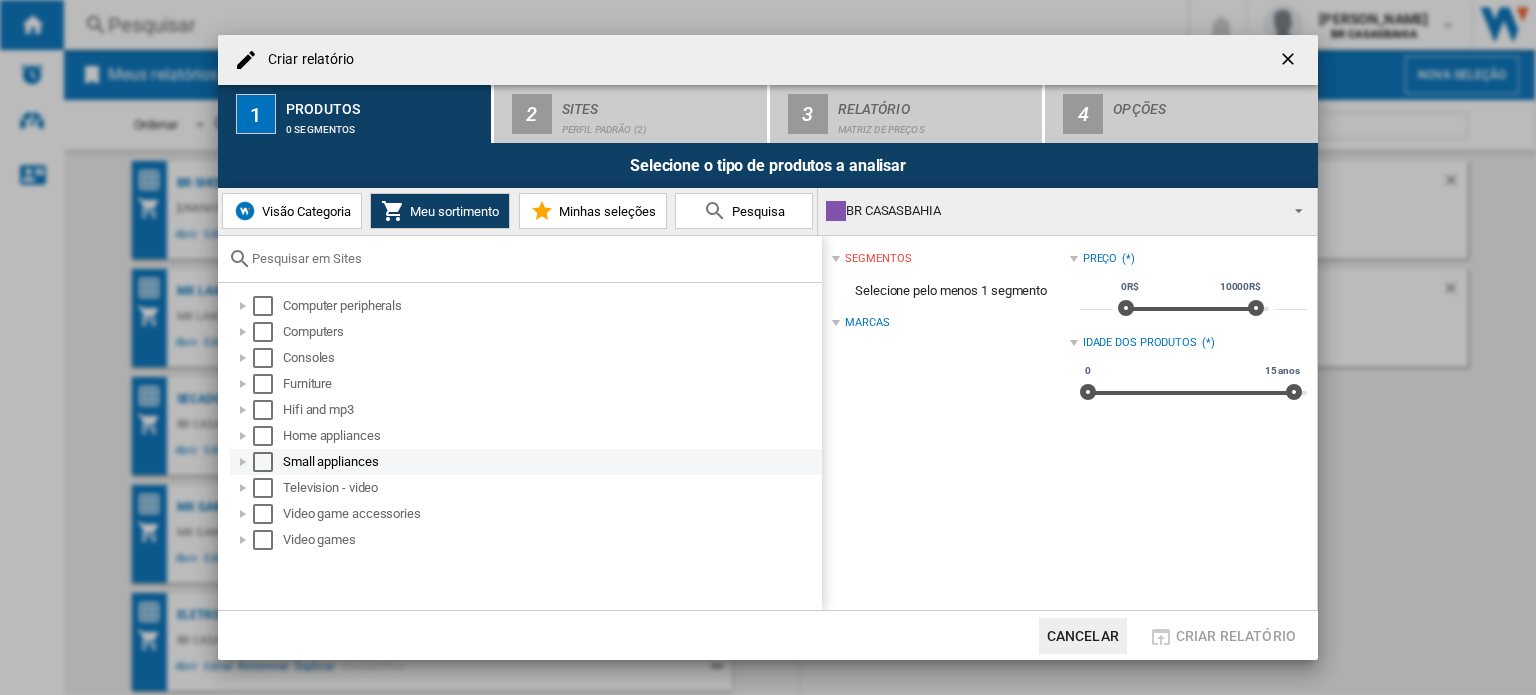 click at bounding box center (243, 462) 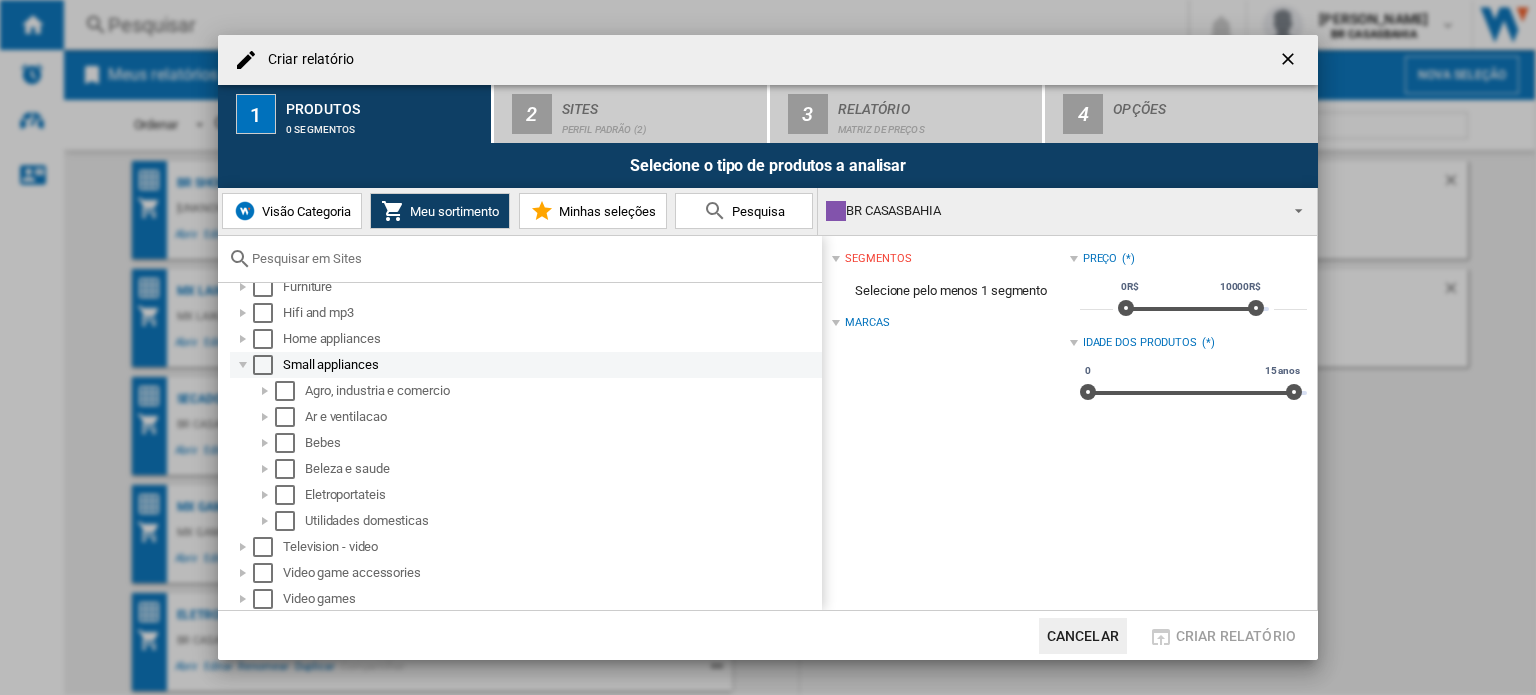 scroll, scrollTop: 96, scrollLeft: 0, axis: vertical 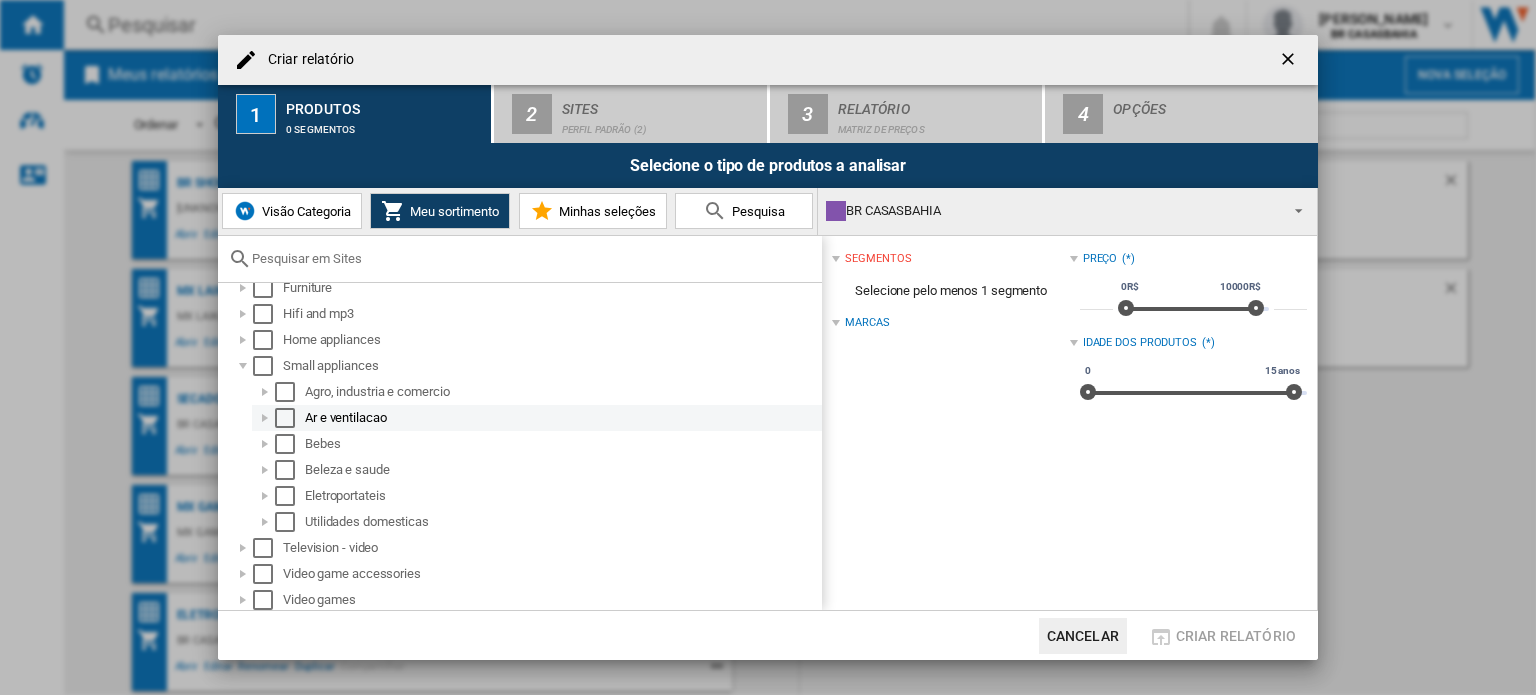 click at bounding box center (265, 418) 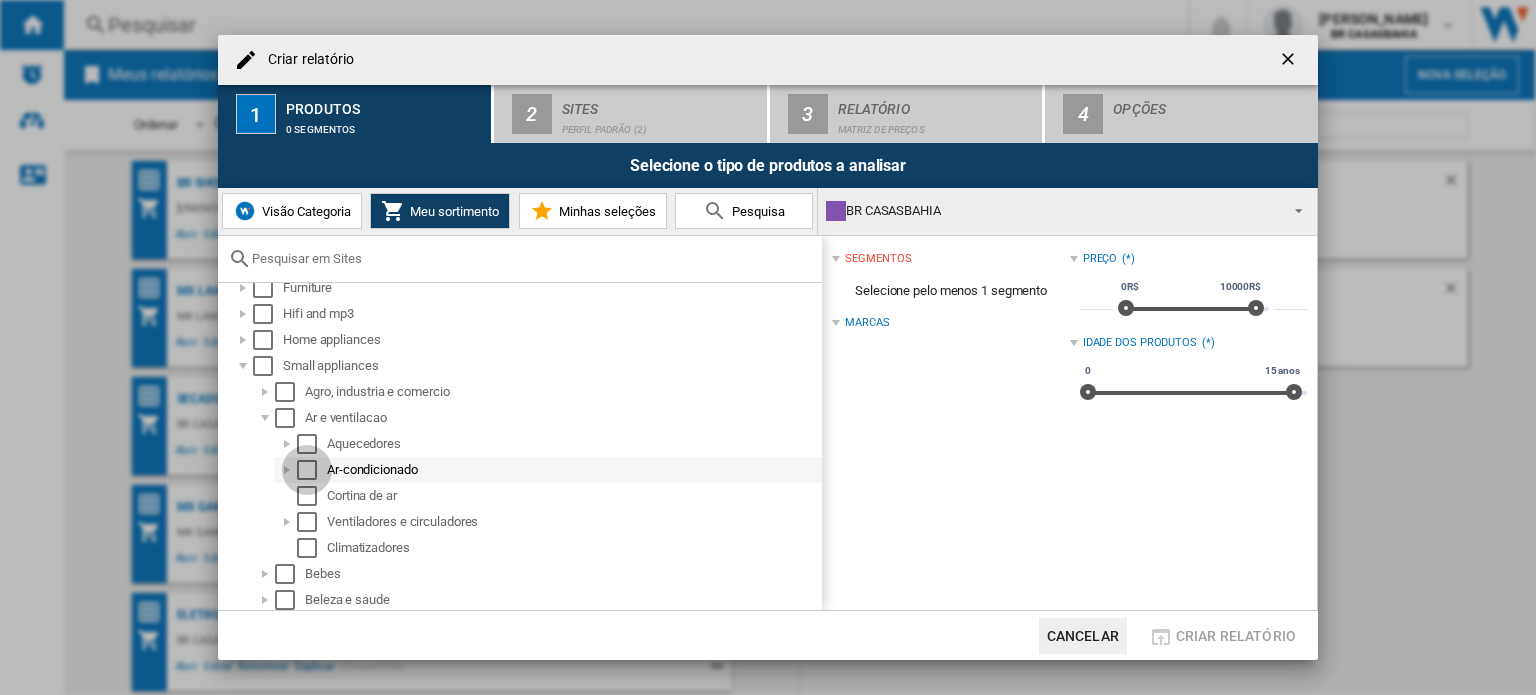 click at bounding box center (307, 470) 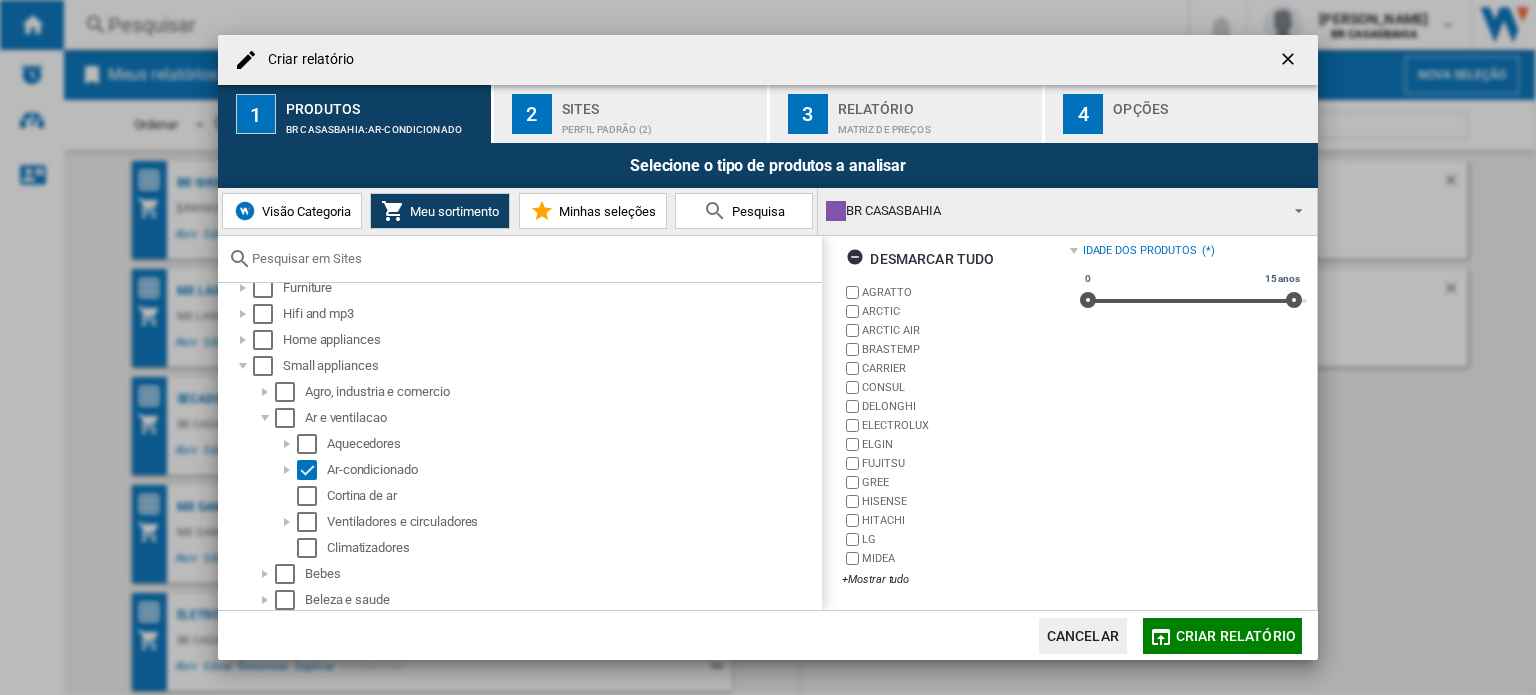 scroll, scrollTop: 92, scrollLeft: 0, axis: vertical 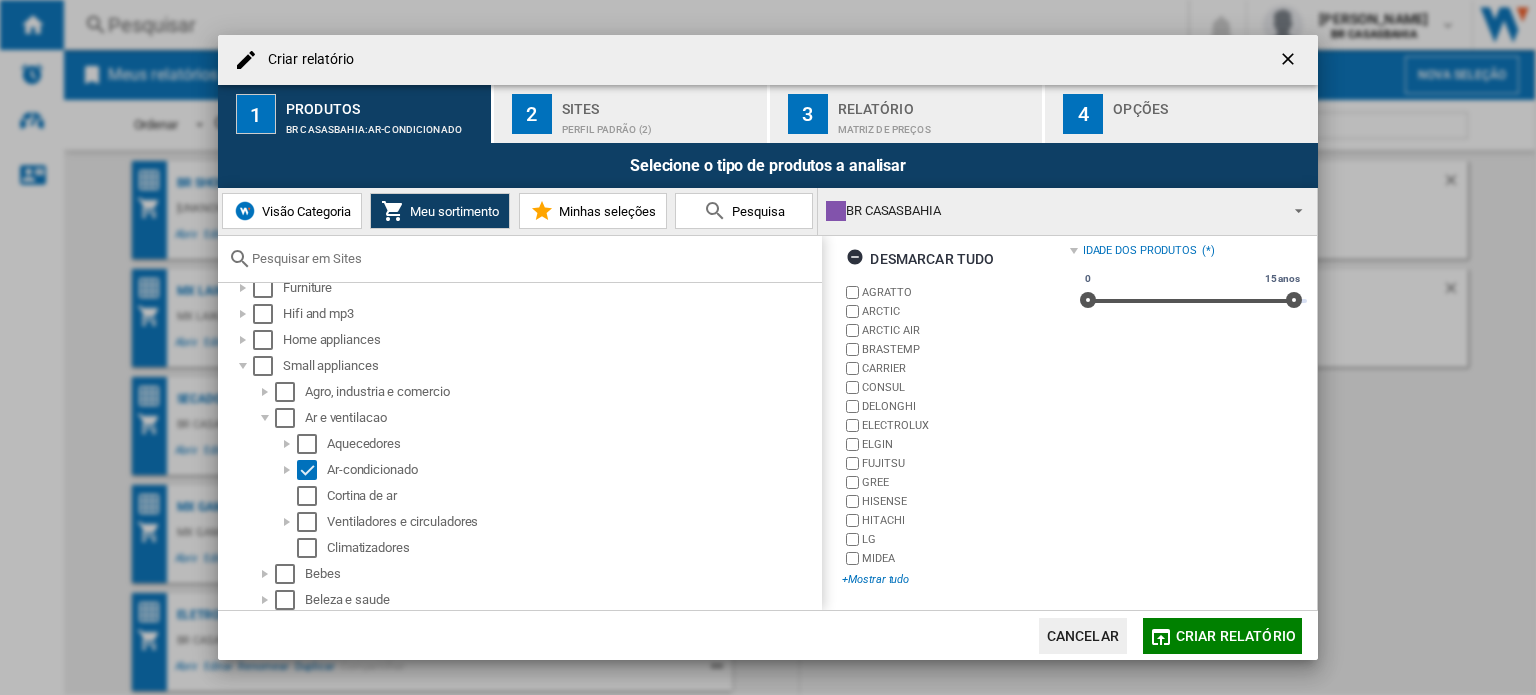 click on "+Mostrar tudo" at bounding box center [955, 579] 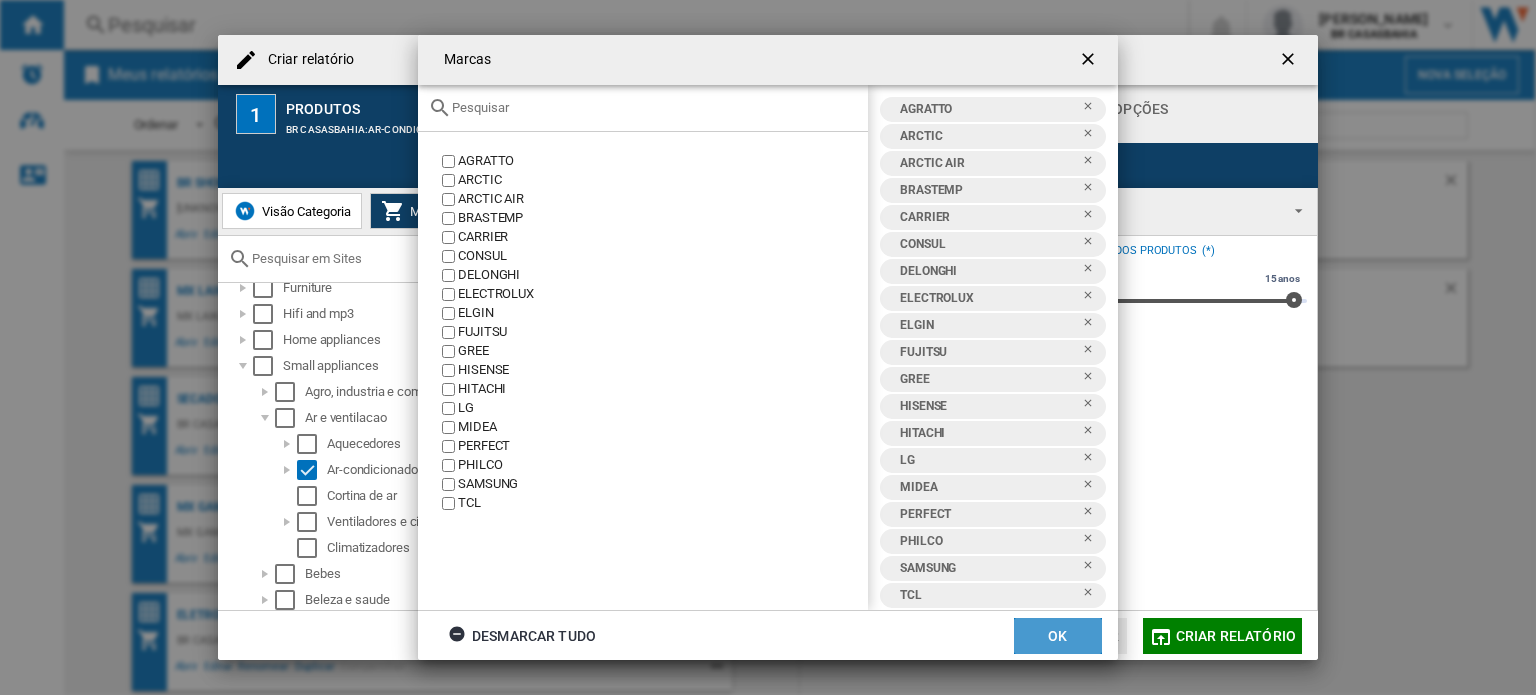 click on "OK" 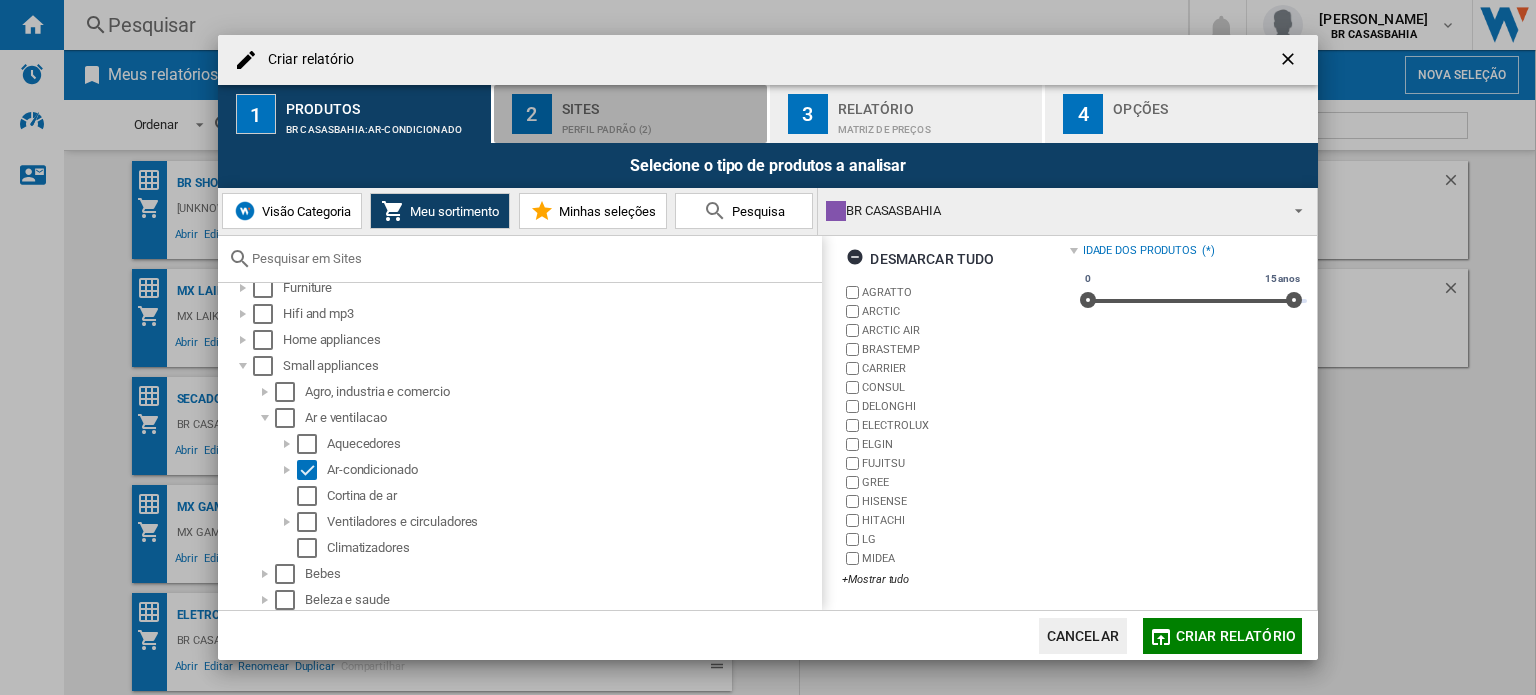 click on "Perfil padrão (2)" at bounding box center [660, 124] 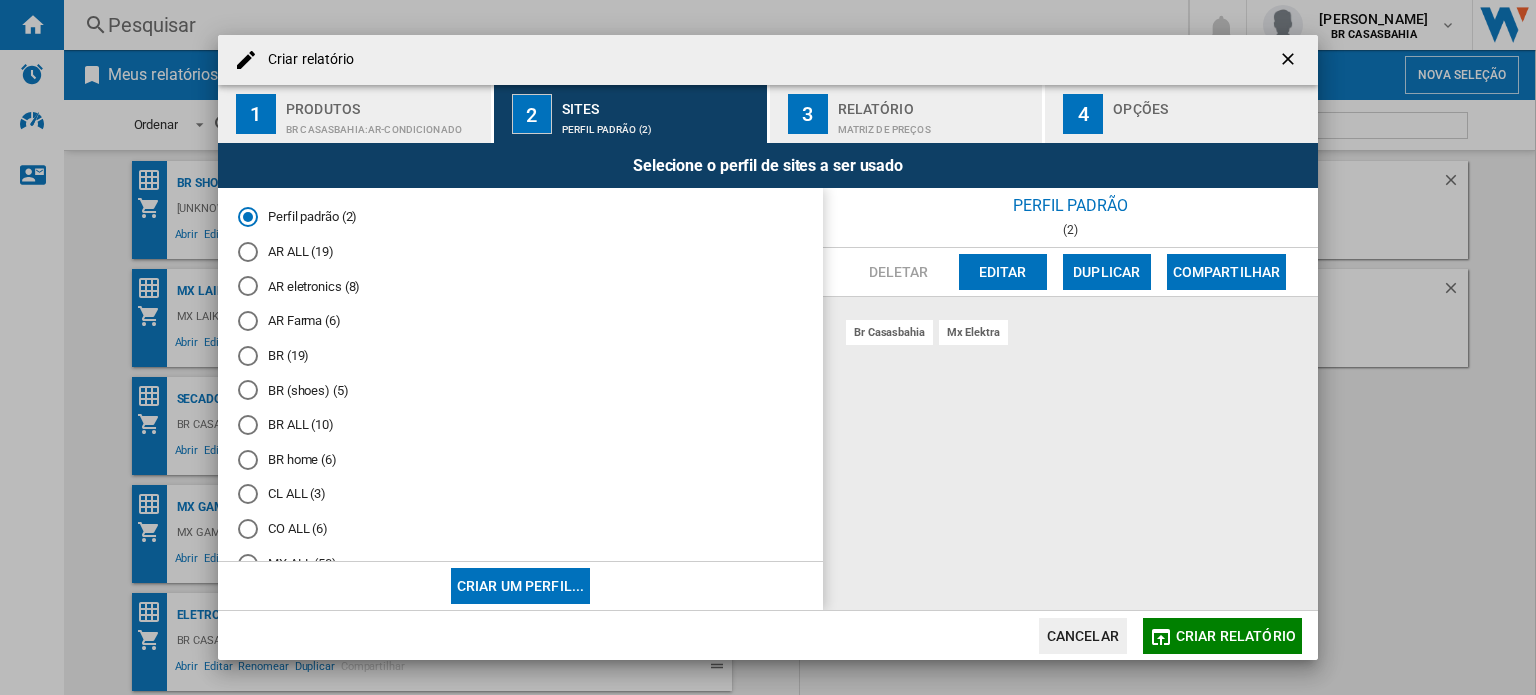 click on "BR ALL (10)" at bounding box center [520, 425] 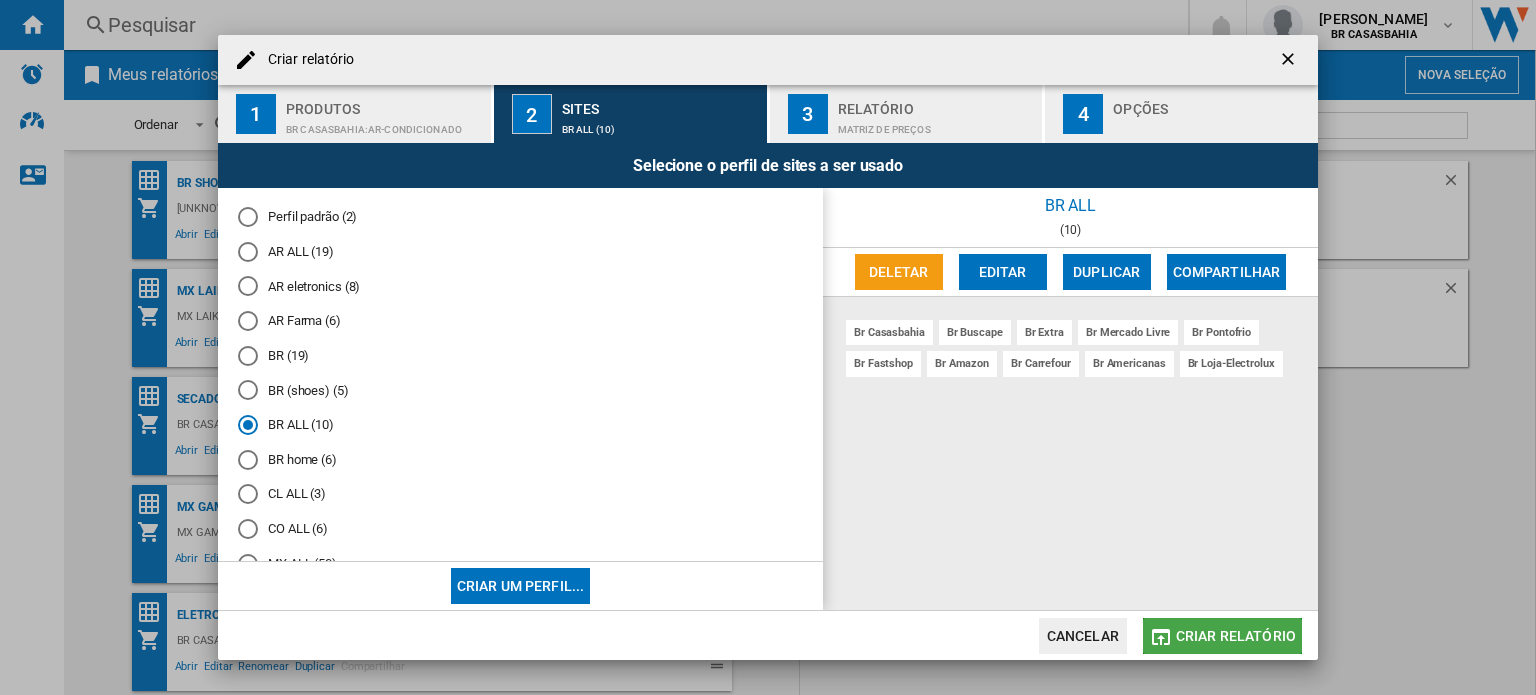 click on "Criar relatório" 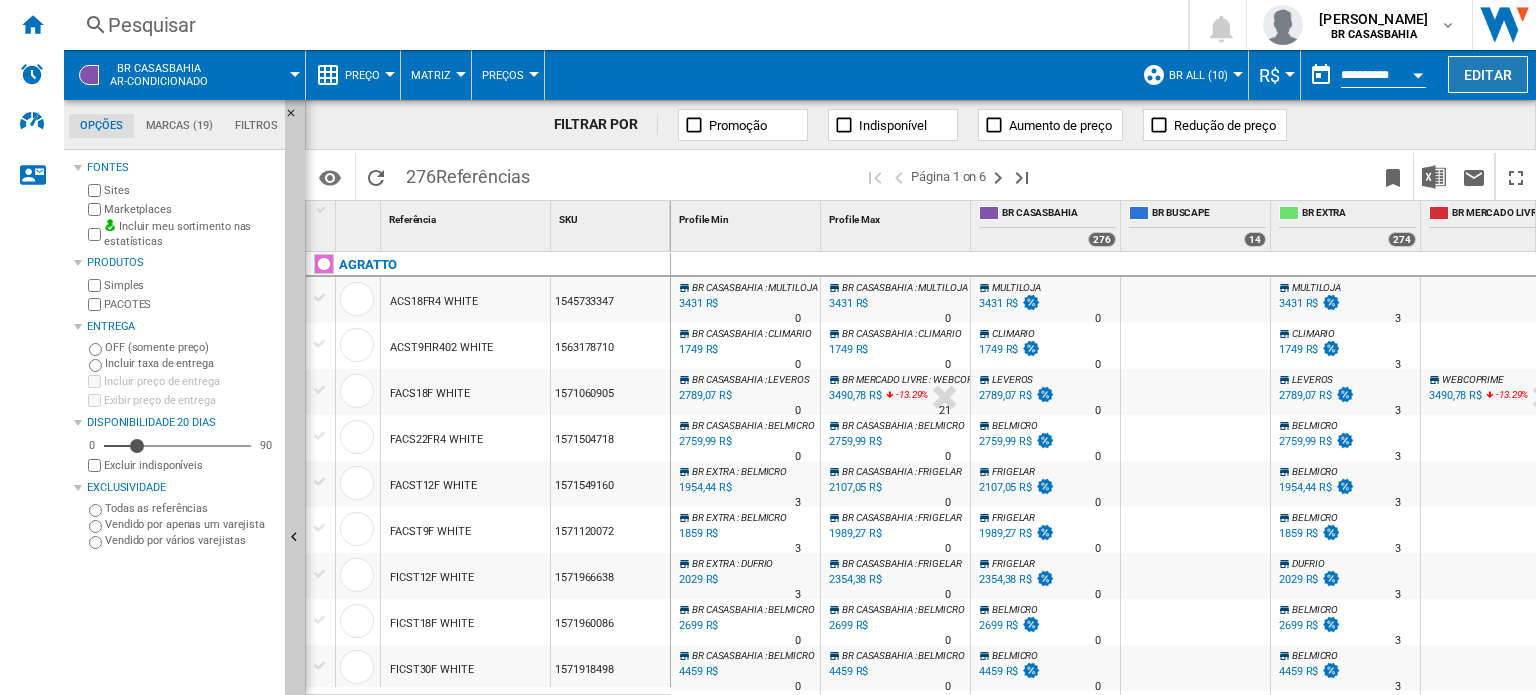 click on "Editar" at bounding box center [1488, 74] 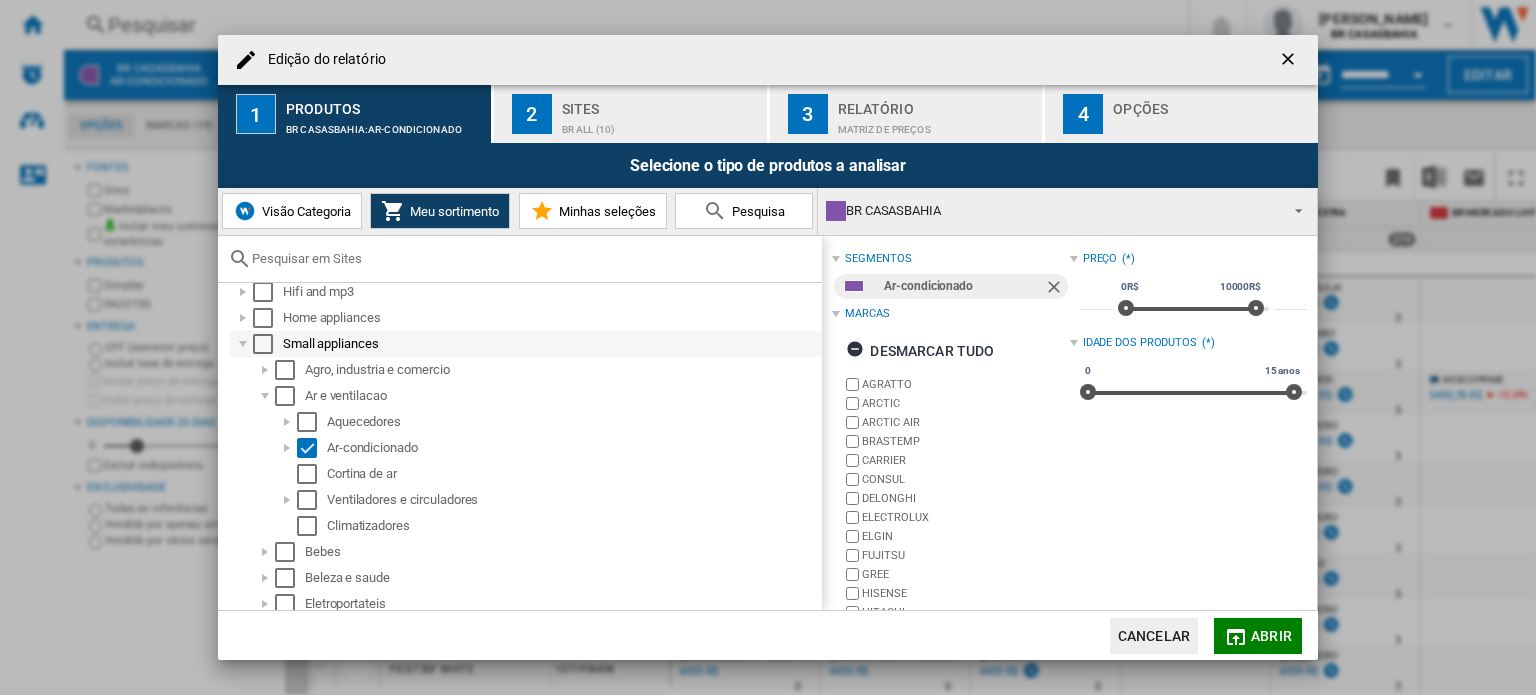 scroll, scrollTop: 131, scrollLeft: 0, axis: vertical 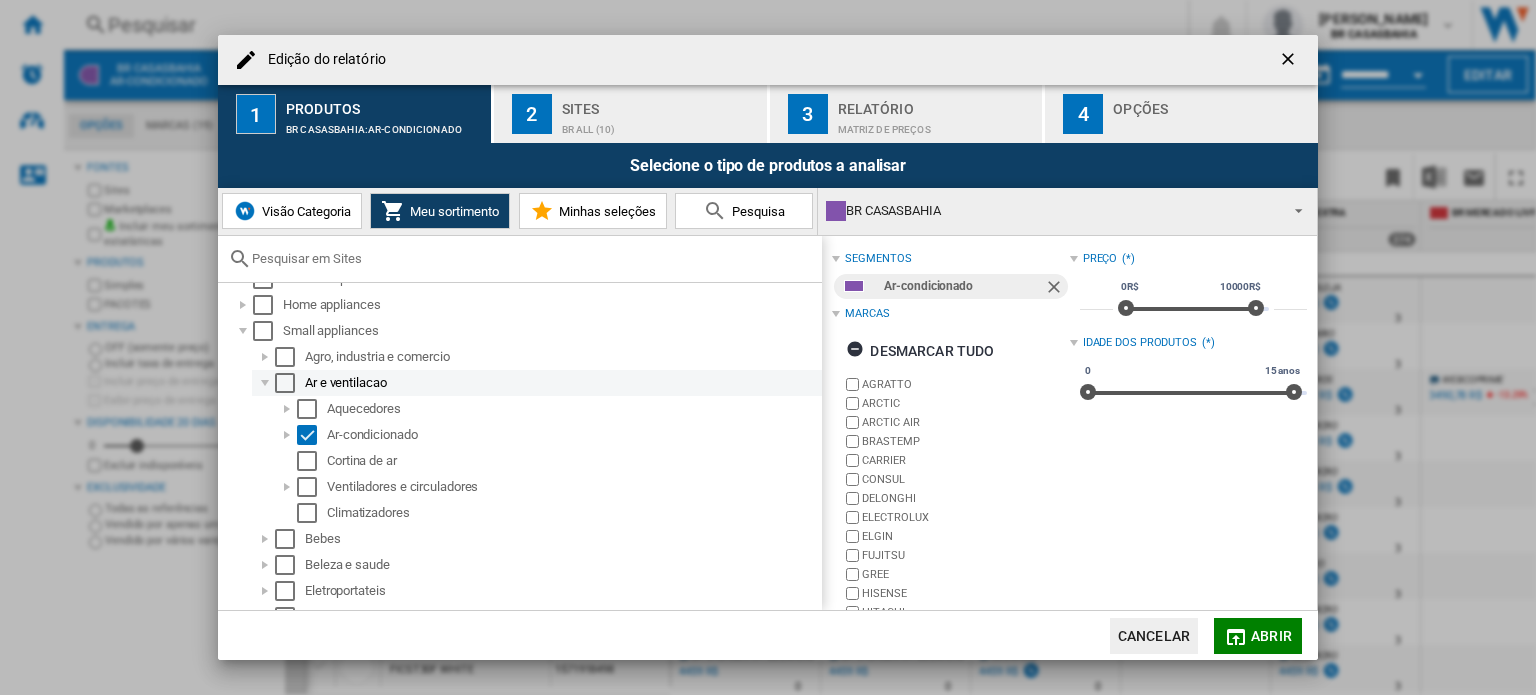 click at bounding box center (265, 383) 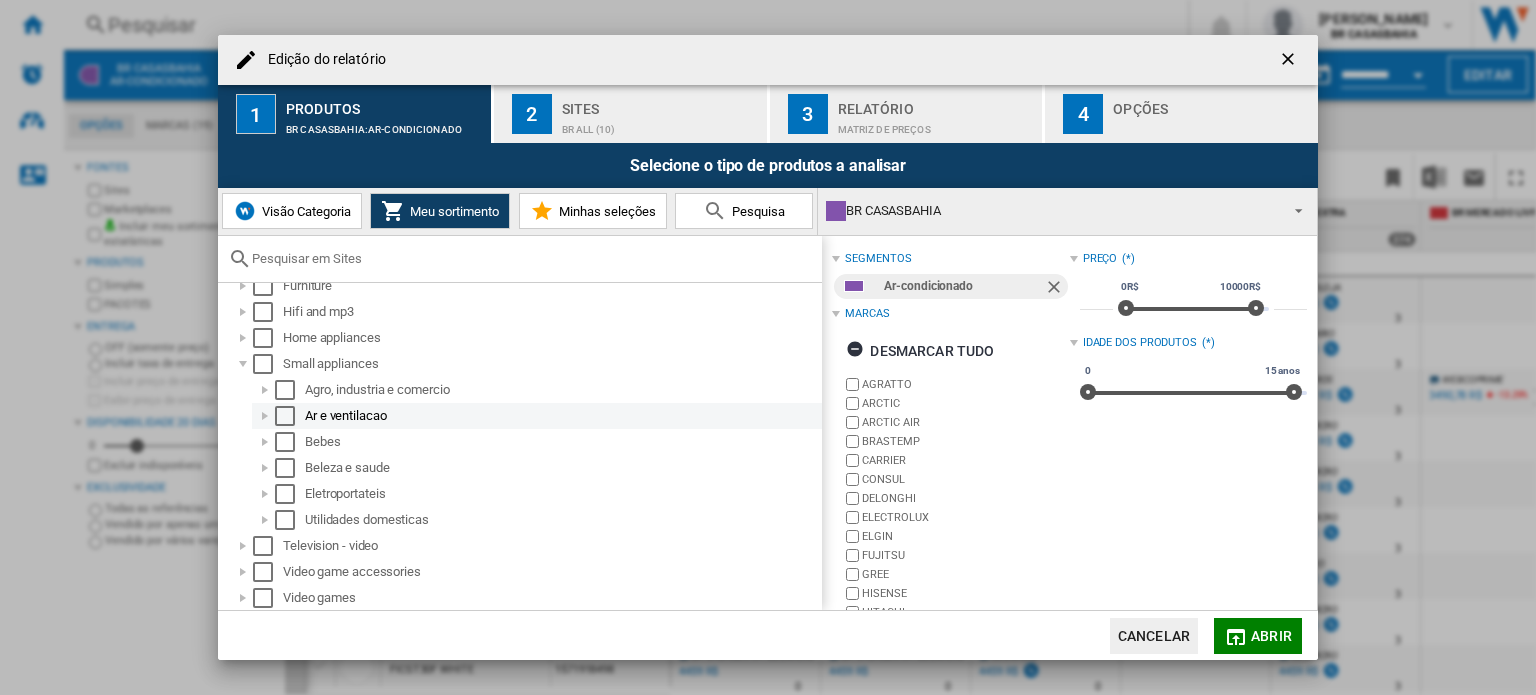 click at bounding box center (265, 416) 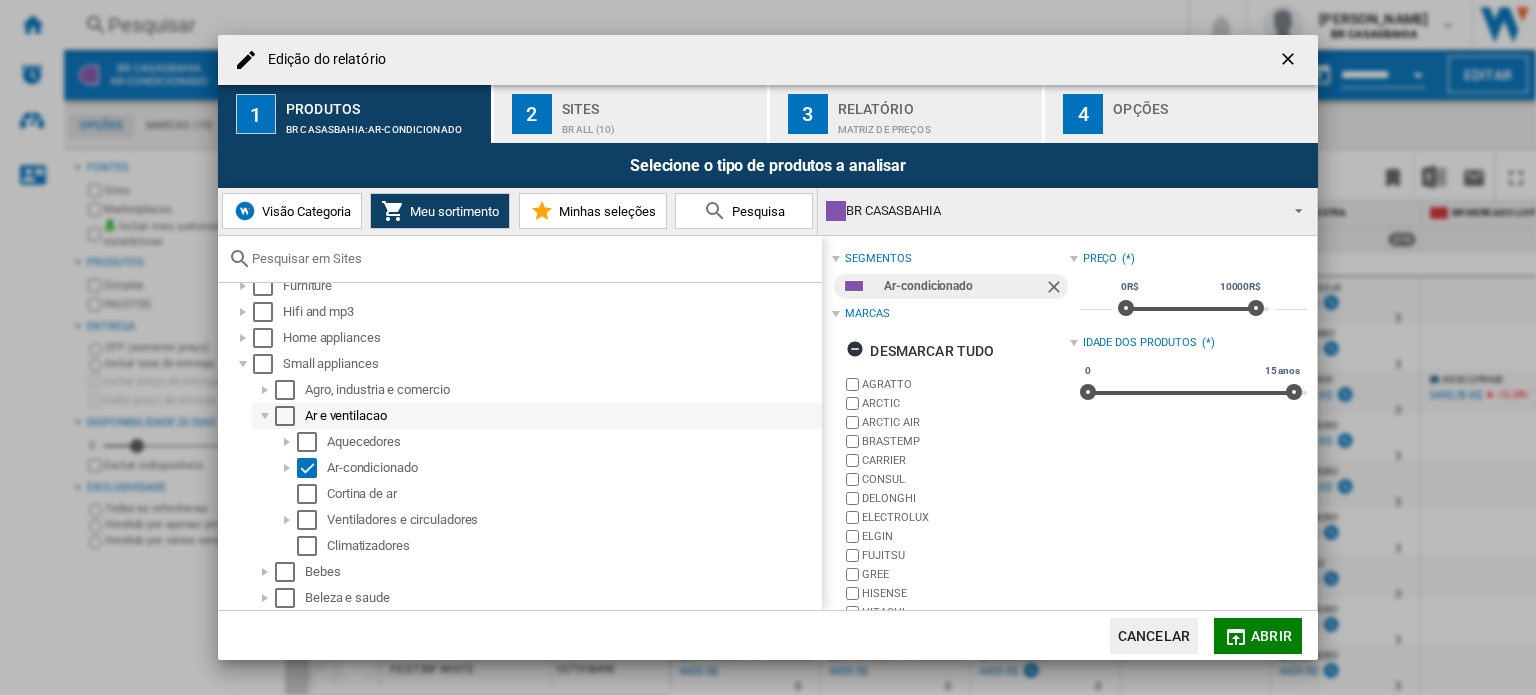 scroll, scrollTop: 131, scrollLeft: 0, axis: vertical 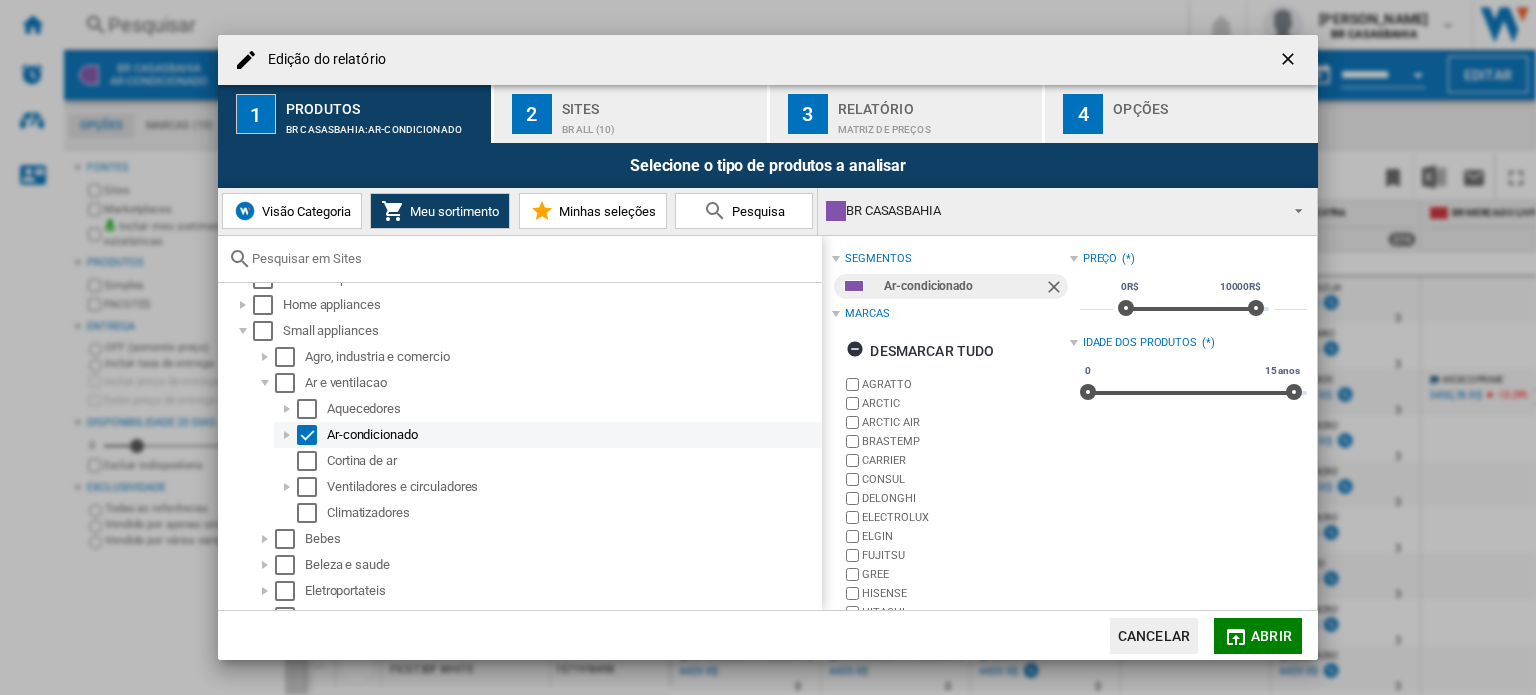click at bounding box center (287, 435) 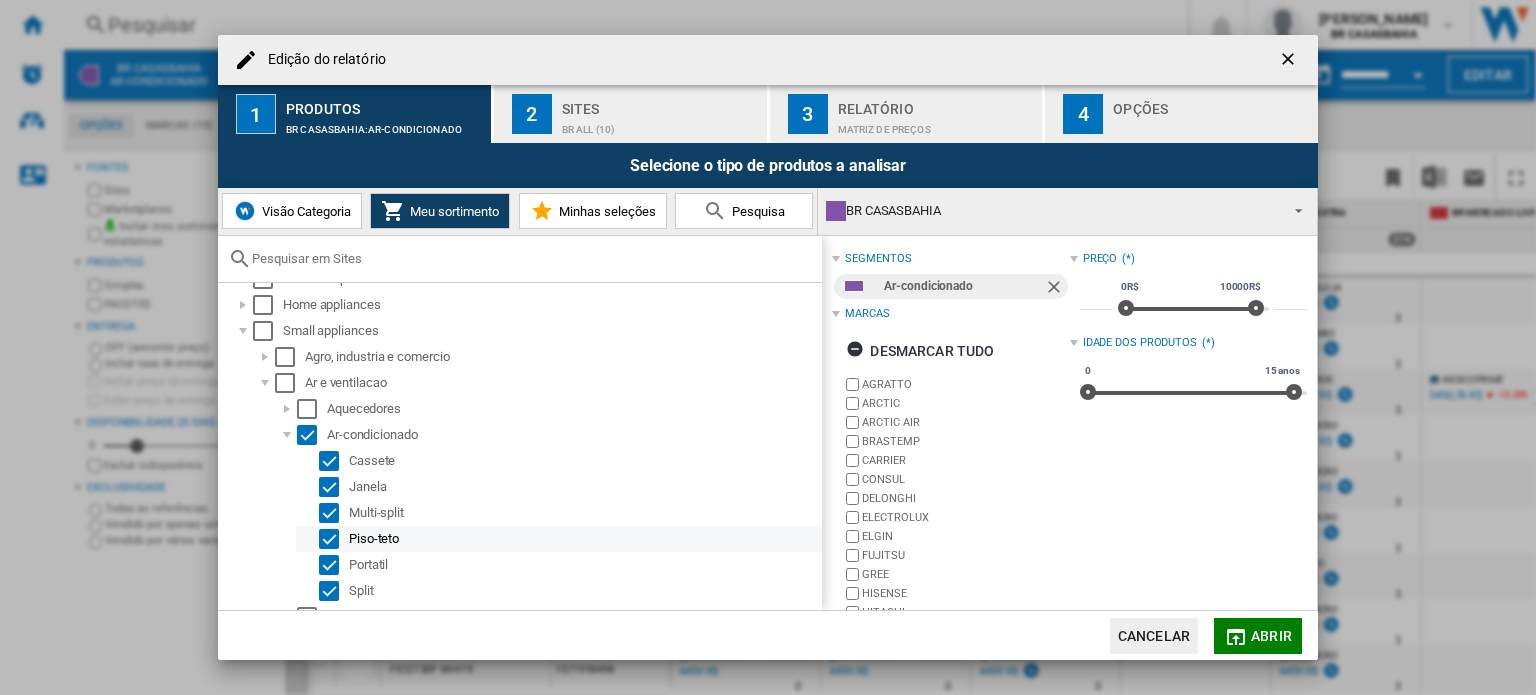scroll, scrollTop: 156, scrollLeft: 0, axis: vertical 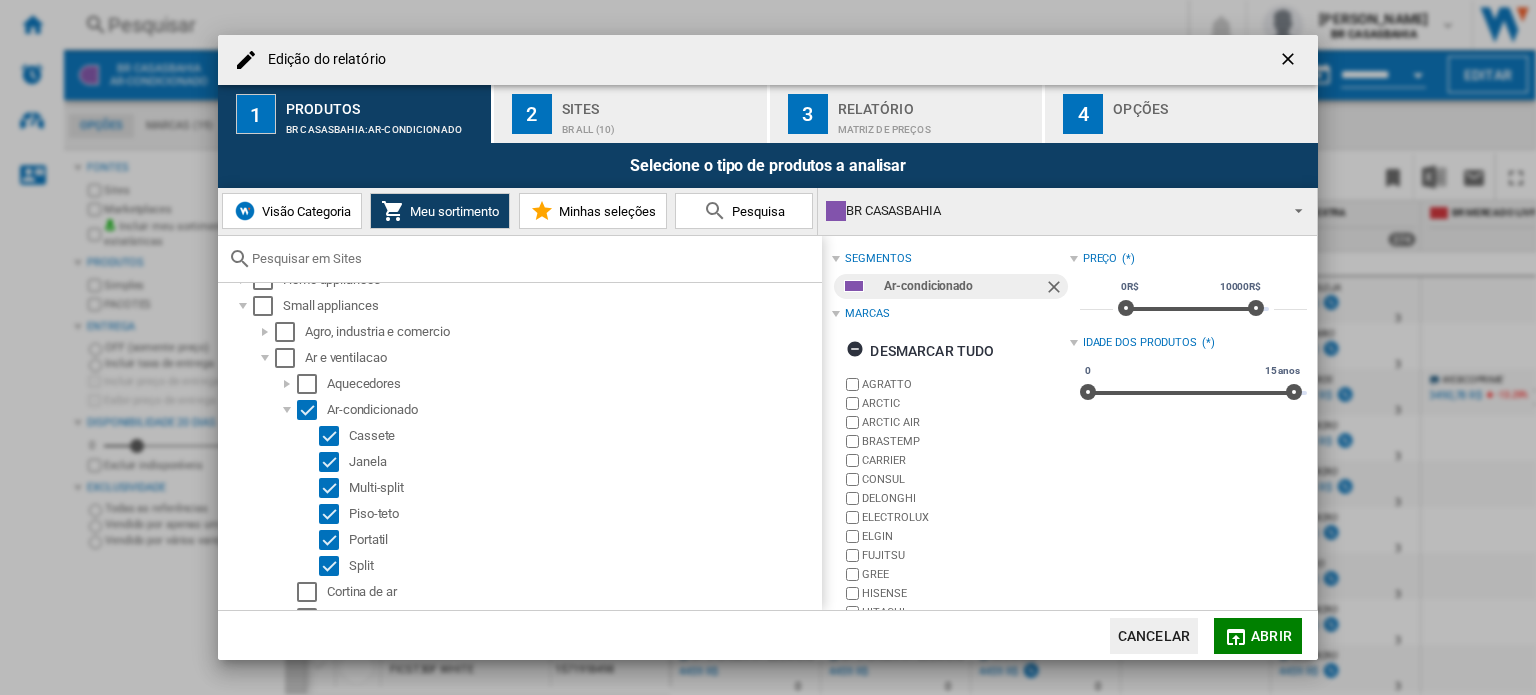 click on "Sites" at bounding box center [660, 103] 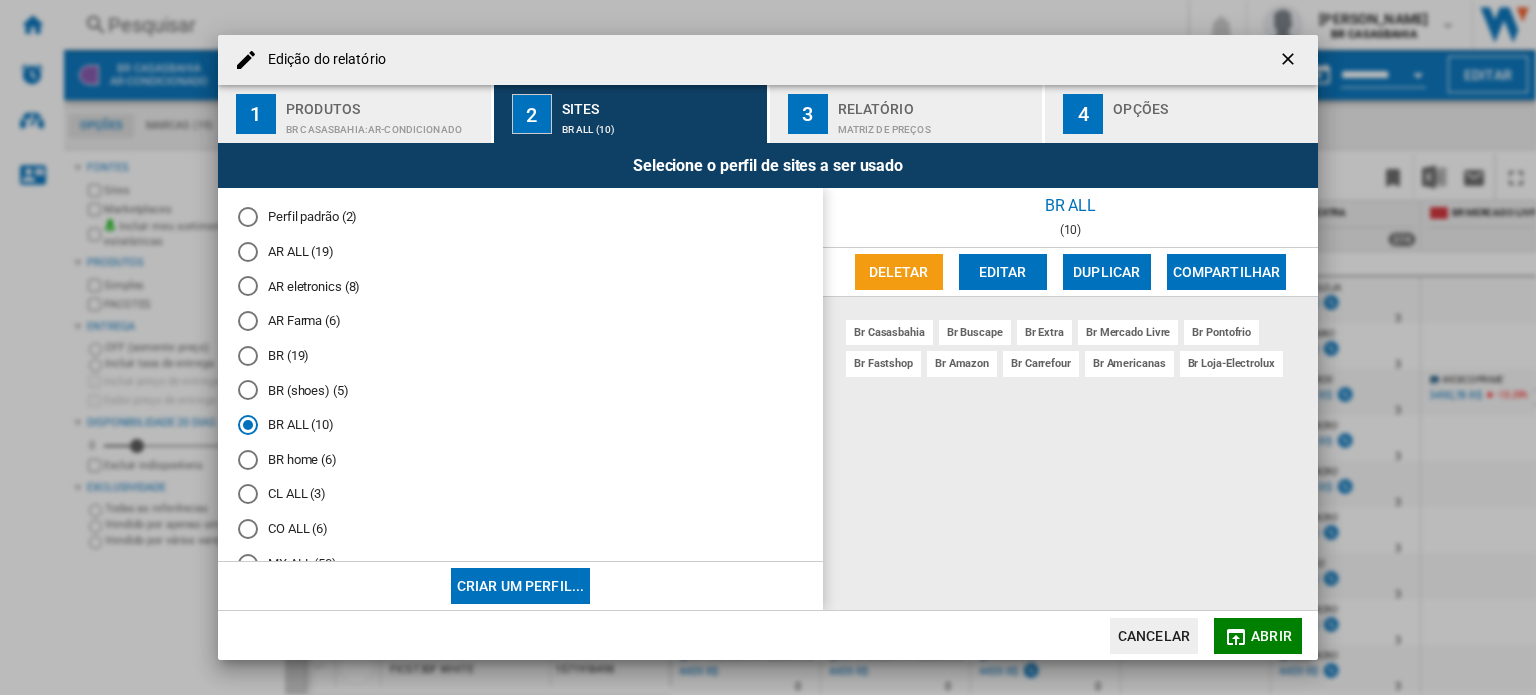 click on "Abrir" 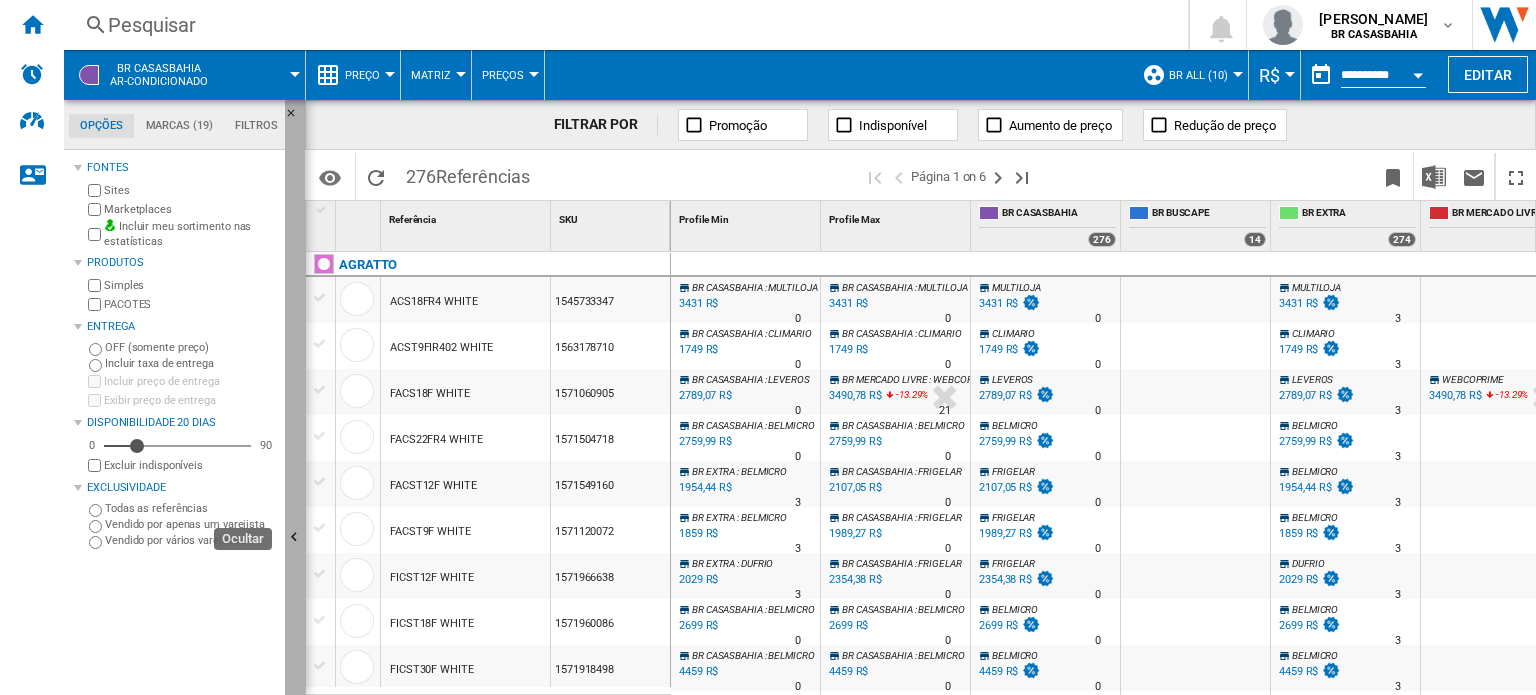 click at bounding box center [297, 540] 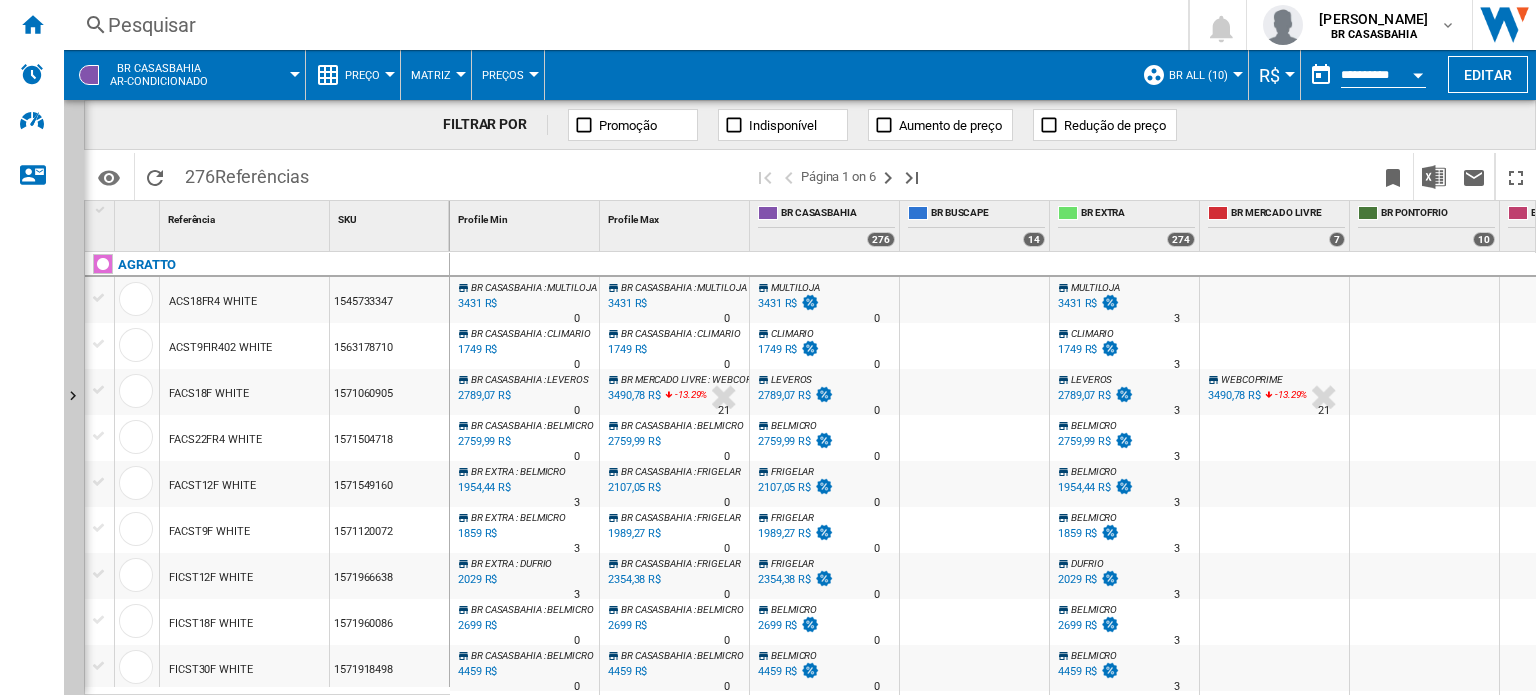 scroll, scrollTop: 0, scrollLeft: 210, axis: horizontal 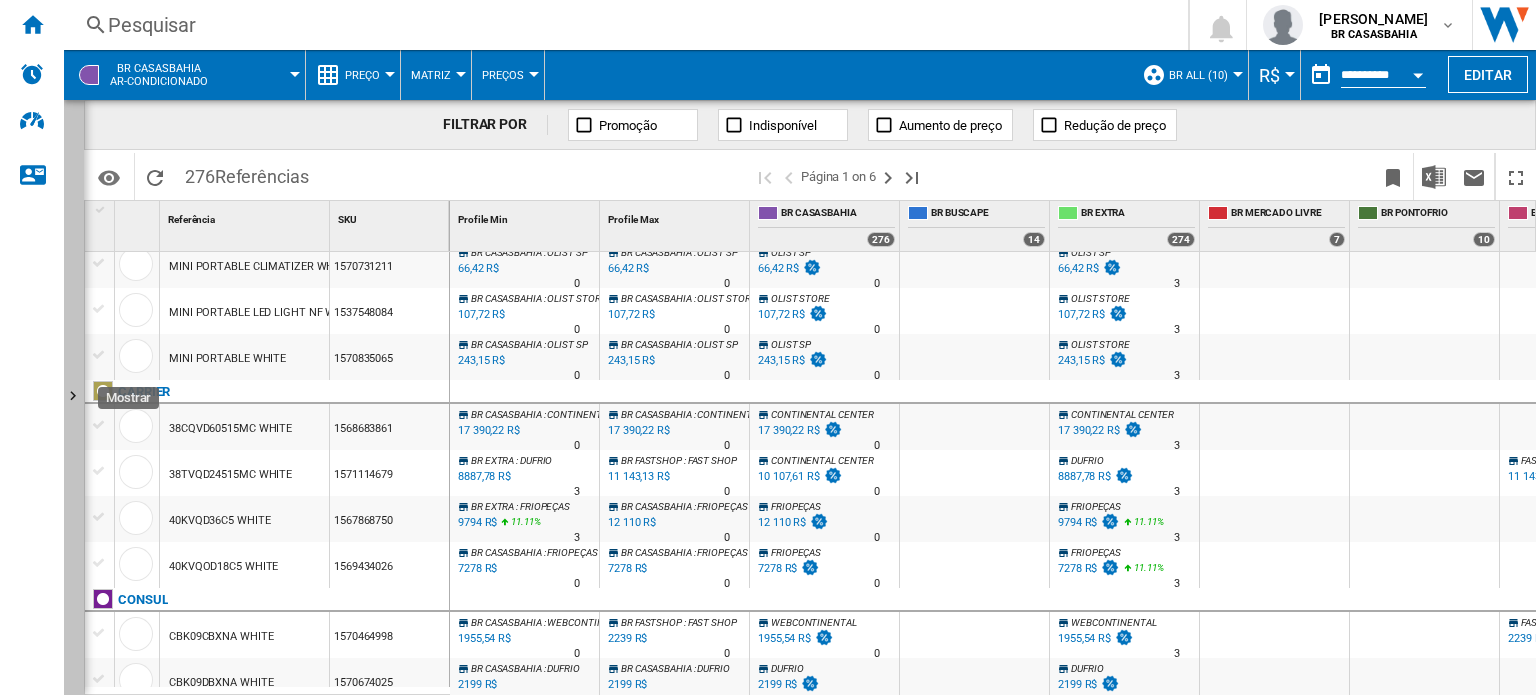 click at bounding box center [76, 399] 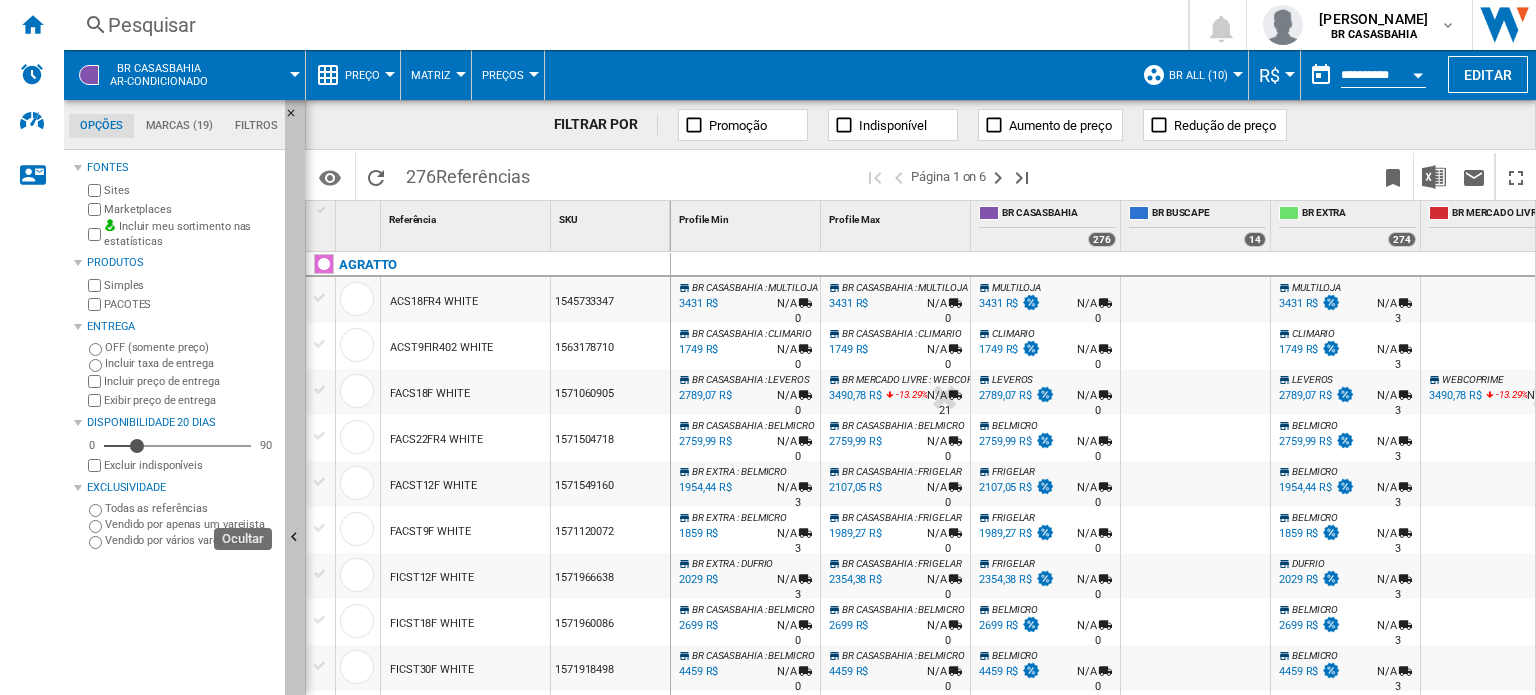 click at bounding box center (295, 538) 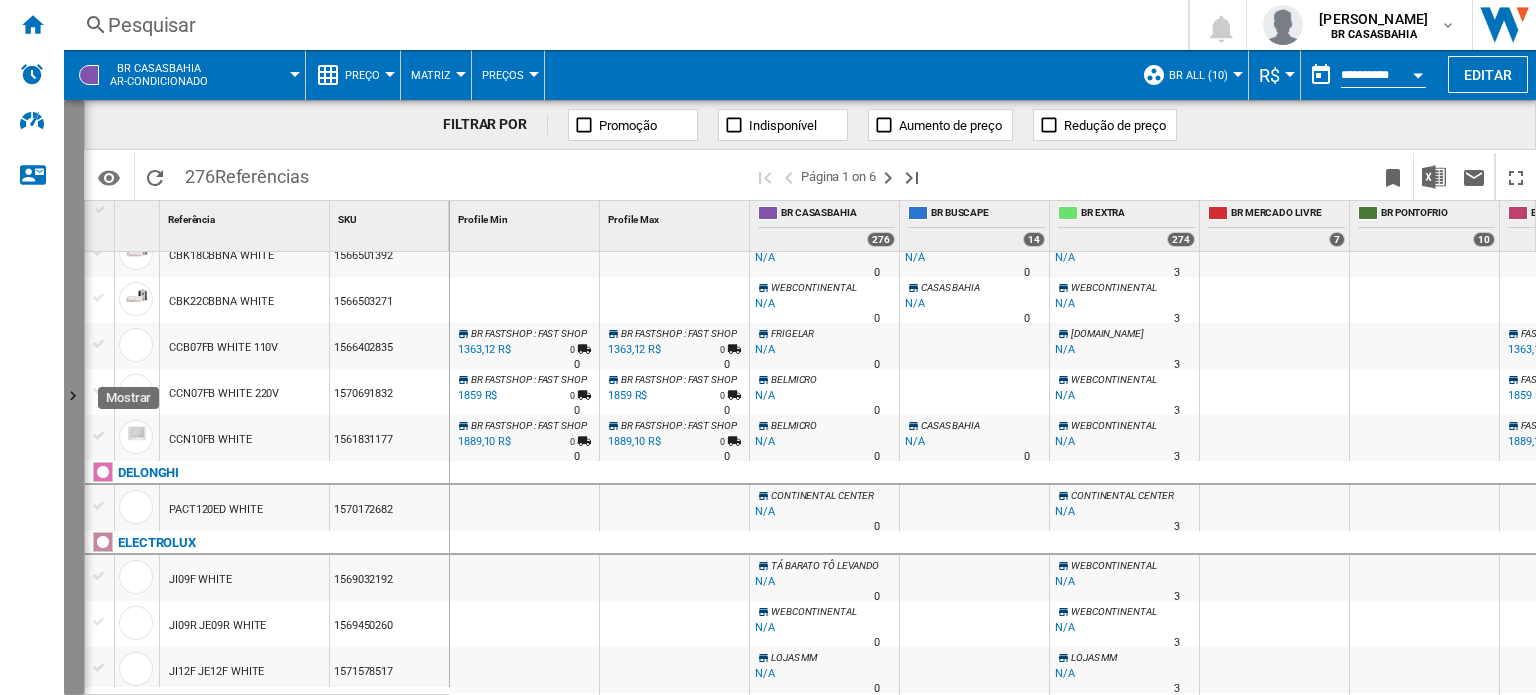 click at bounding box center [76, 399] 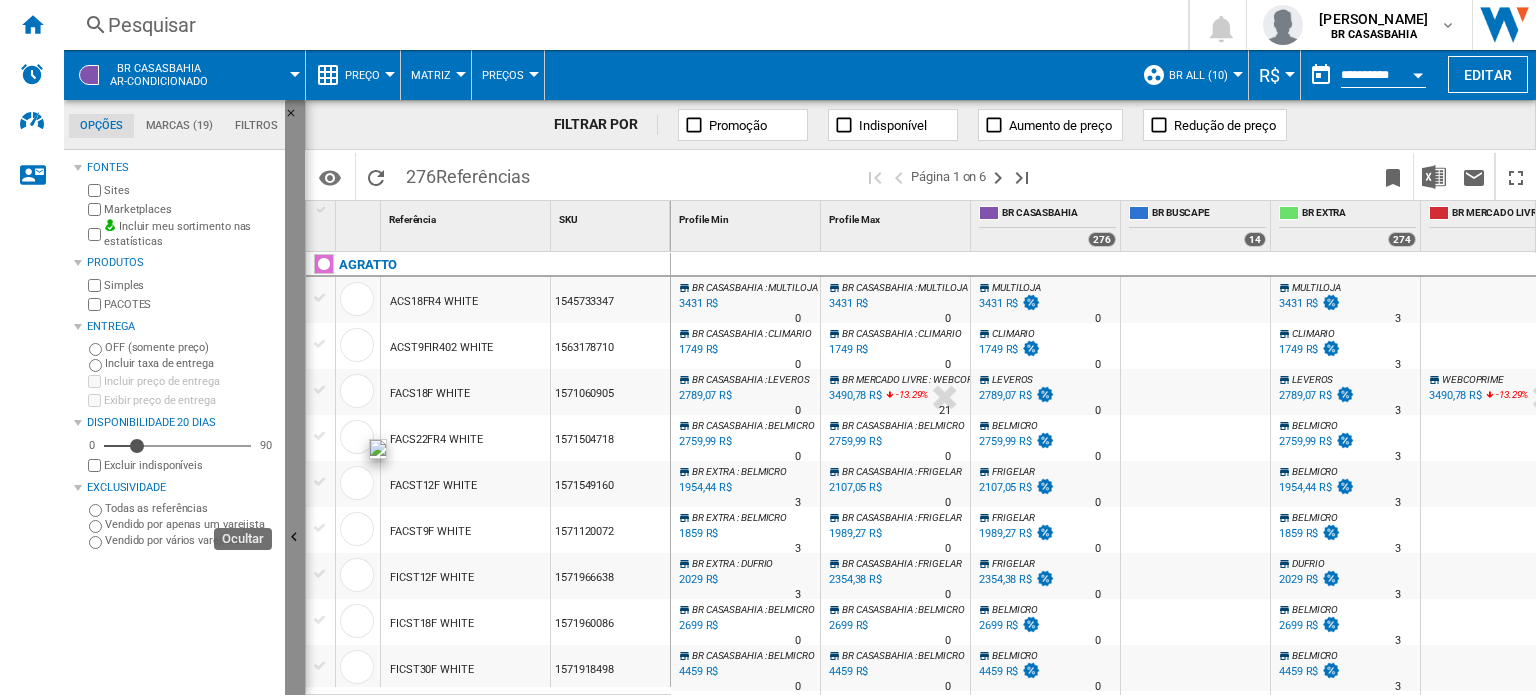 click at bounding box center (295, 538) 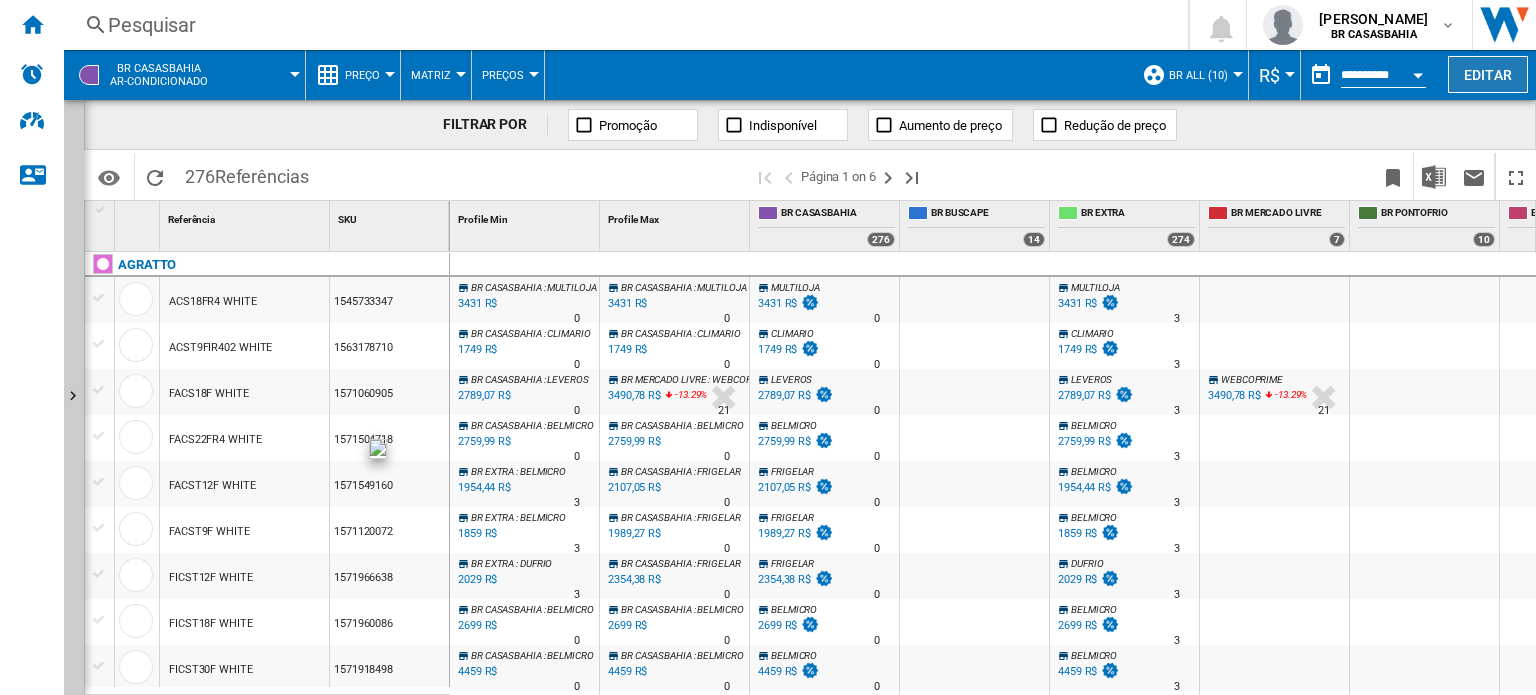 click on "Editar" at bounding box center [1488, 74] 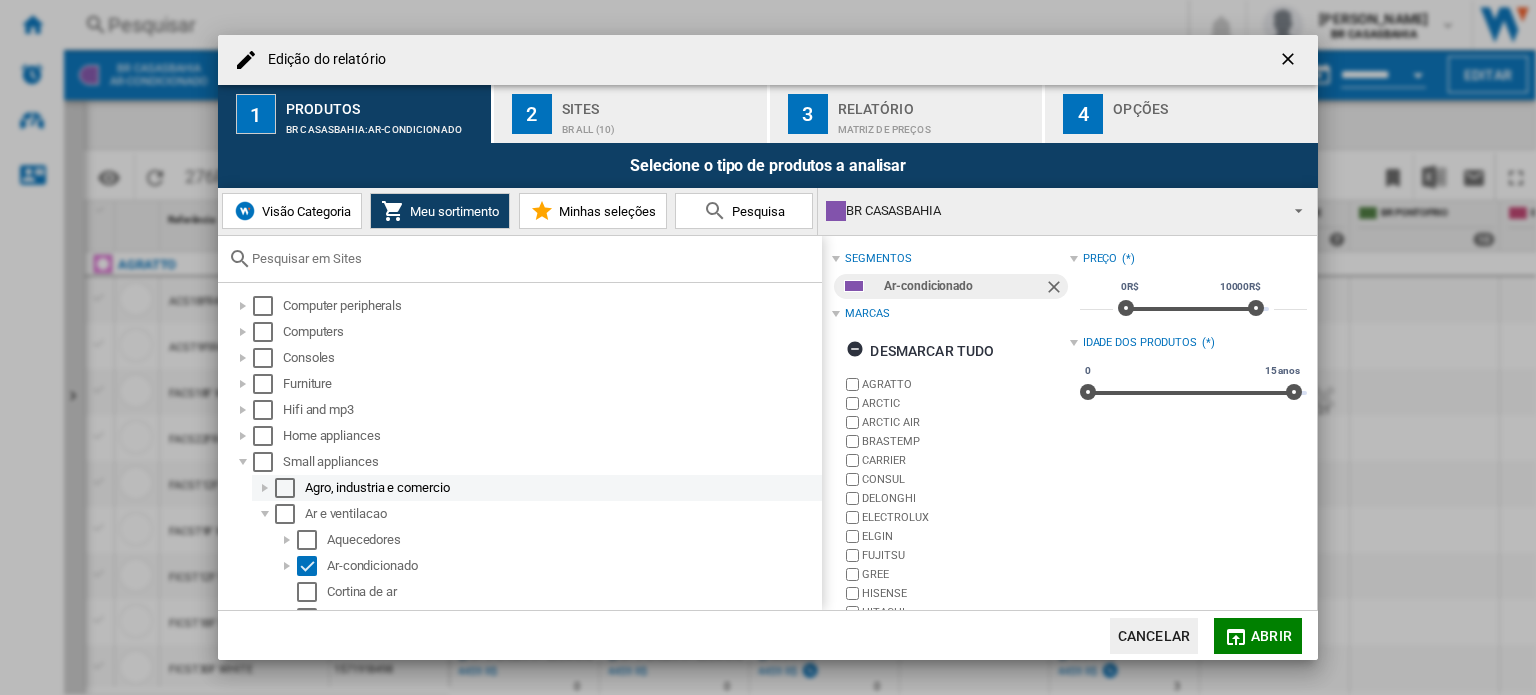 scroll, scrollTop: 136, scrollLeft: 0, axis: vertical 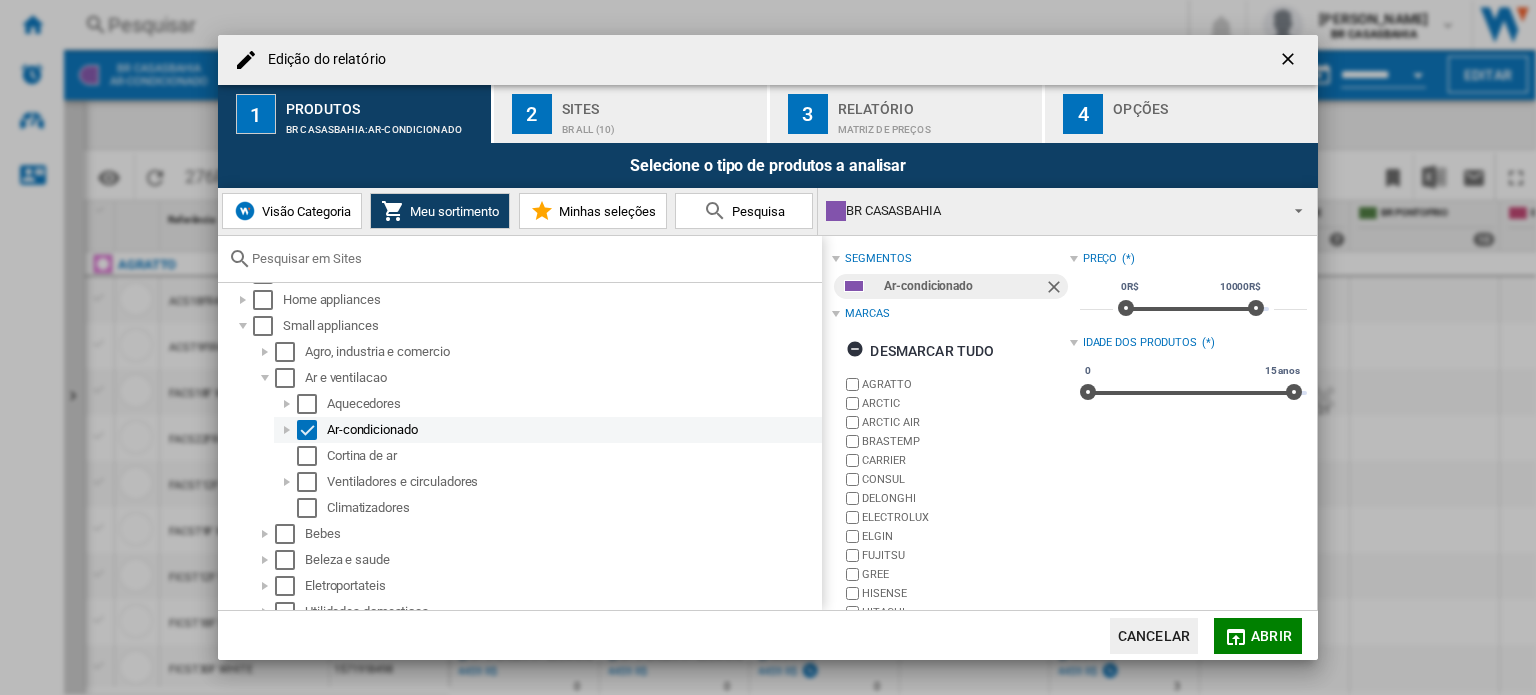 click at bounding box center [287, 430] 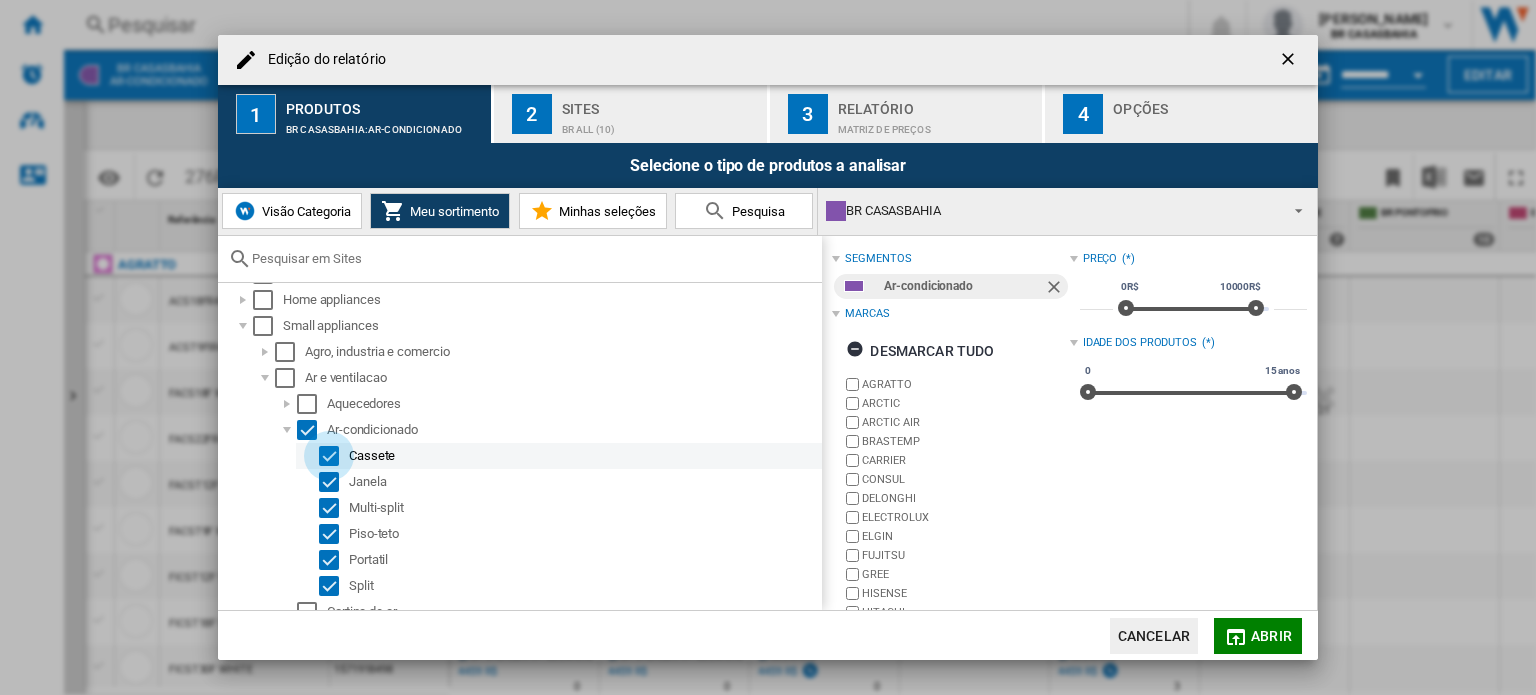 click at bounding box center [329, 456] 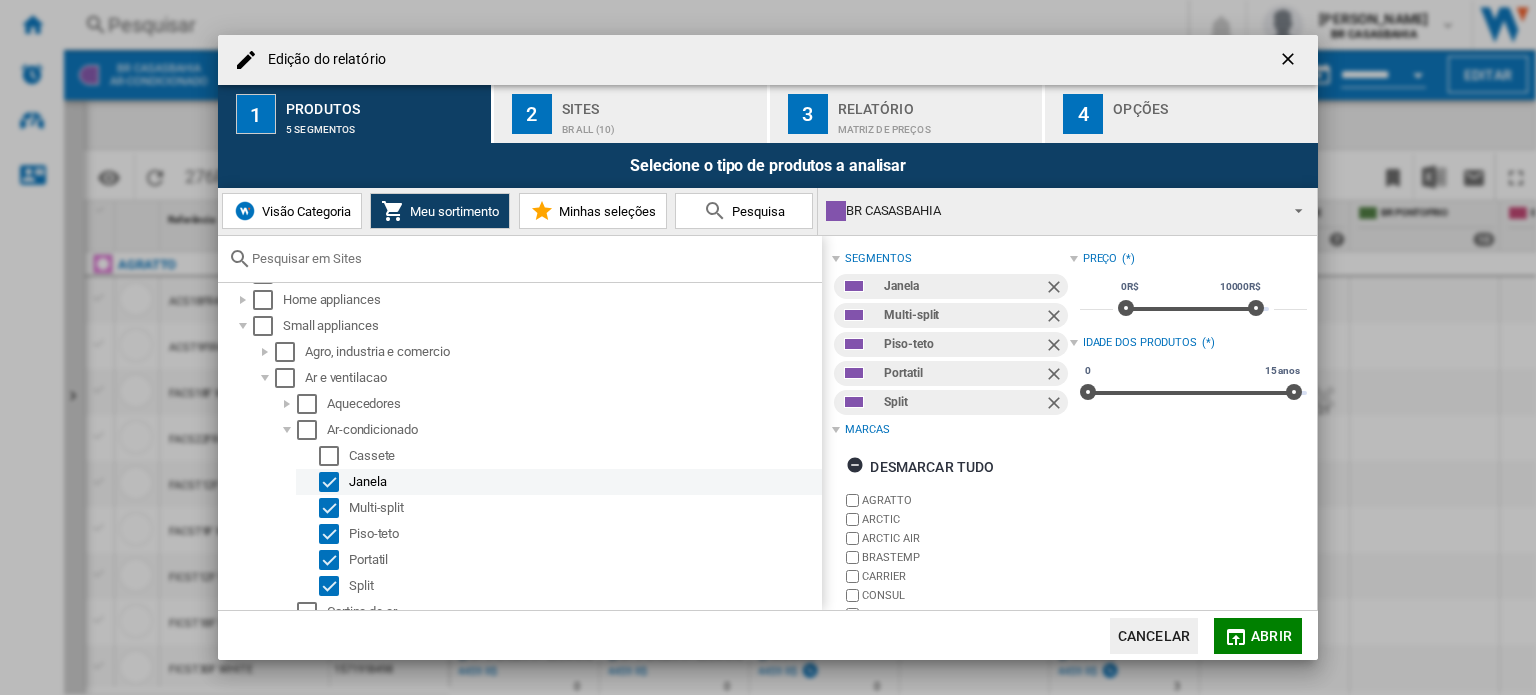 click at bounding box center (329, 482) 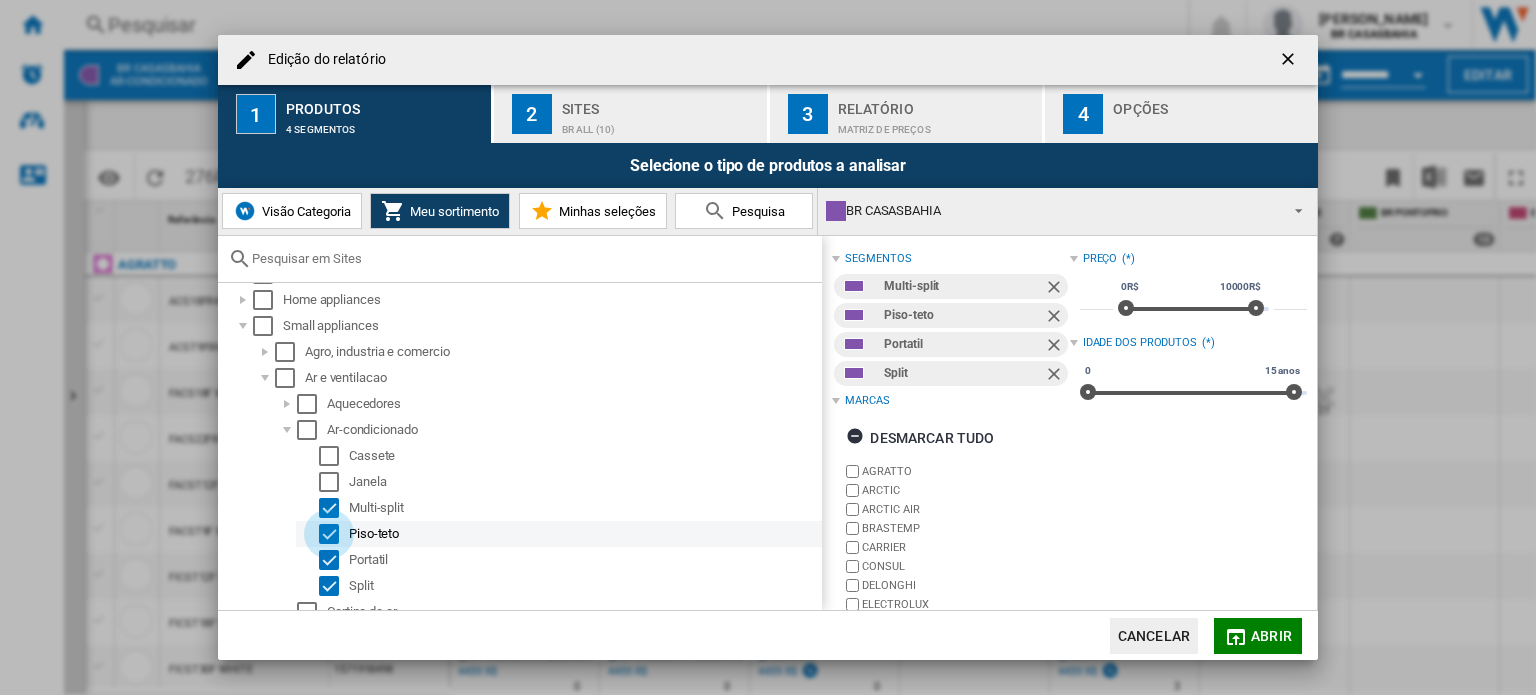 click at bounding box center (329, 534) 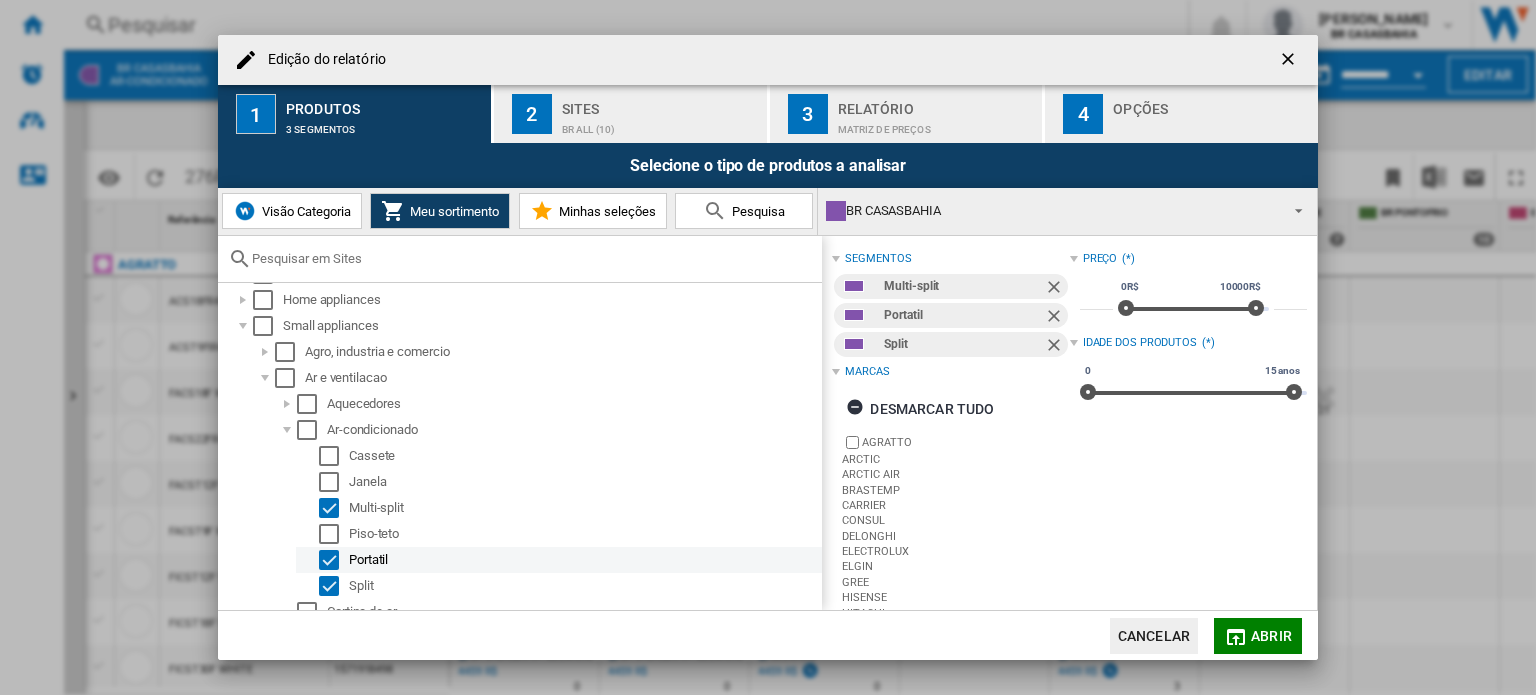 click at bounding box center (329, 560) 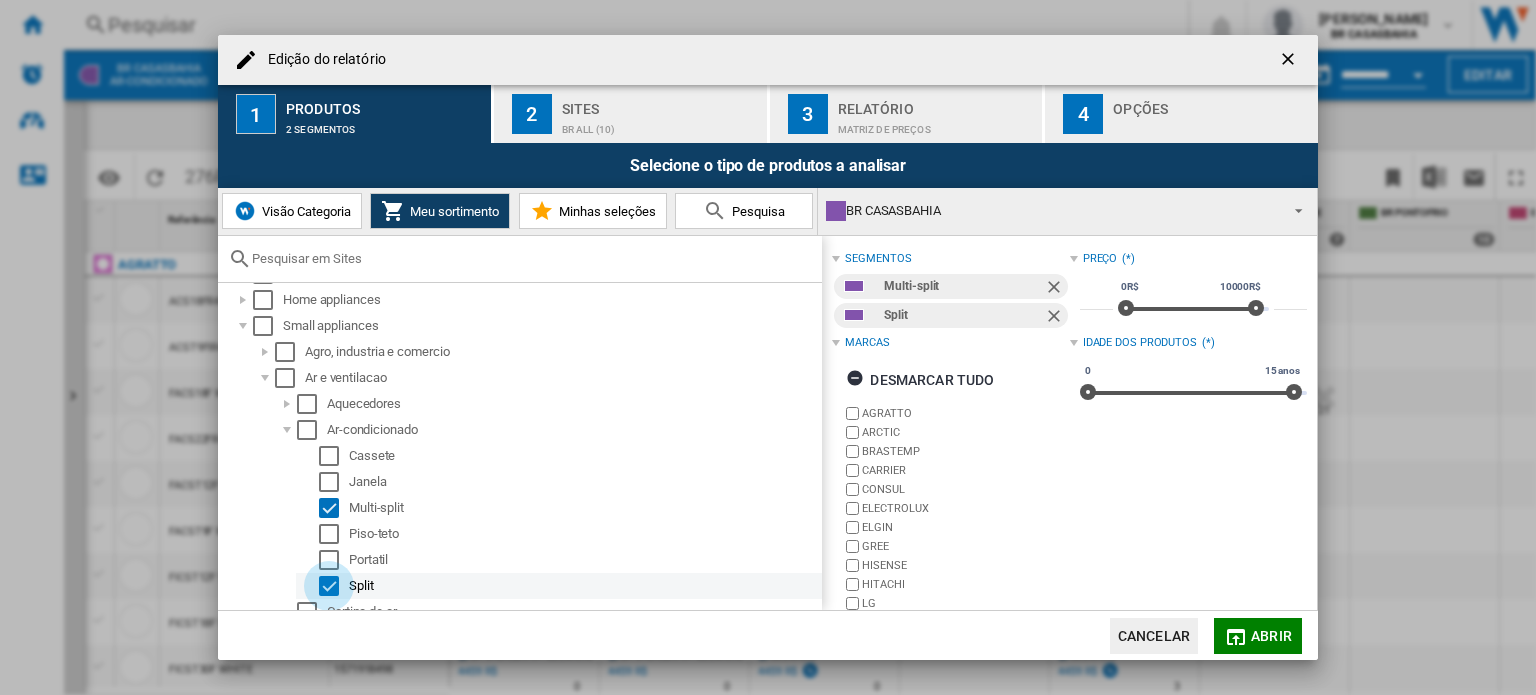 click at bounding box center (329, 586) 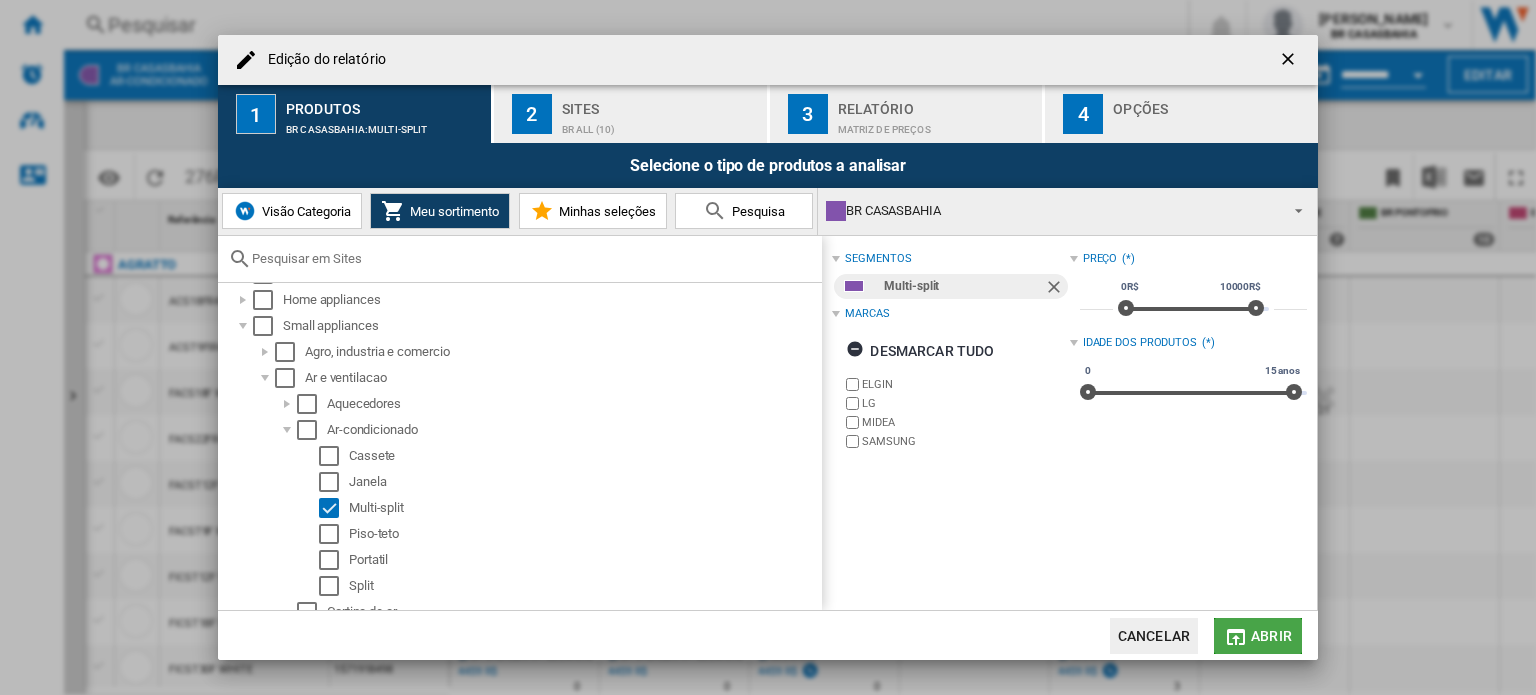 click on "Abrir" 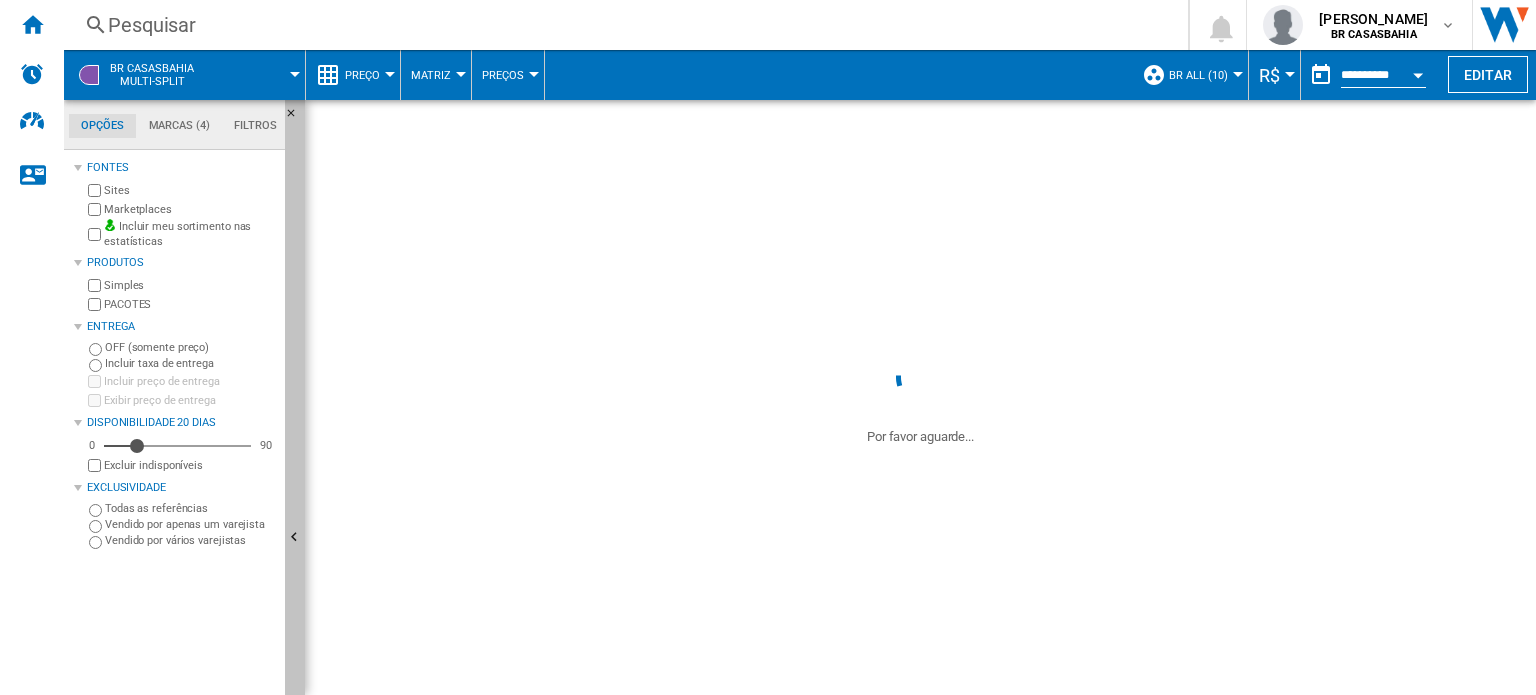 click at bounding box center [295, 538] 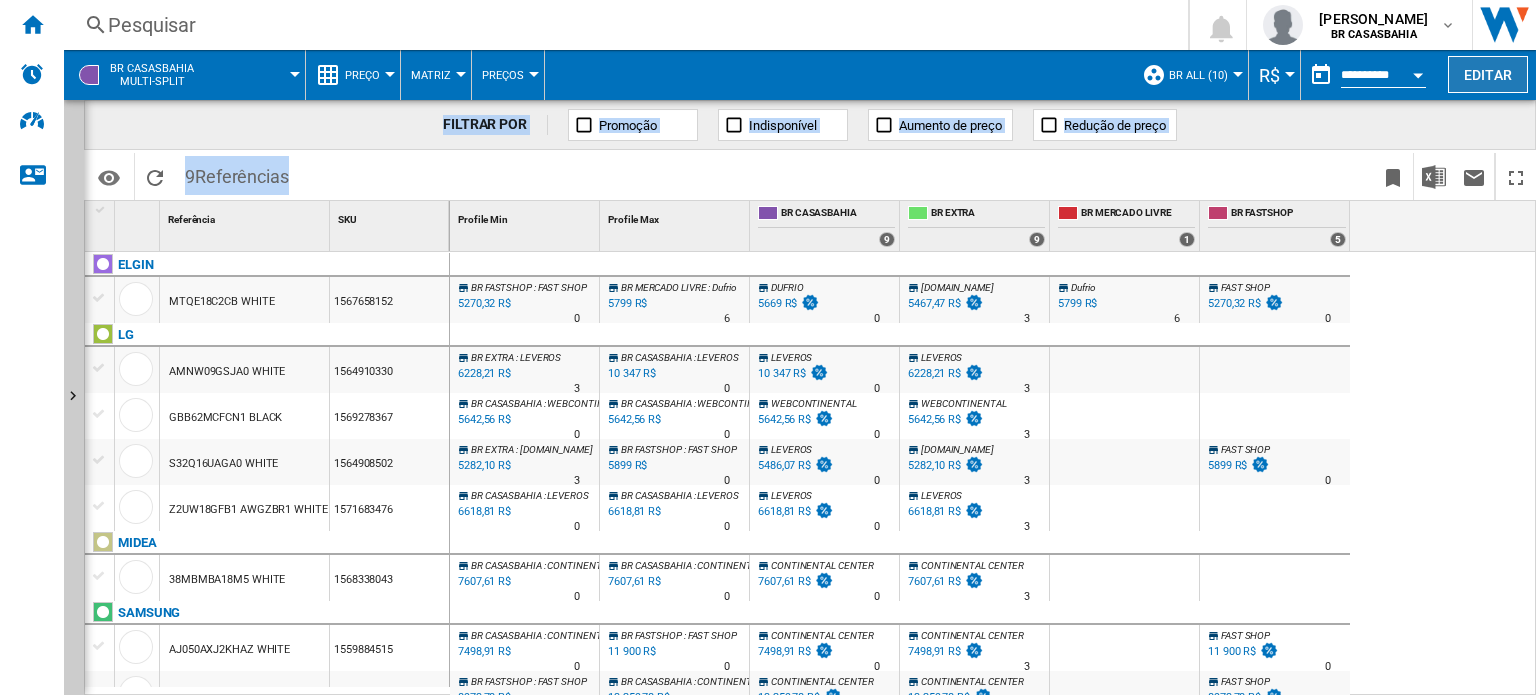 drag, startPoint x: 1470, startPoint y: 288, endPoint x: 1486, endPoint y: 78, distance: 210.60864 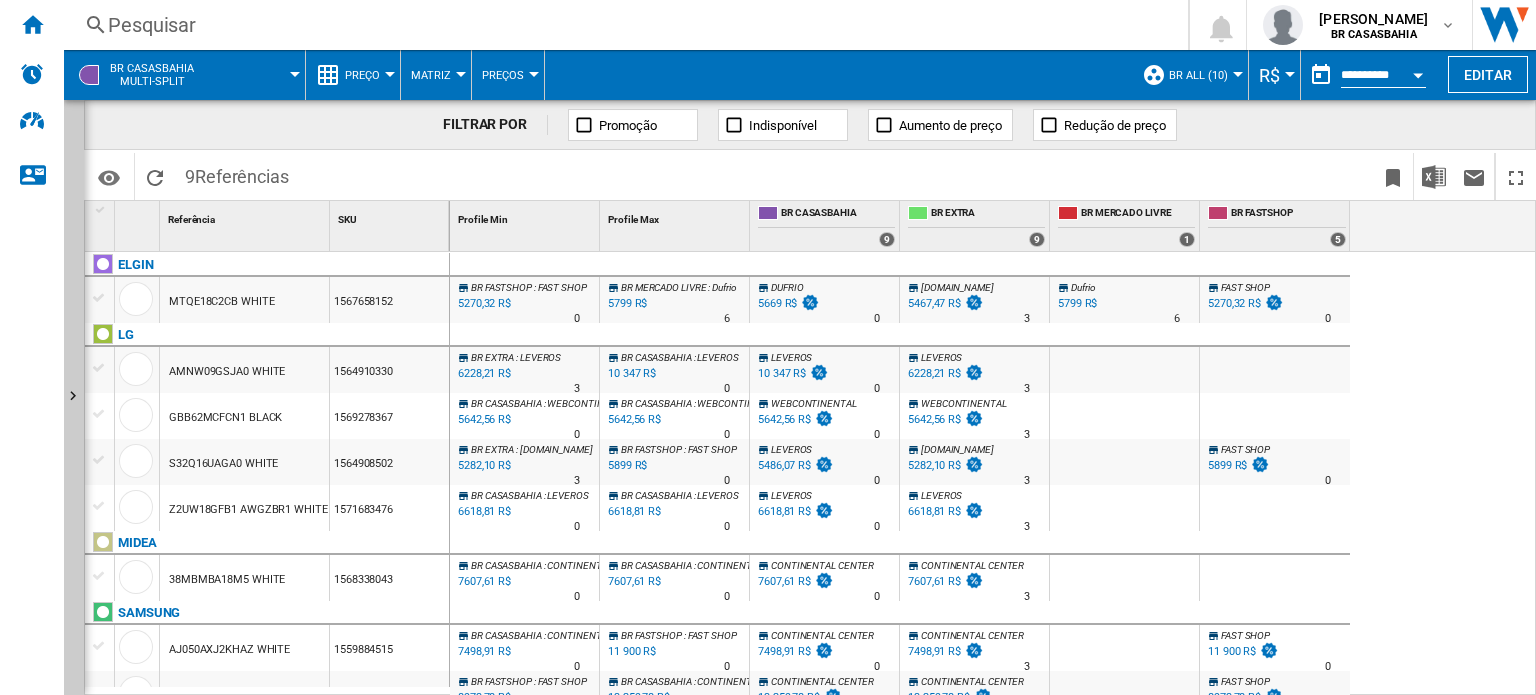 click on "BR FASTSHOP
: FAST SHOP
-7.0 %
5270,32 R$
%
N/A
0
BR FASTSHOP  : FAST SHOP
BR MERCADO LIVRE
: Dufrio
+2.3 %
5799 R$
%
N/A
6
BR MERCADO LIVRE  : Dufrio
DUFRIO
0.0 %
5669 R$" at bounding box center (993, 474) 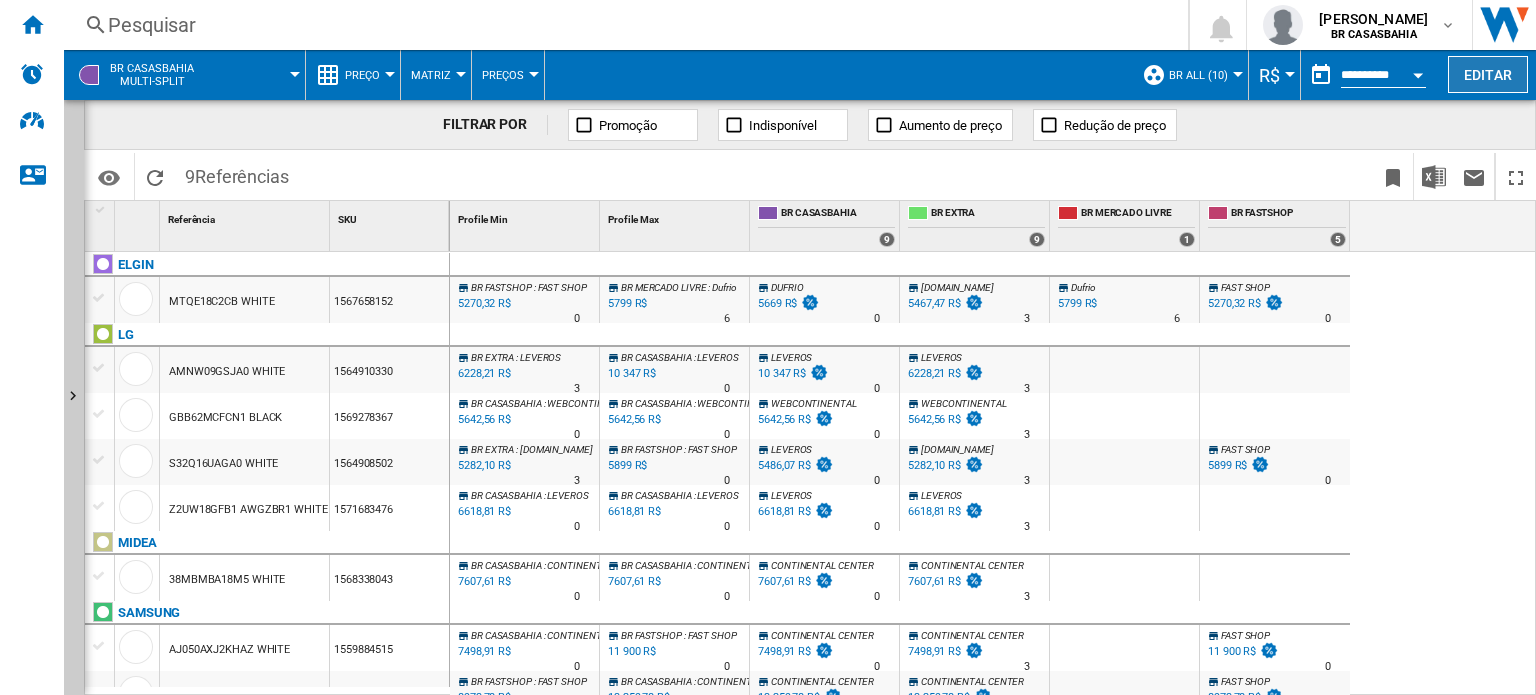click on "Editar" at bounding box center (1488, 74) 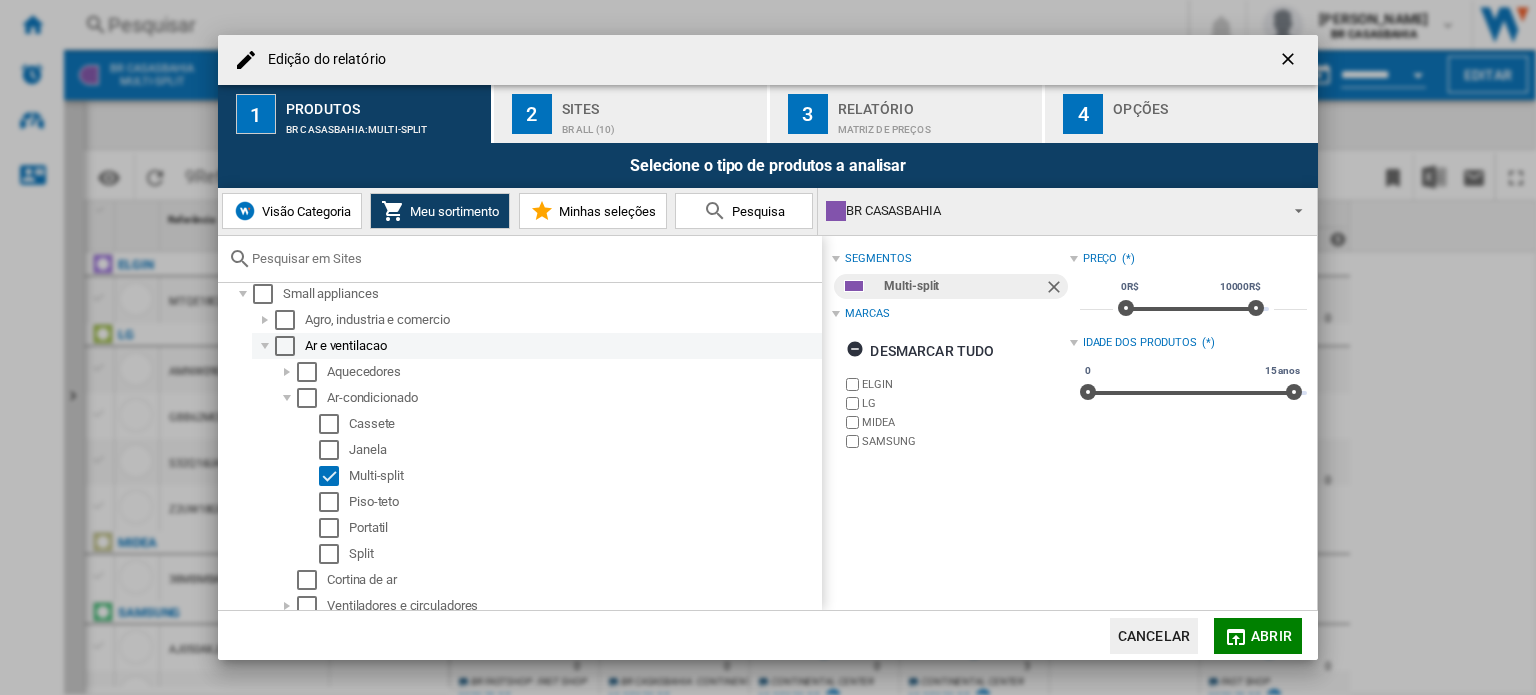 scroll, scrollTop: 172, scrollLeft: 0, axis: vertical 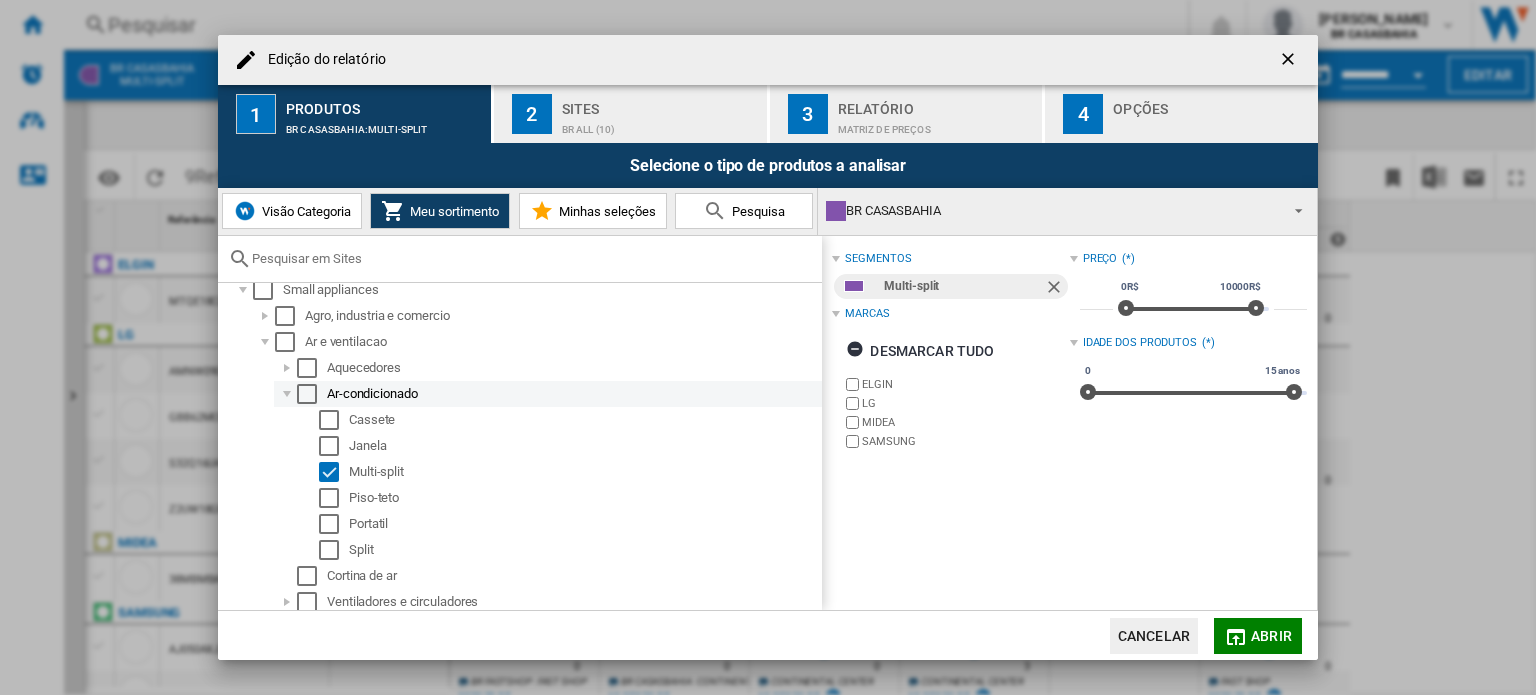 click at bounding box center [307, 394] 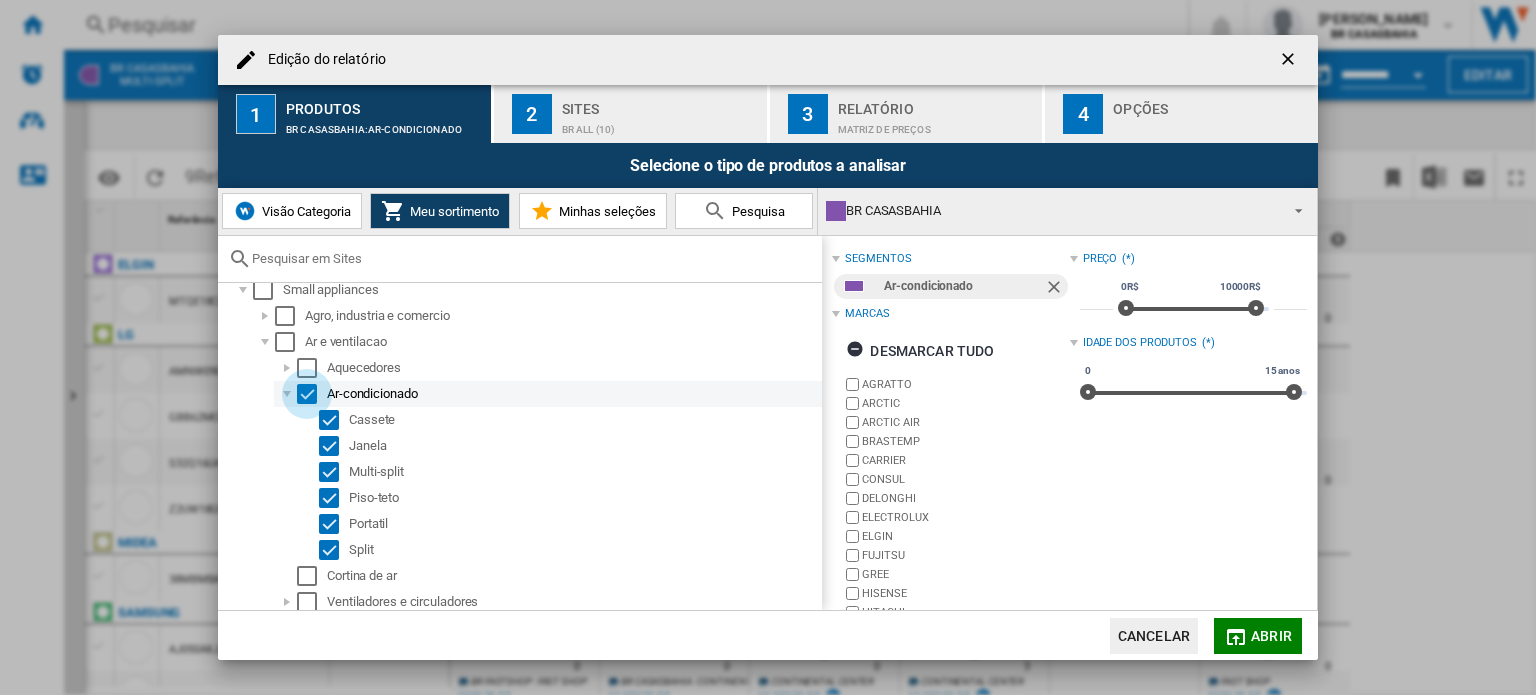 click at bounding box center (307, 394) 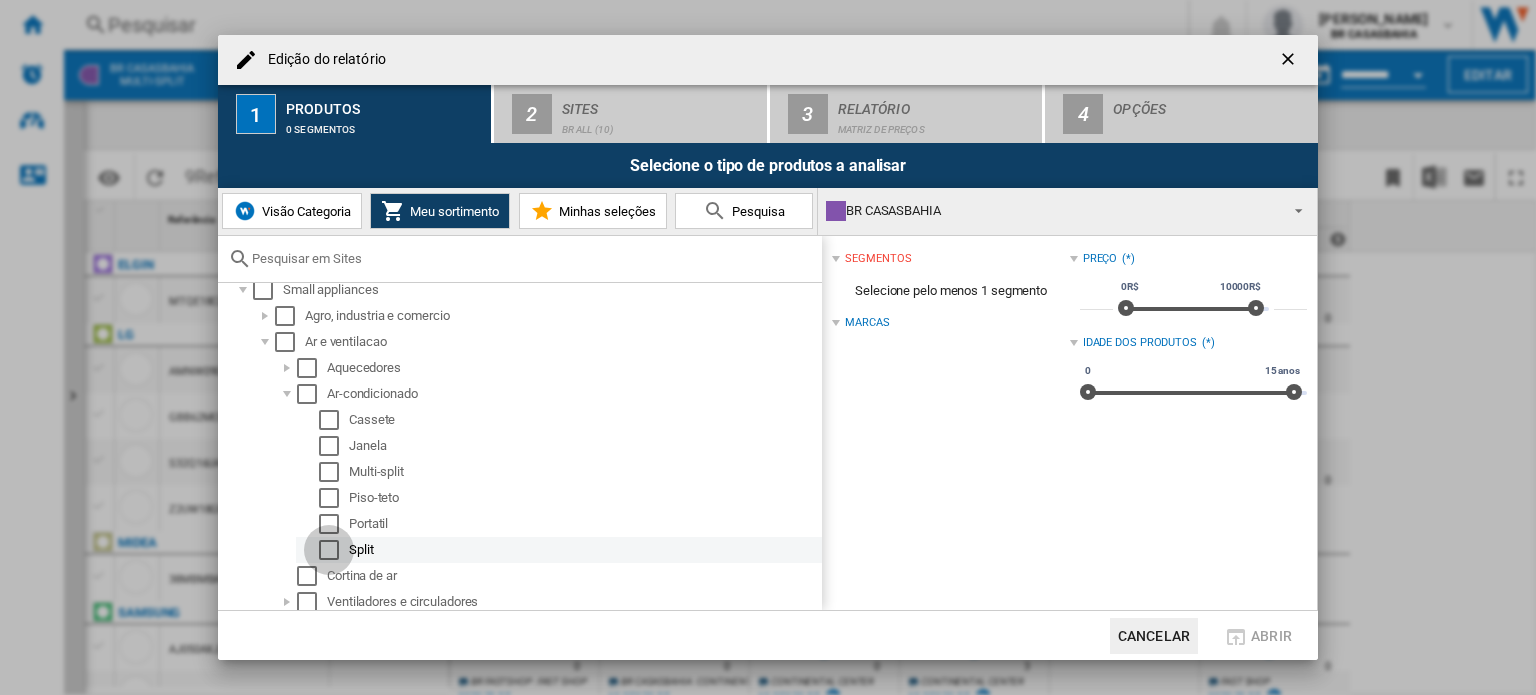 click at bounding box center (329, 550) 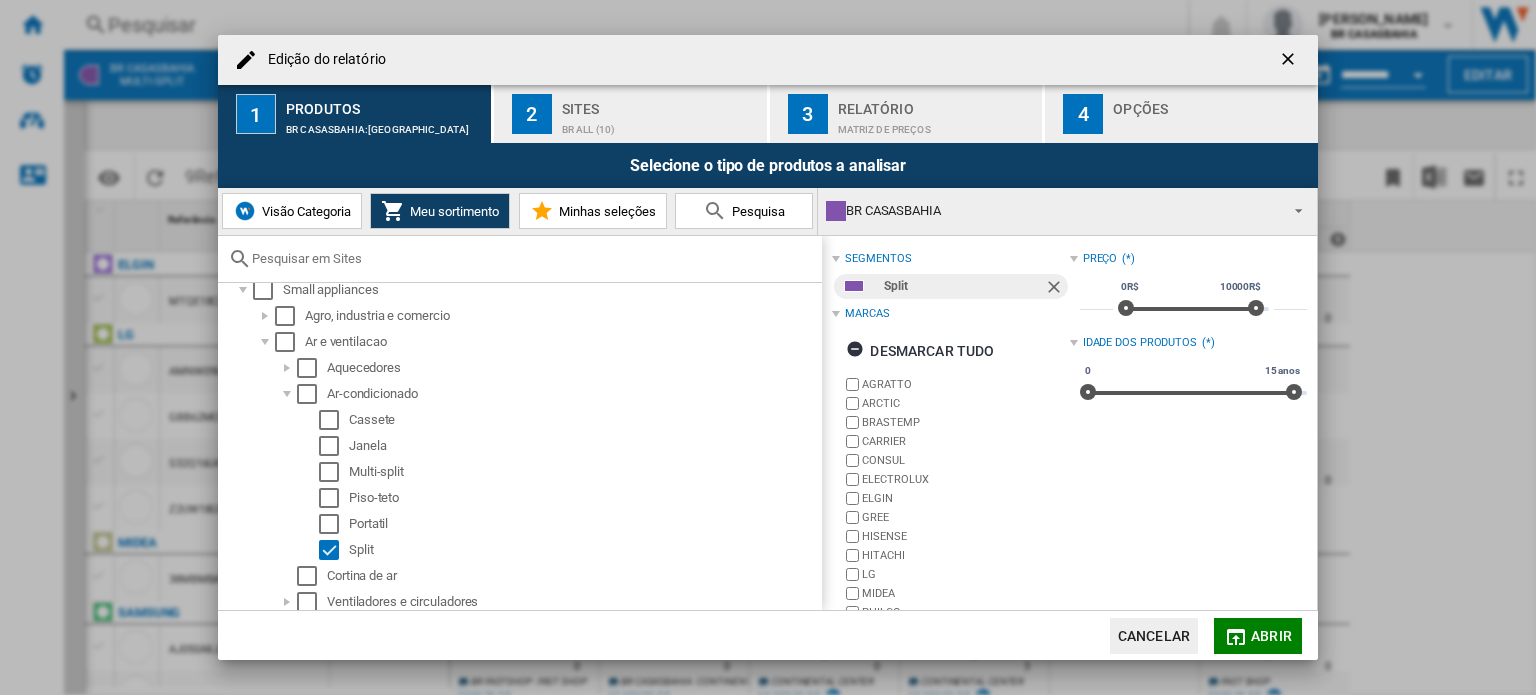 scroll, scrollTop: 68, scrollLeft: 0, axis: vertical 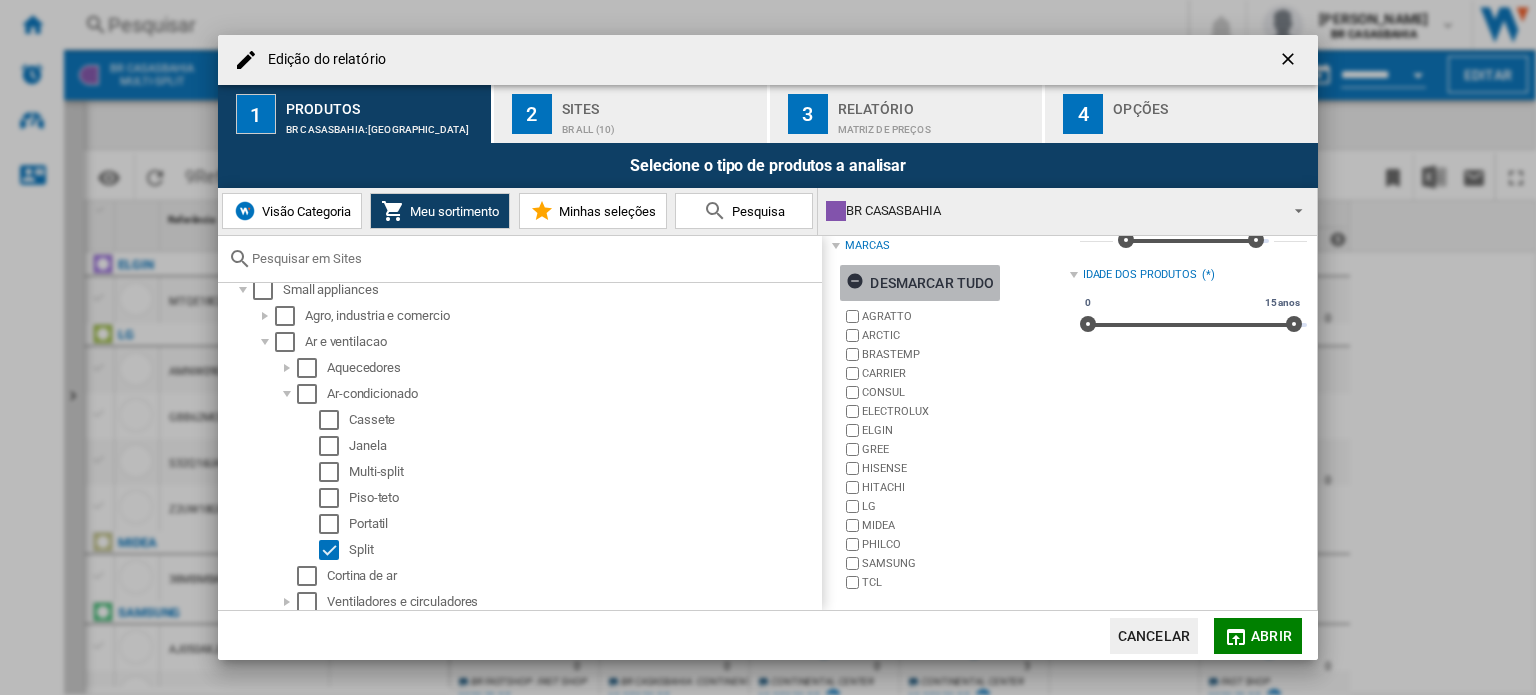 click at bounding box center (858, 284) 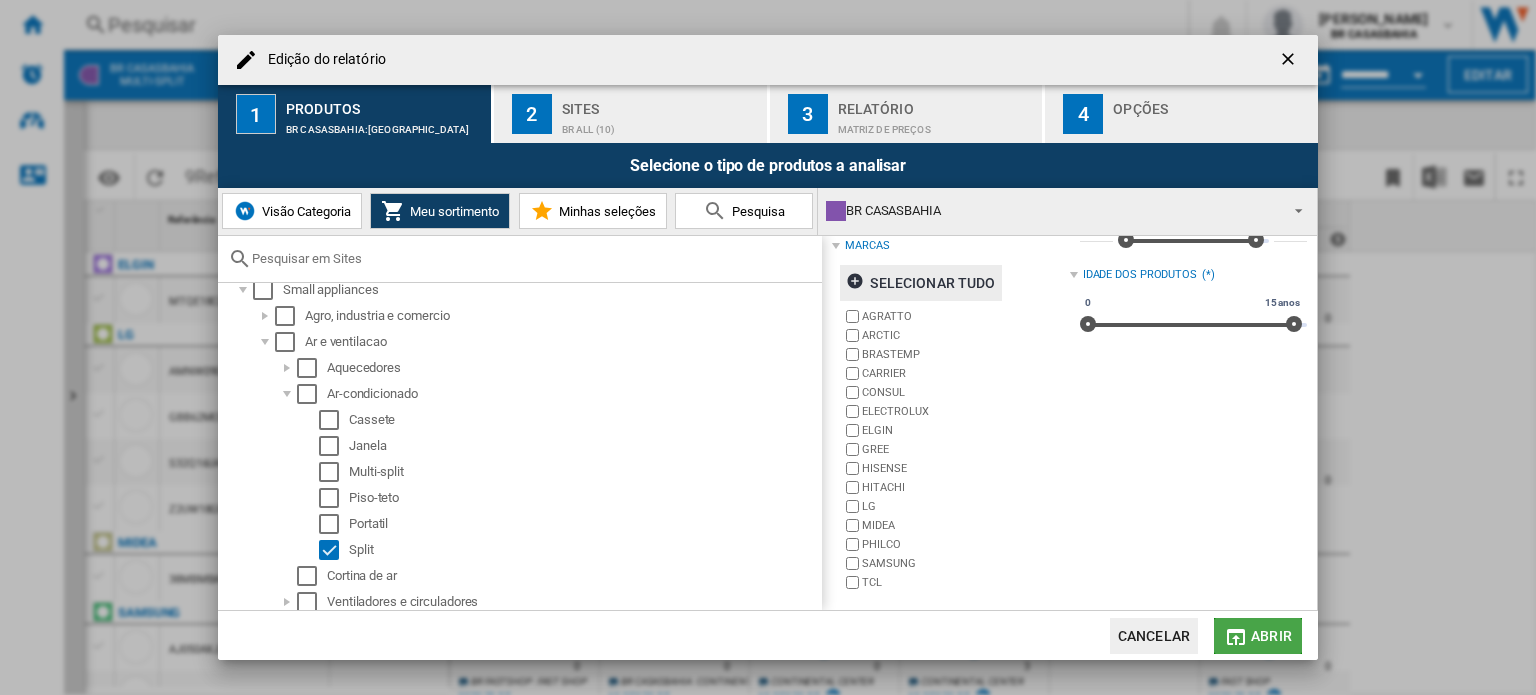 click on "Abrir" 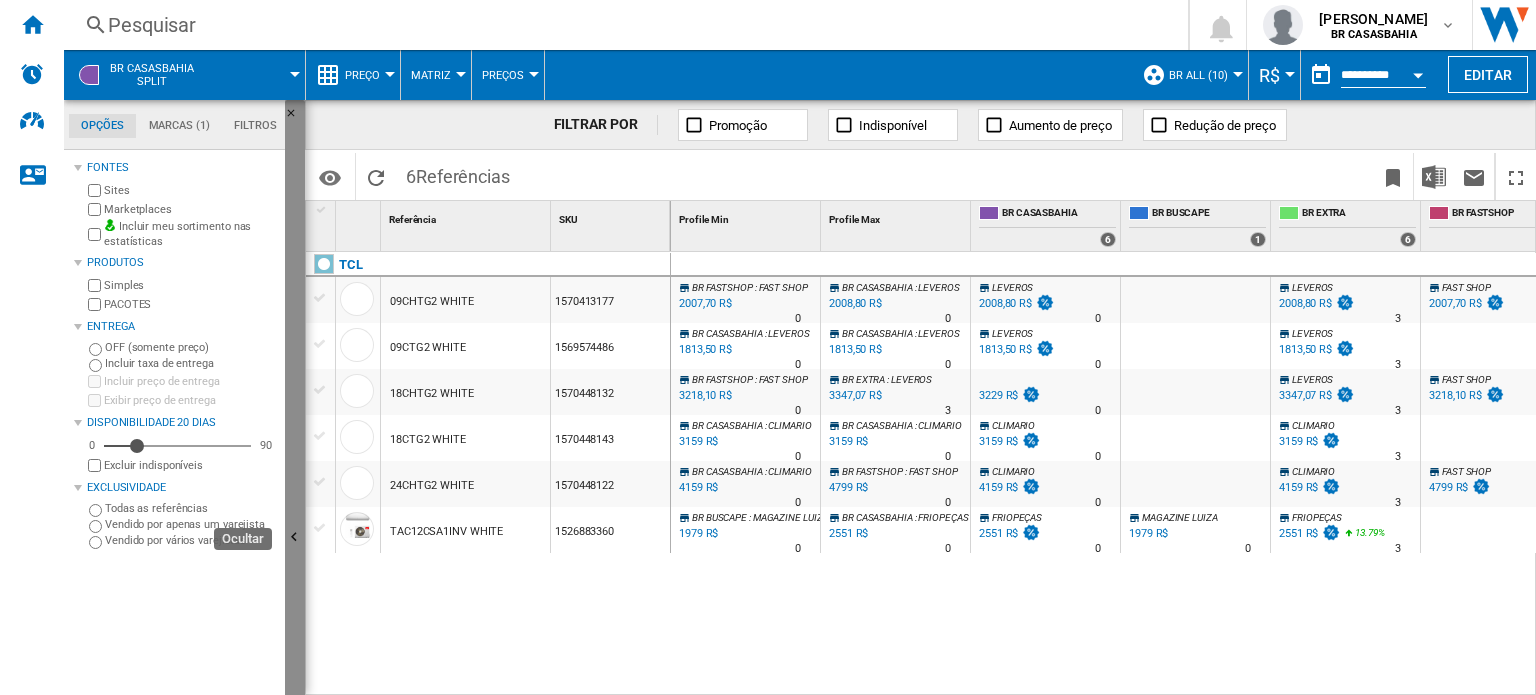 click at bounding box center (295, 538) 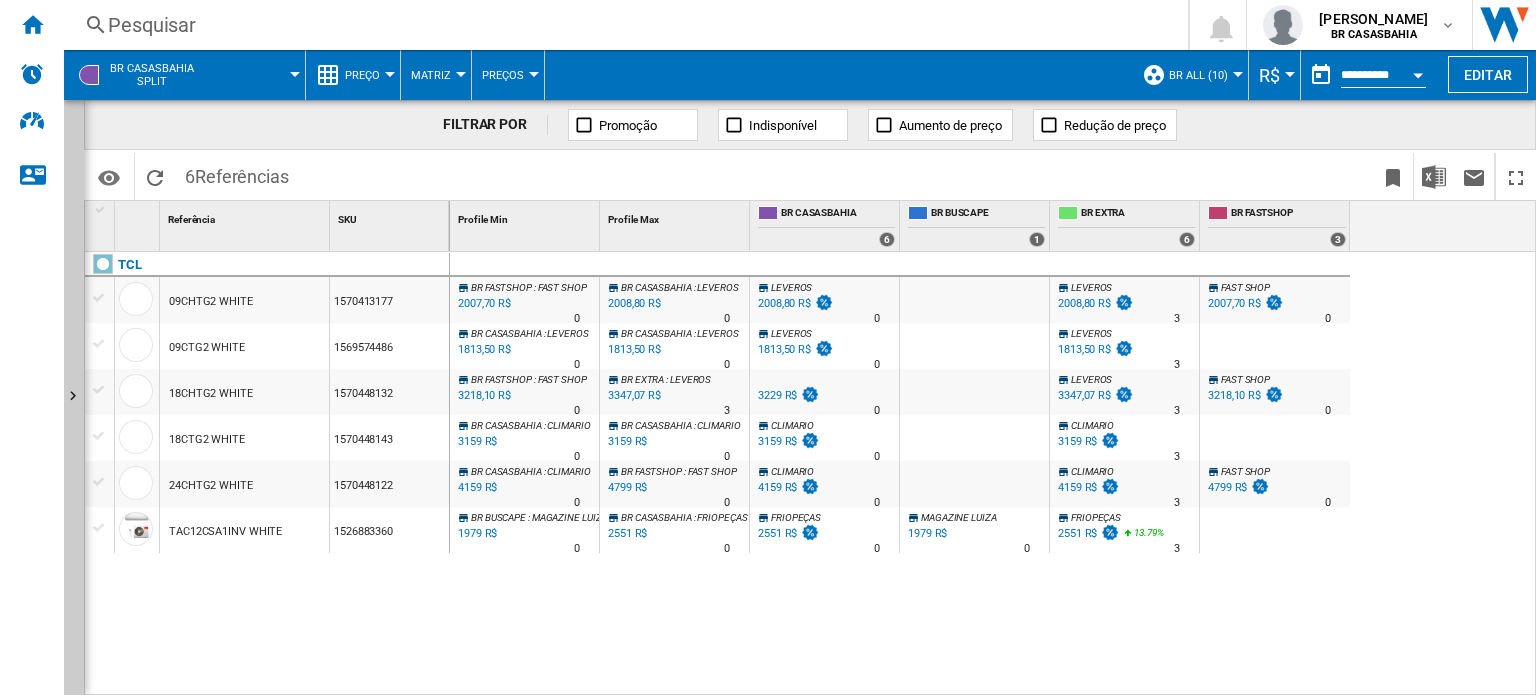 click on "Profile Max" at bounding box center (633, 219) 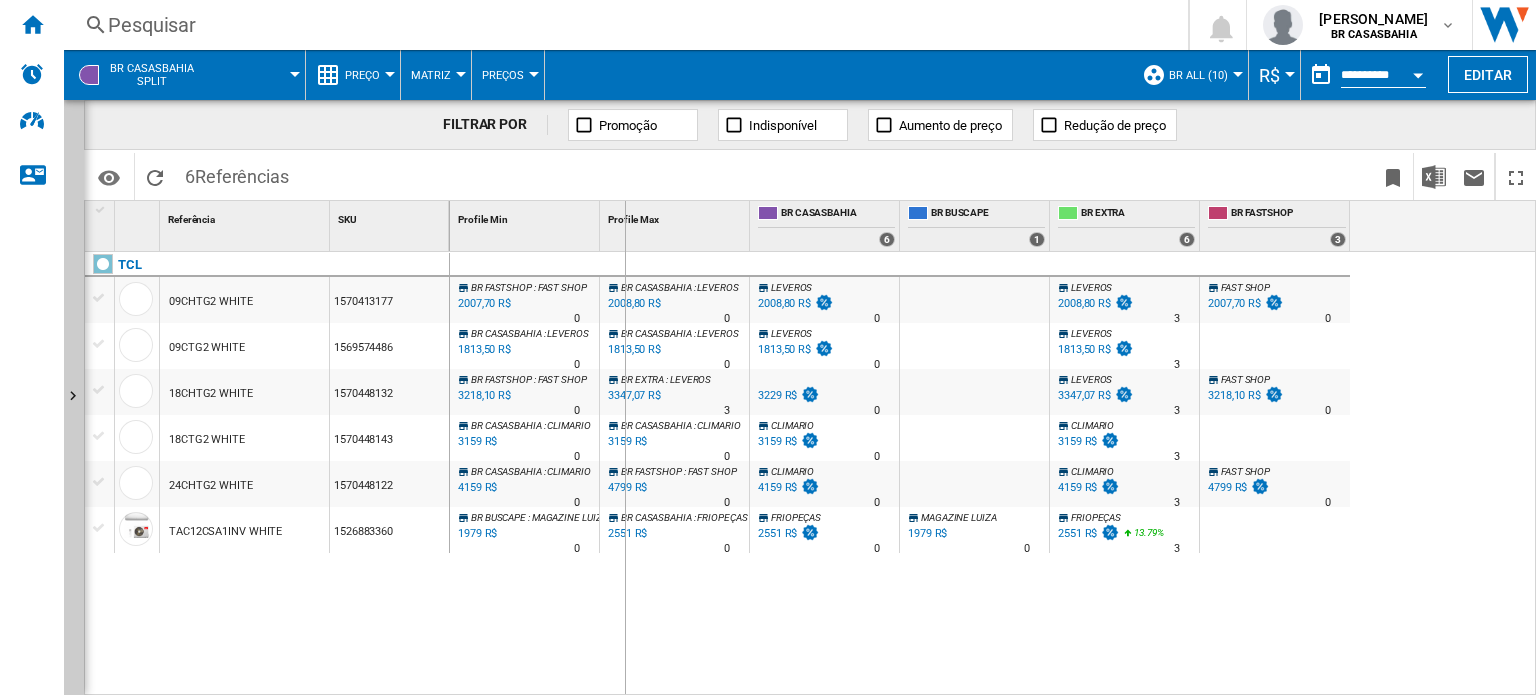 drag, startPoint x: 600, startPoint y: 224, endPoint x: 637, endPoint y: 220, distance: 37.215588 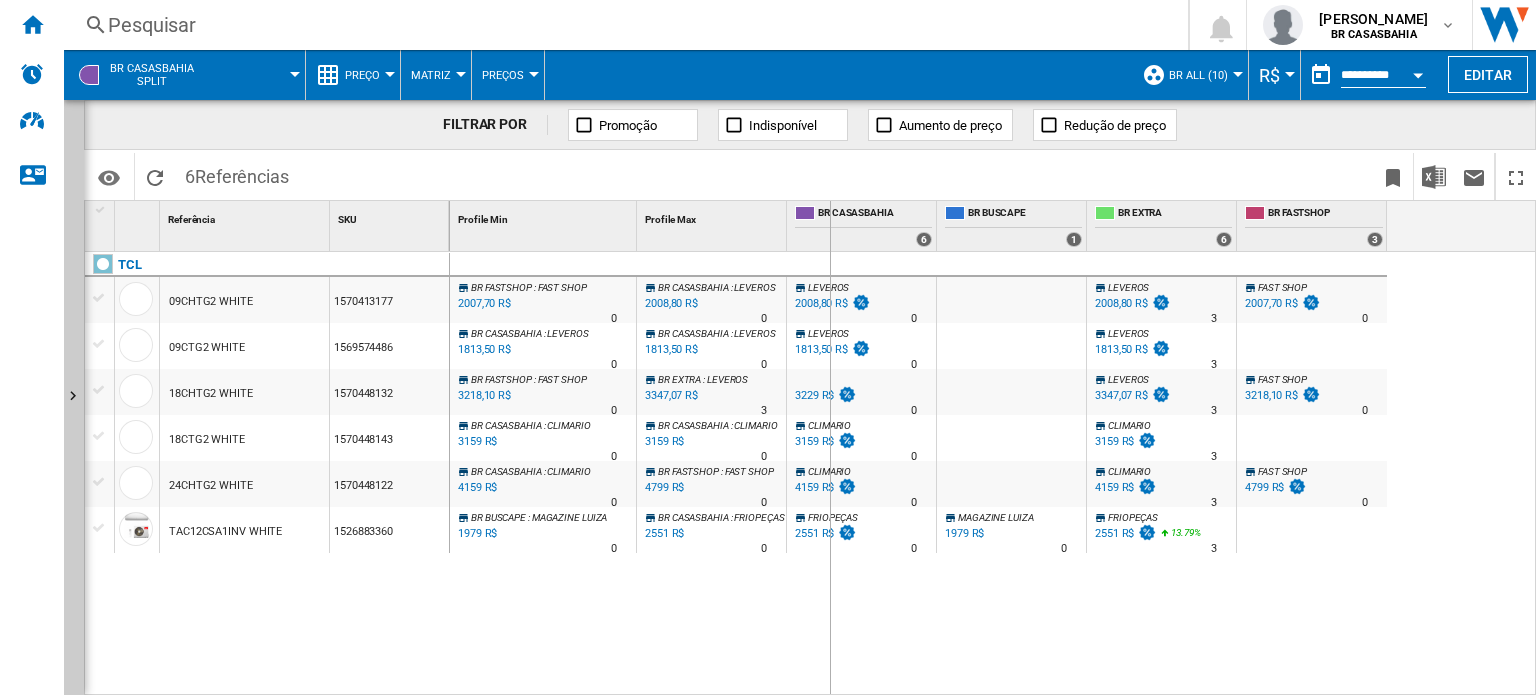 drag, startPoint x: 786, startPoint y: 217, endPoint x: 827, endPoint y: 215, distance: 41.04875 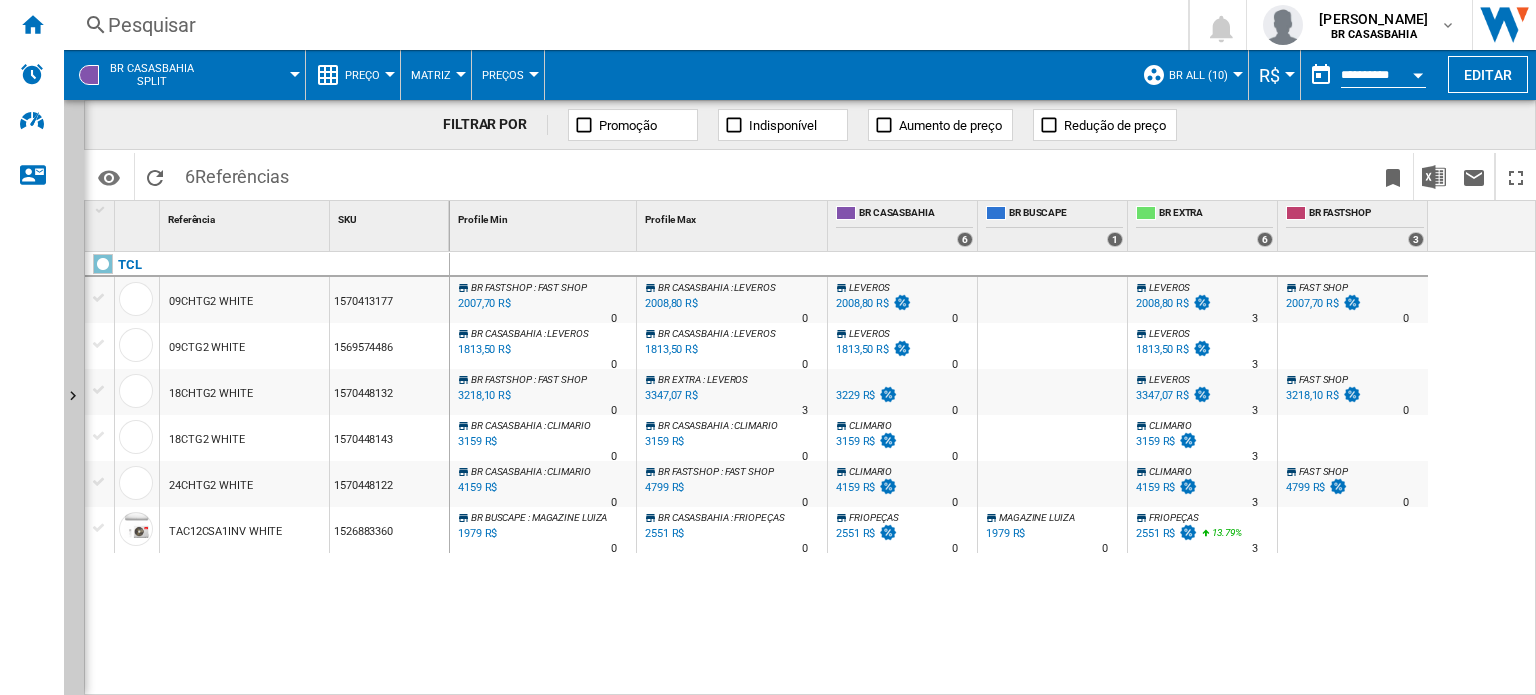 click on "1813,50 R$" at bounding box center (862, 349) 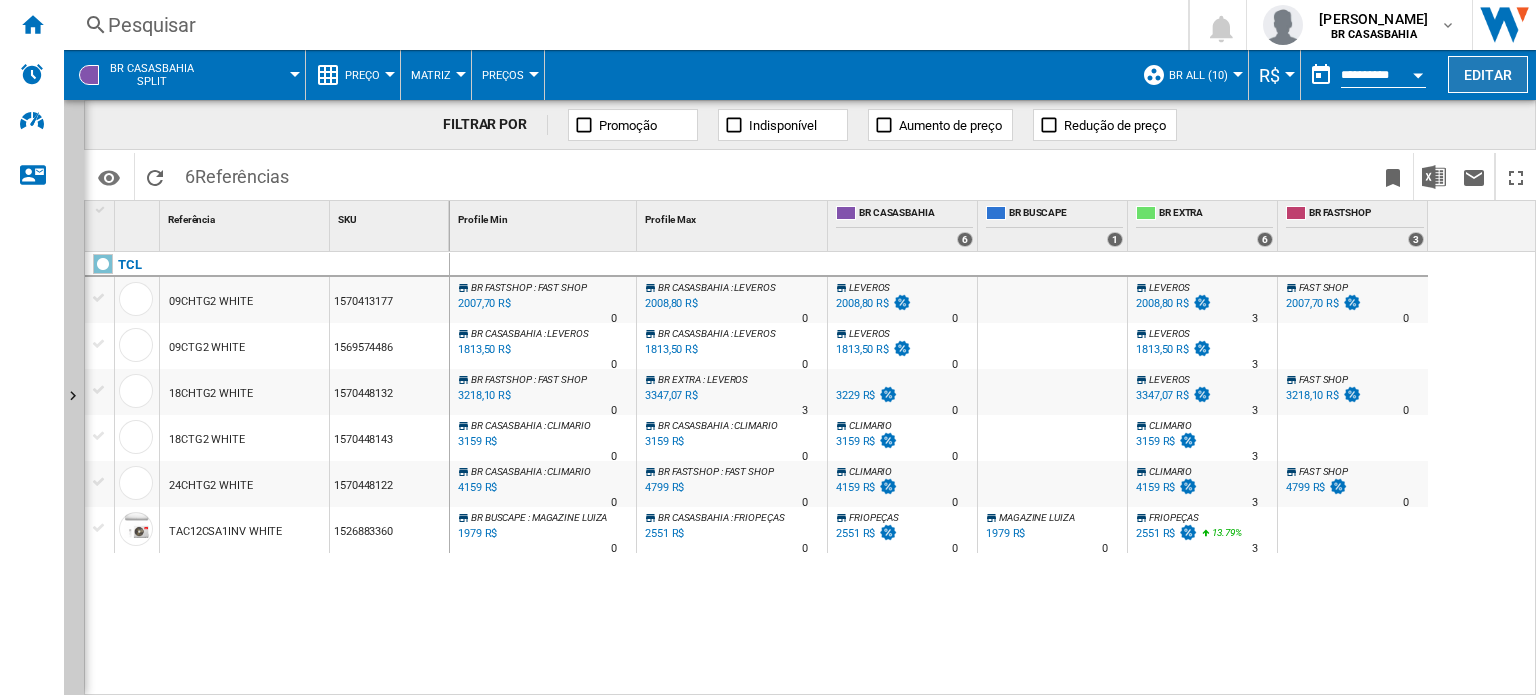 click on "Editar" at bounding box center (1488, 74) 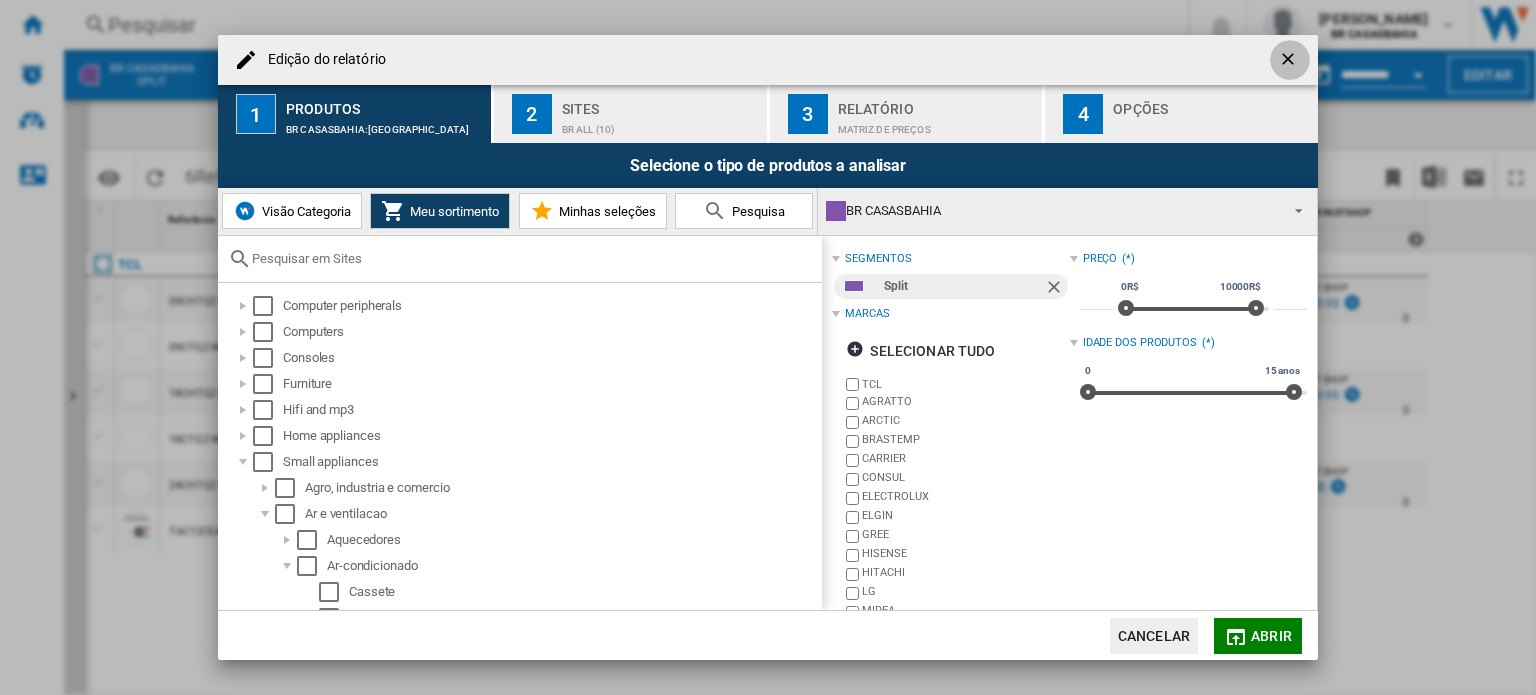 click at bounding box center [1290, 61] 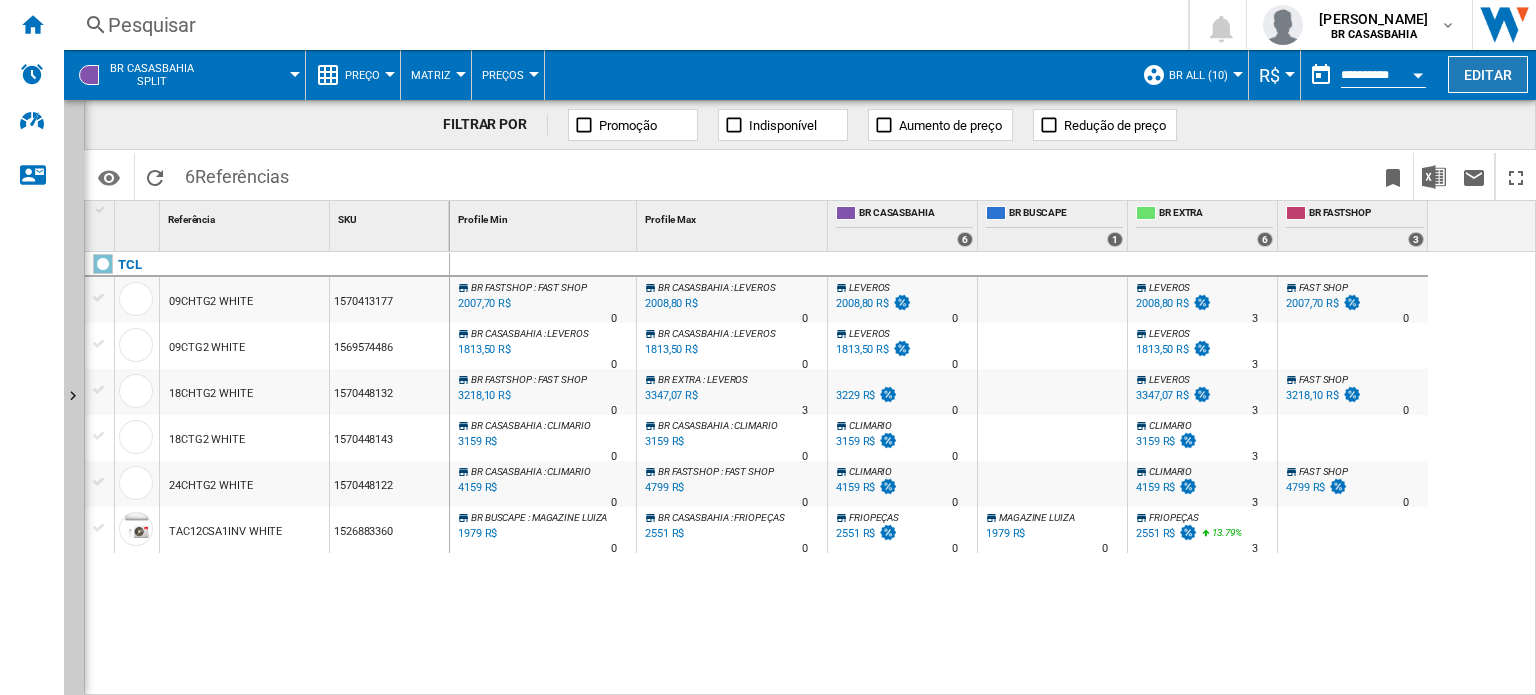 click on "Editar" at bounding box center (1488, 74) 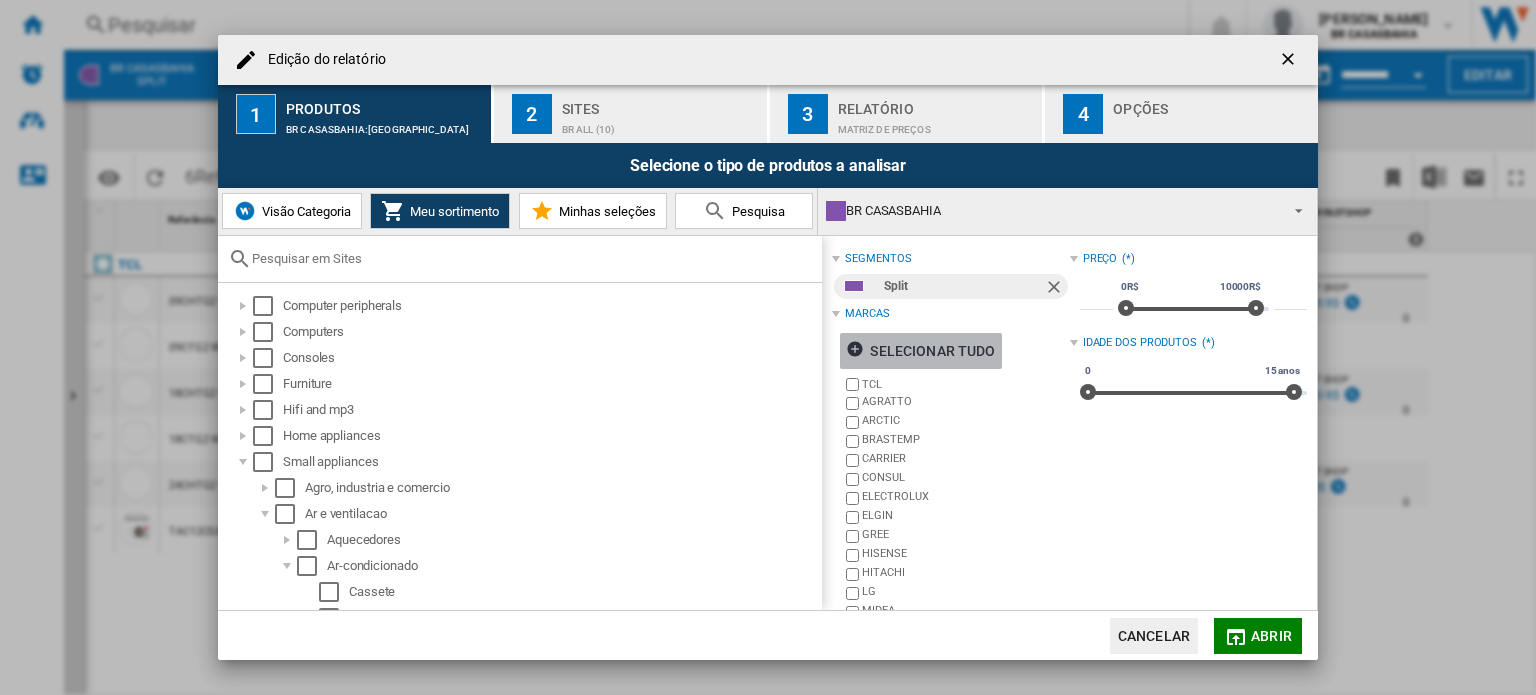 click at bounding box center [858, 352] 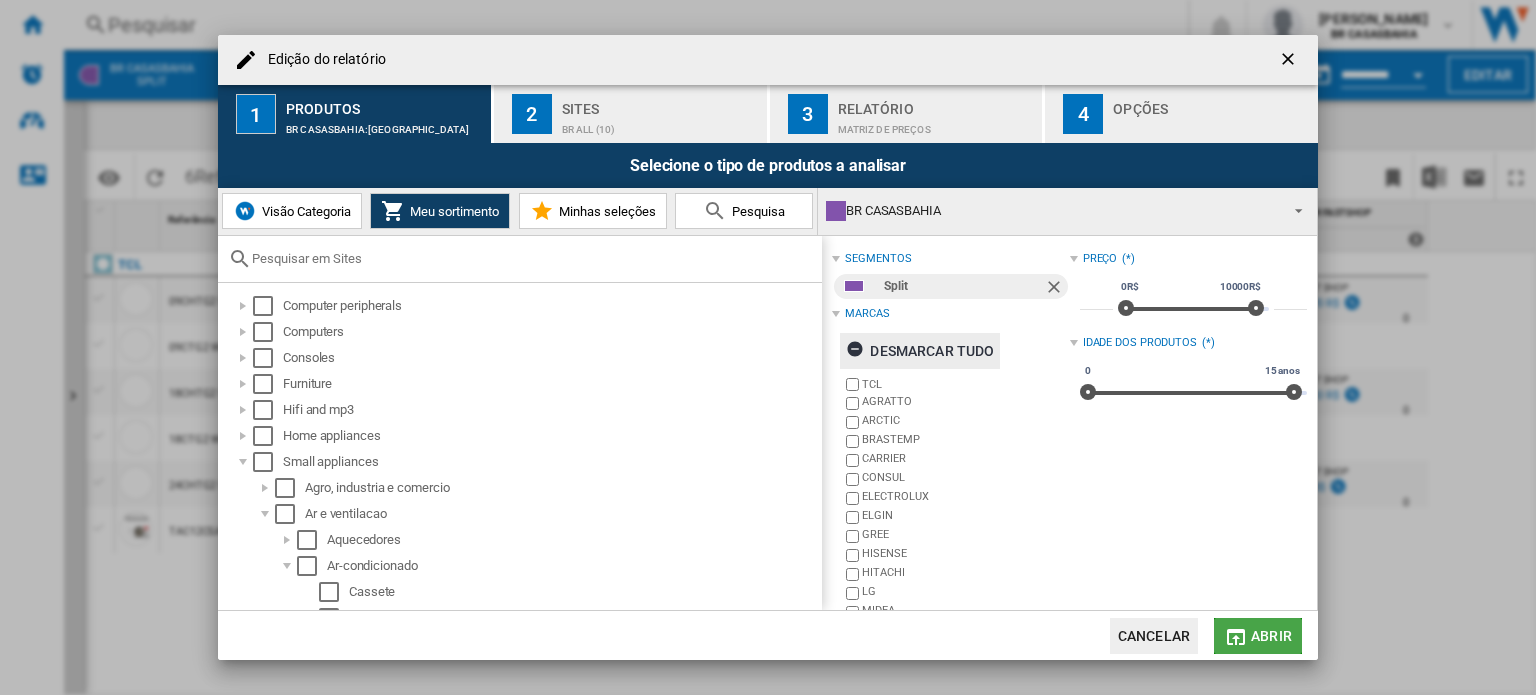 click on "Abrir" 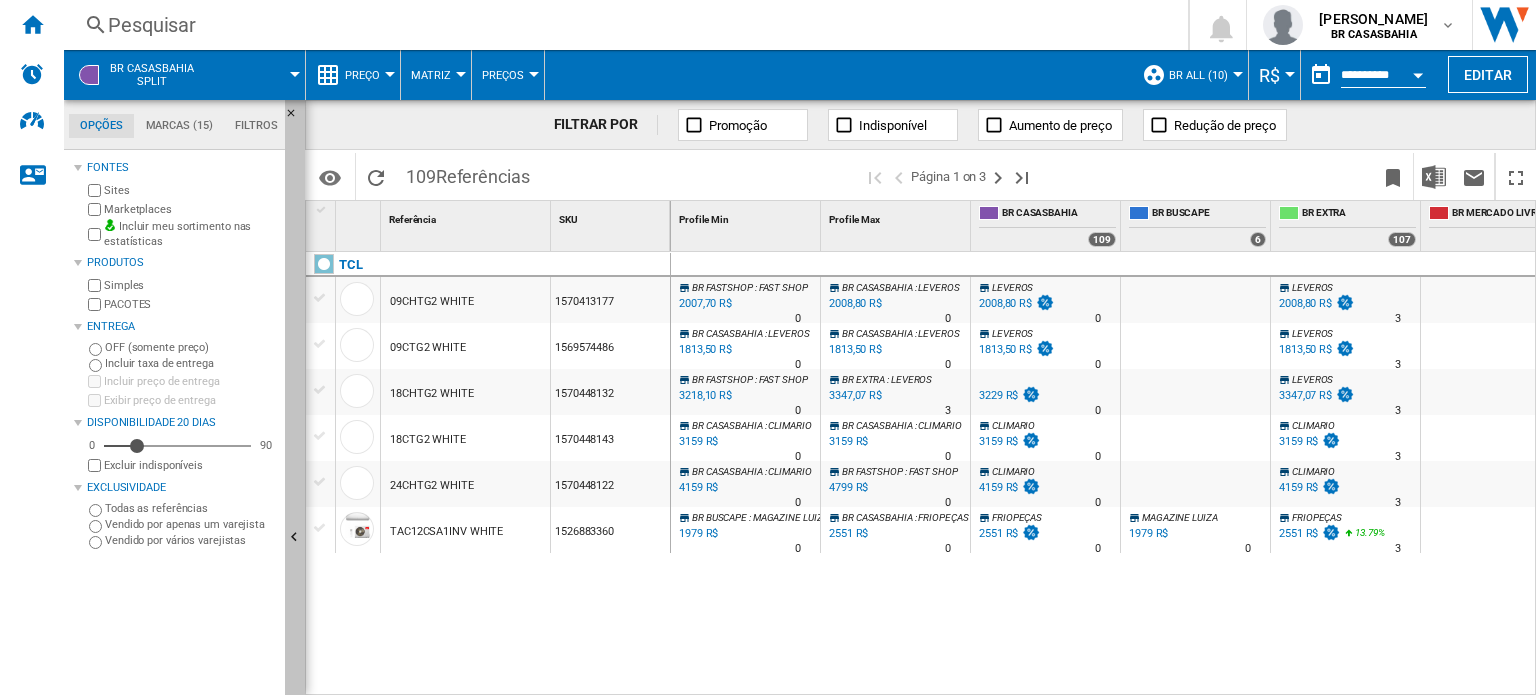 click at bounding box center (295, 538) 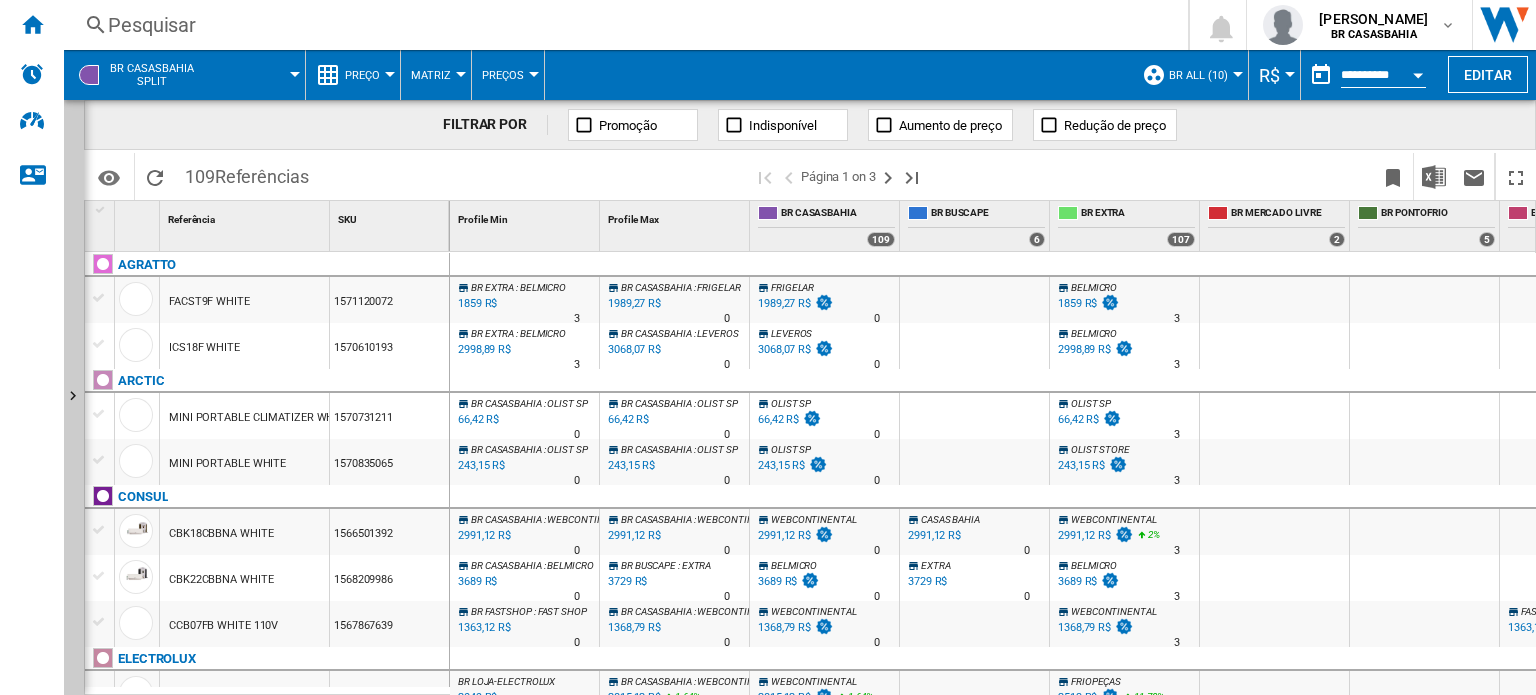 click on "Preço" at bounding box center (367, 75) 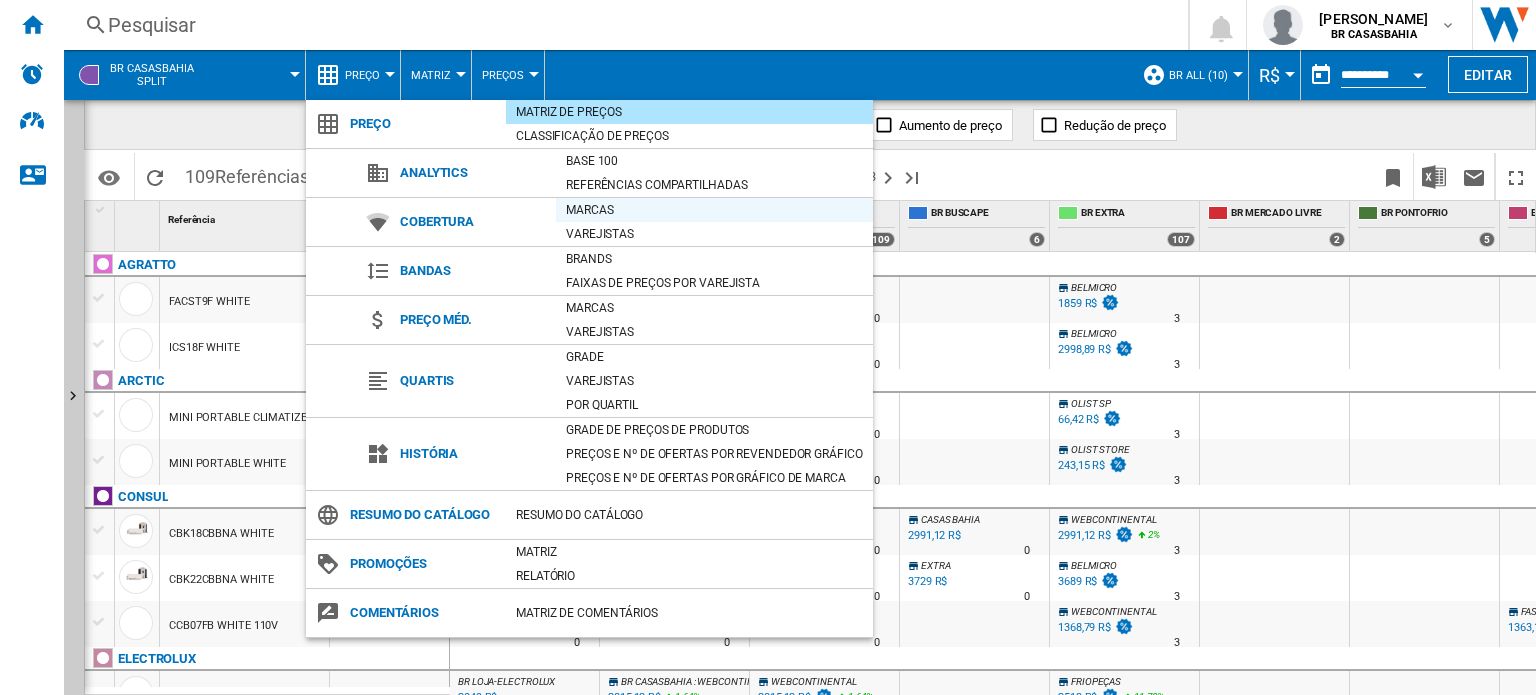 click on "Marcas" at bounding box center (714, 210) 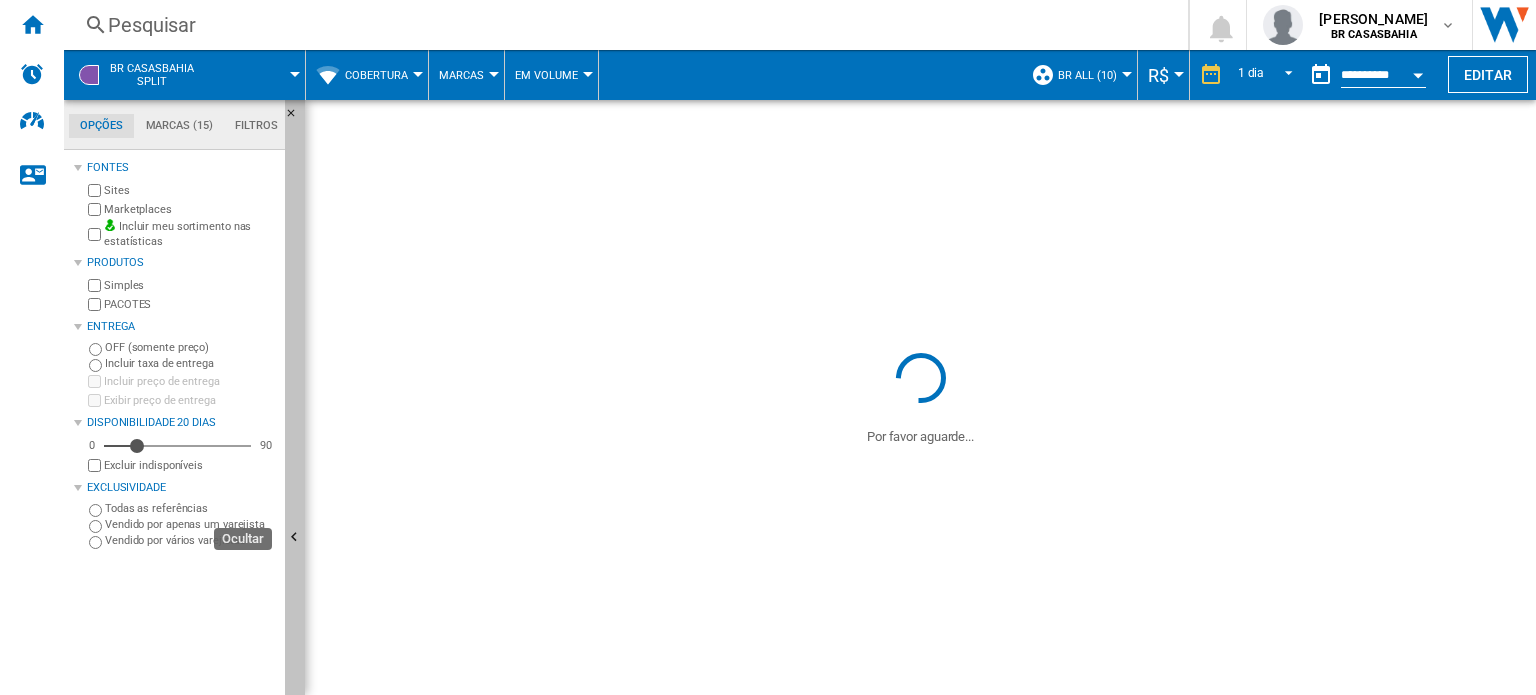 click at bounding box center [295, 538] 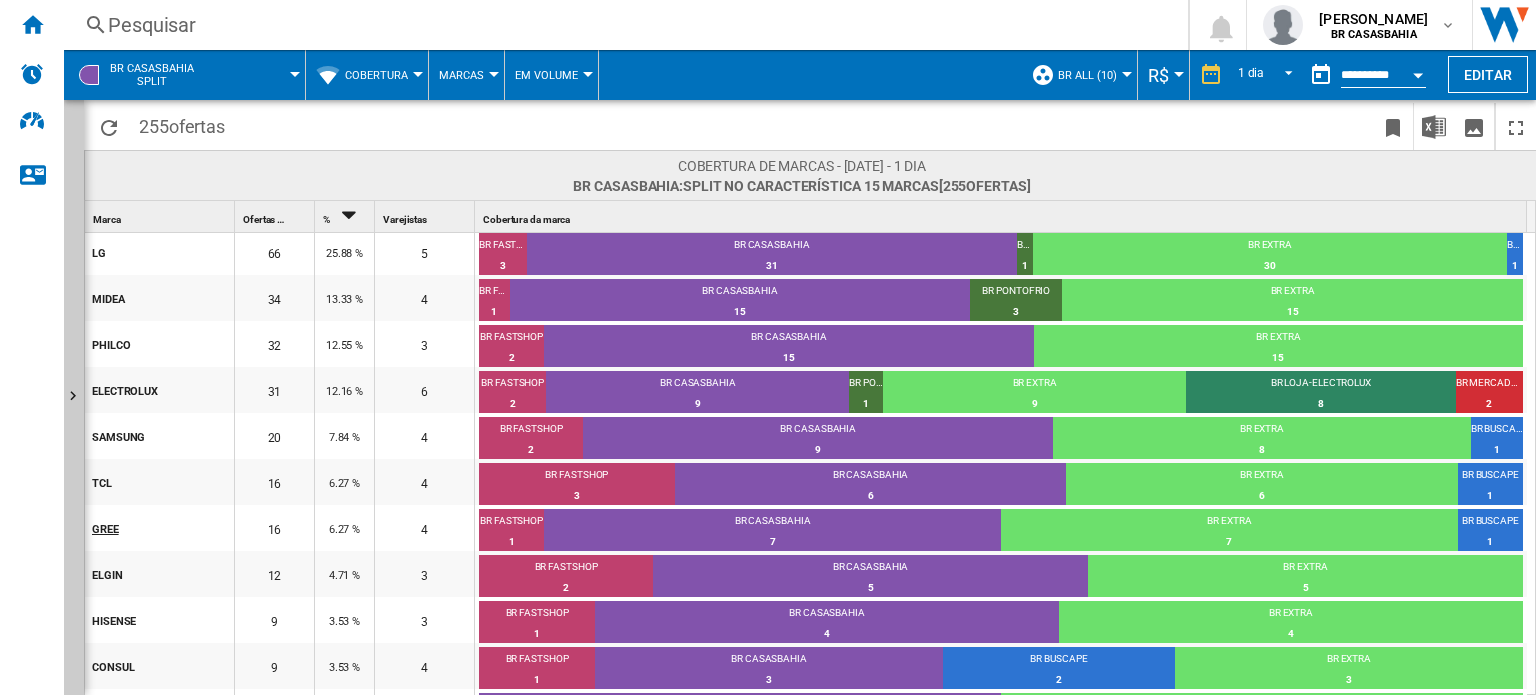scroll, scrollTop: 0, scrollLeft: 0, axis: both 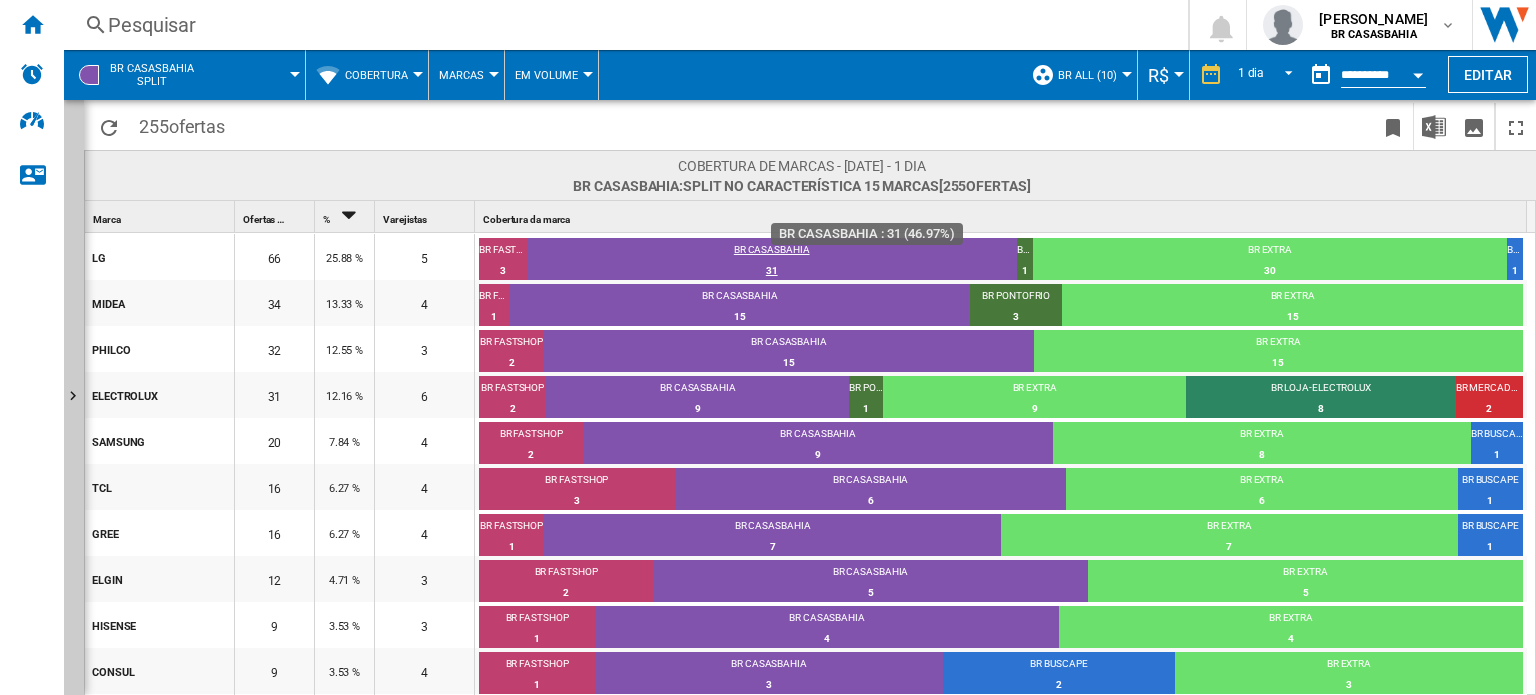 click on "BR CASASBAHIA" at bounding box center (772, 252) 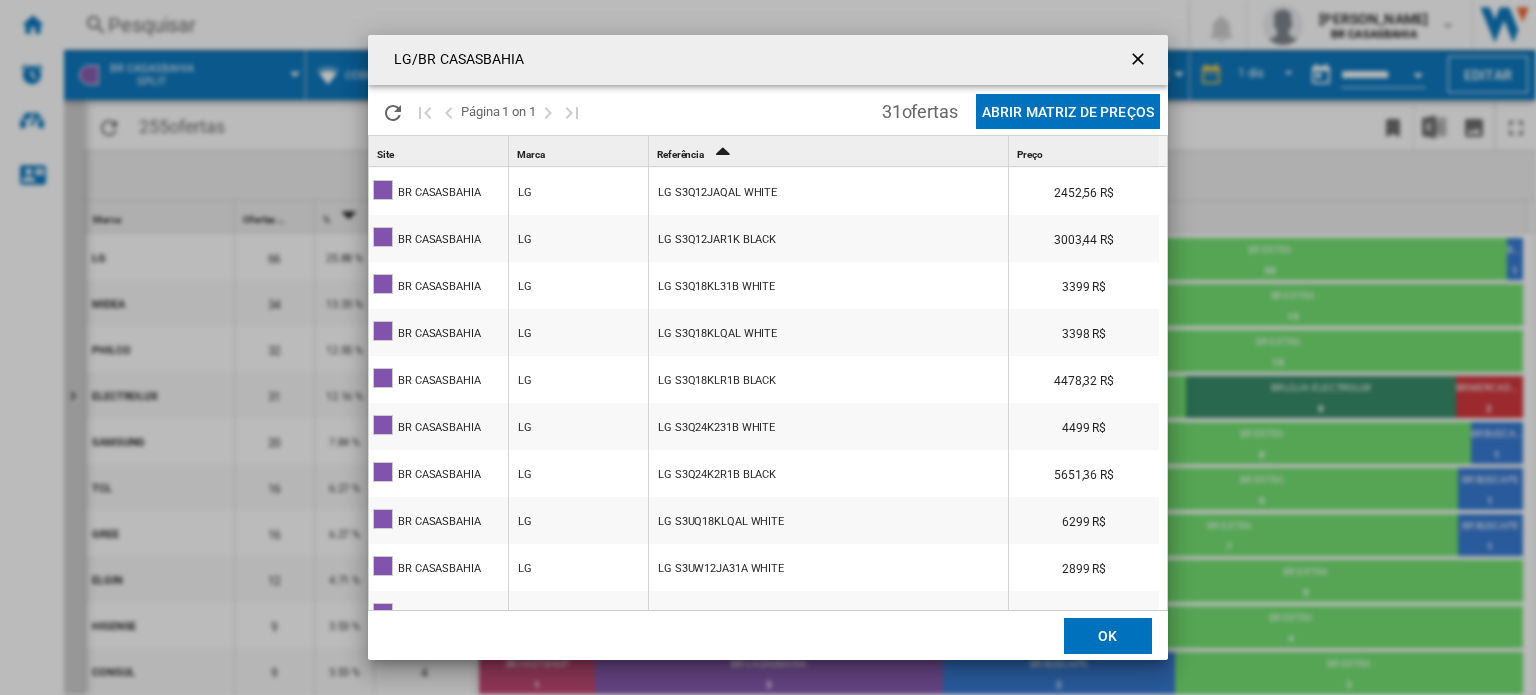 scroll, scrollTop: 567, scrollLeft: 0, axis: vertical 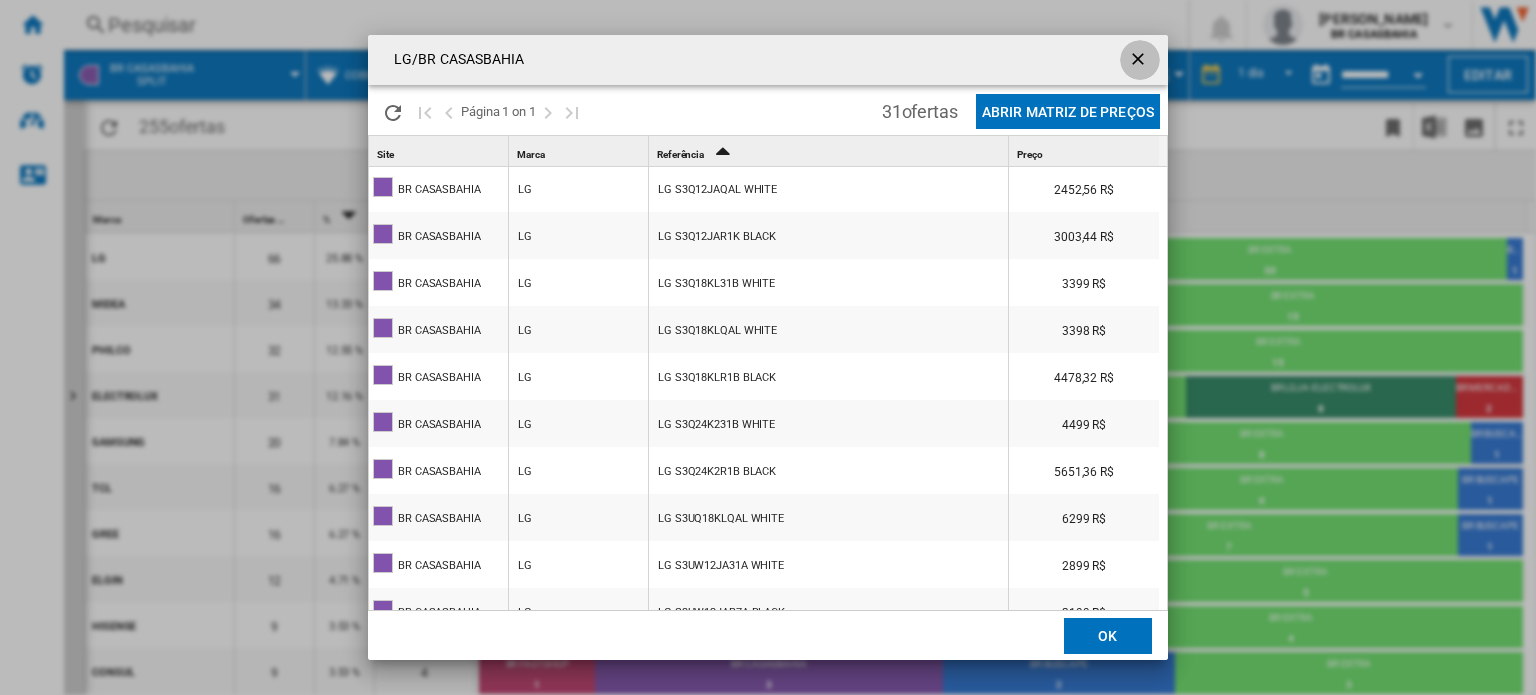 click at bounding box center (1140, 61) 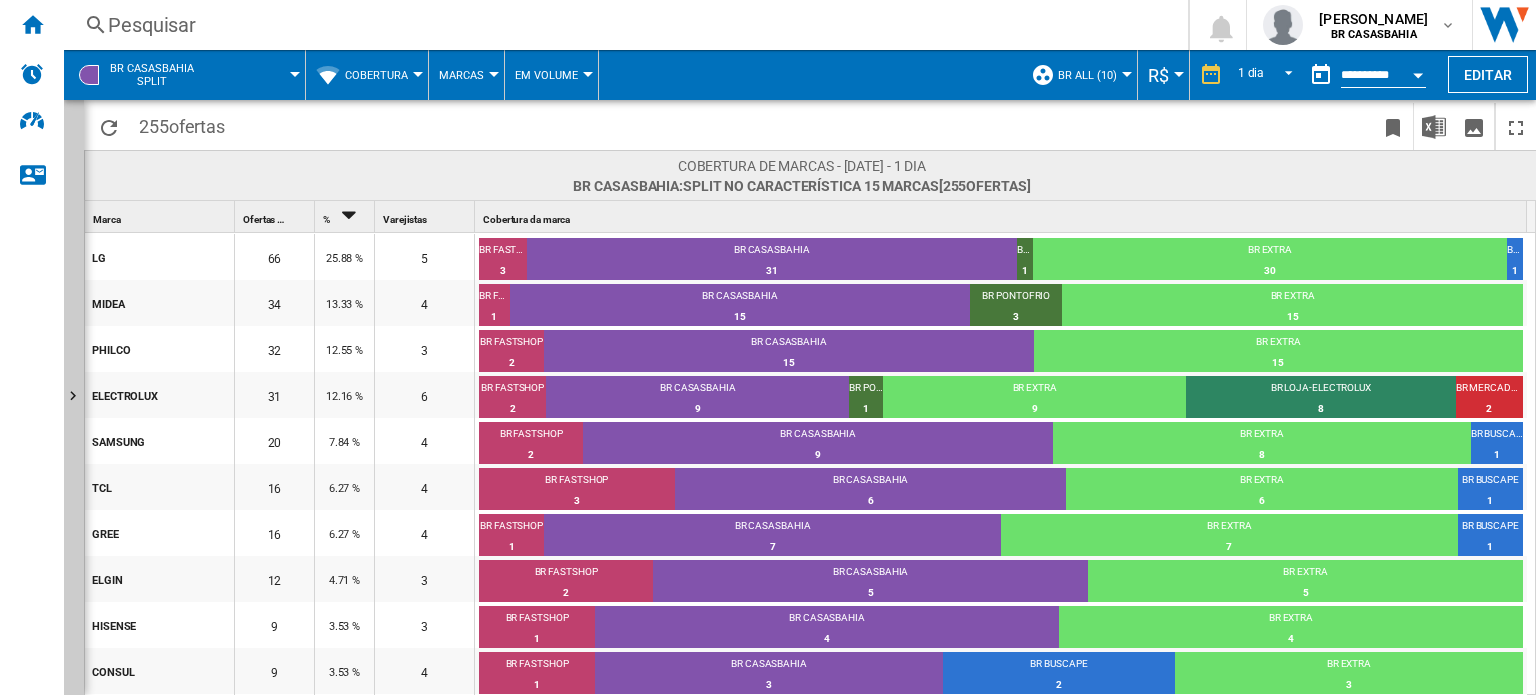 click on "Marcas" at bounding box center (461, 75) 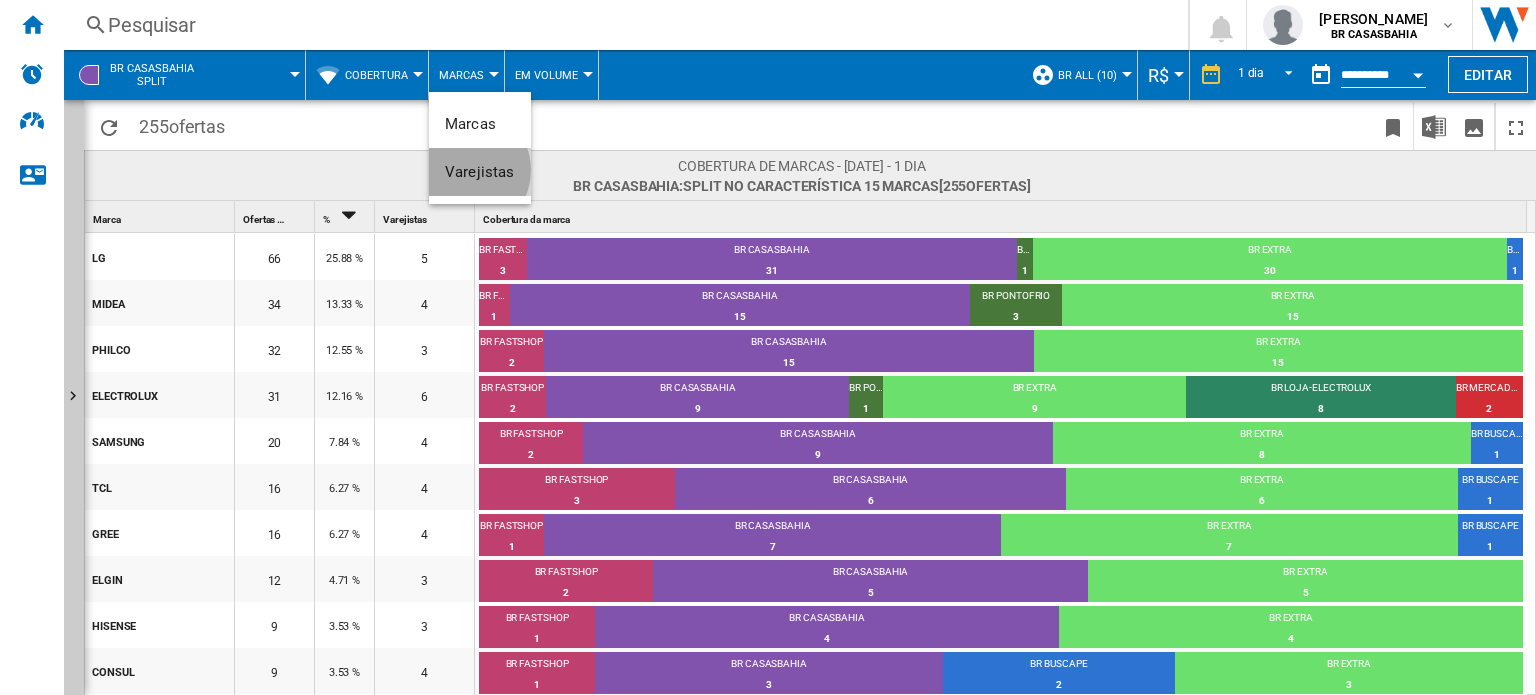 click on "Varejistas" at bounding box center (480, 172) 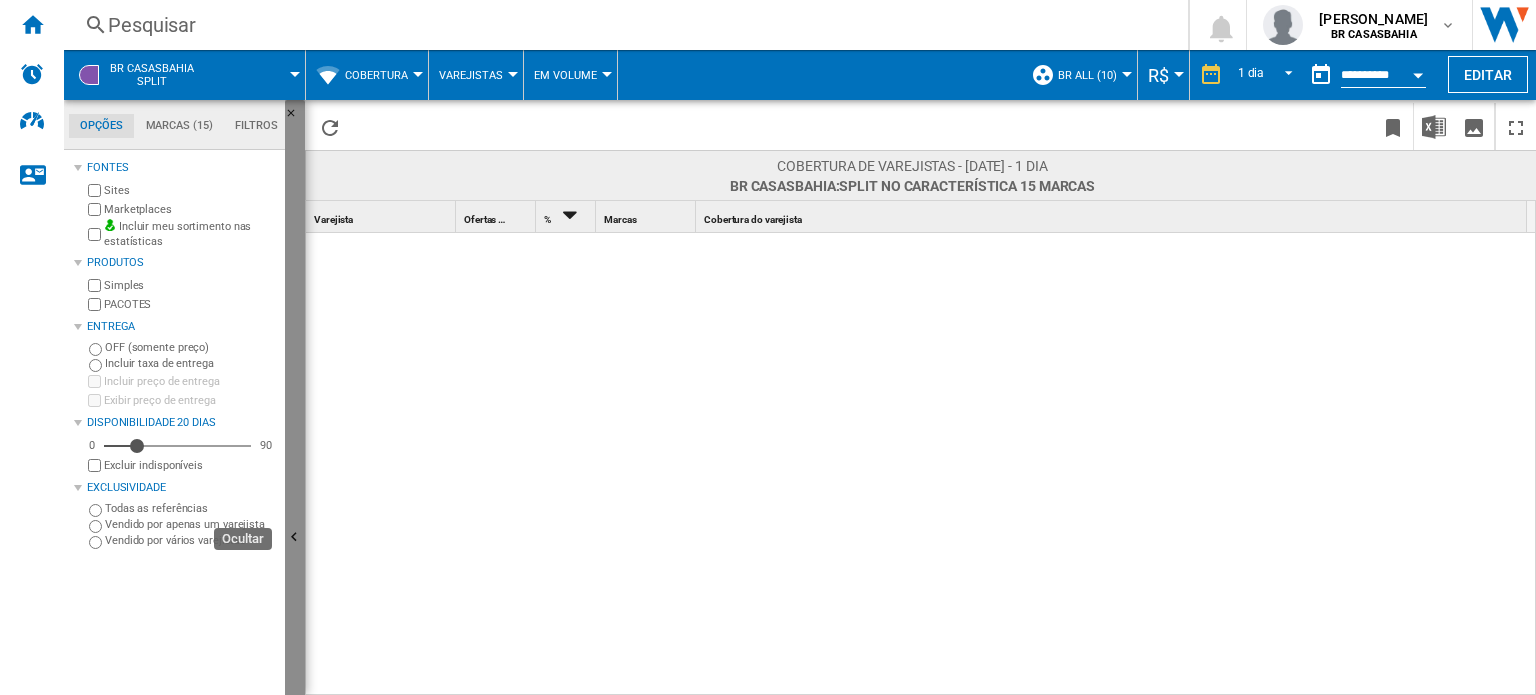 click at bounding box center (295, 538) 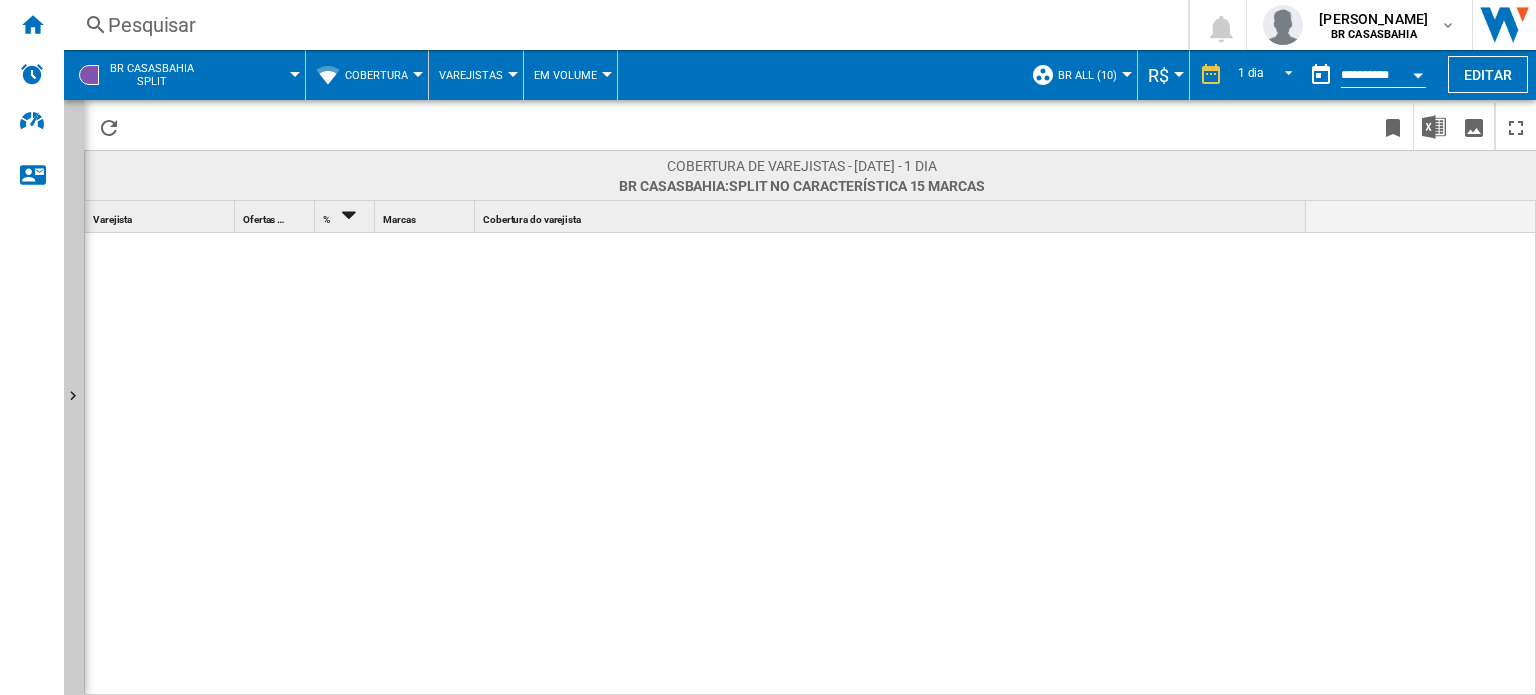 click on "Cobertura" at bounding box center [376, 75] 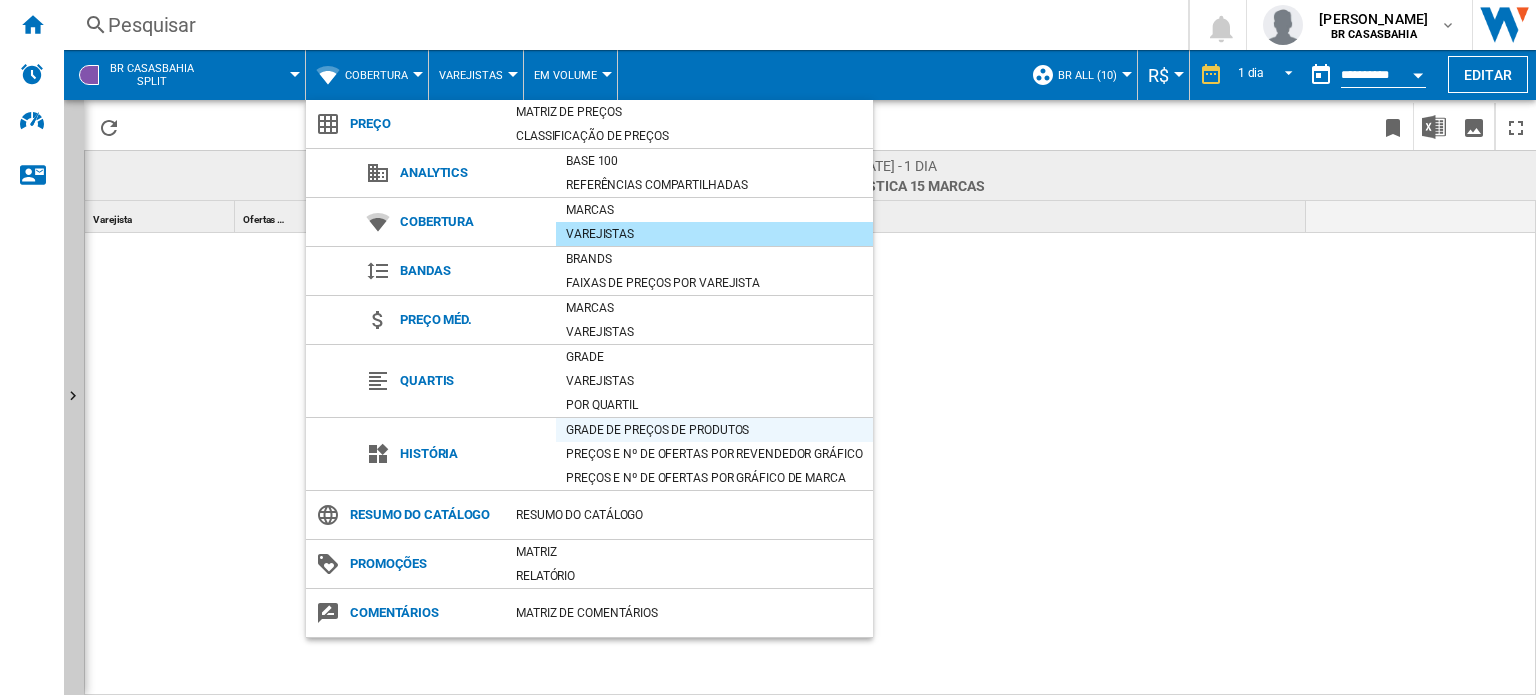 click on "Grade de preços de produtos" at bounding box center (714, 430) 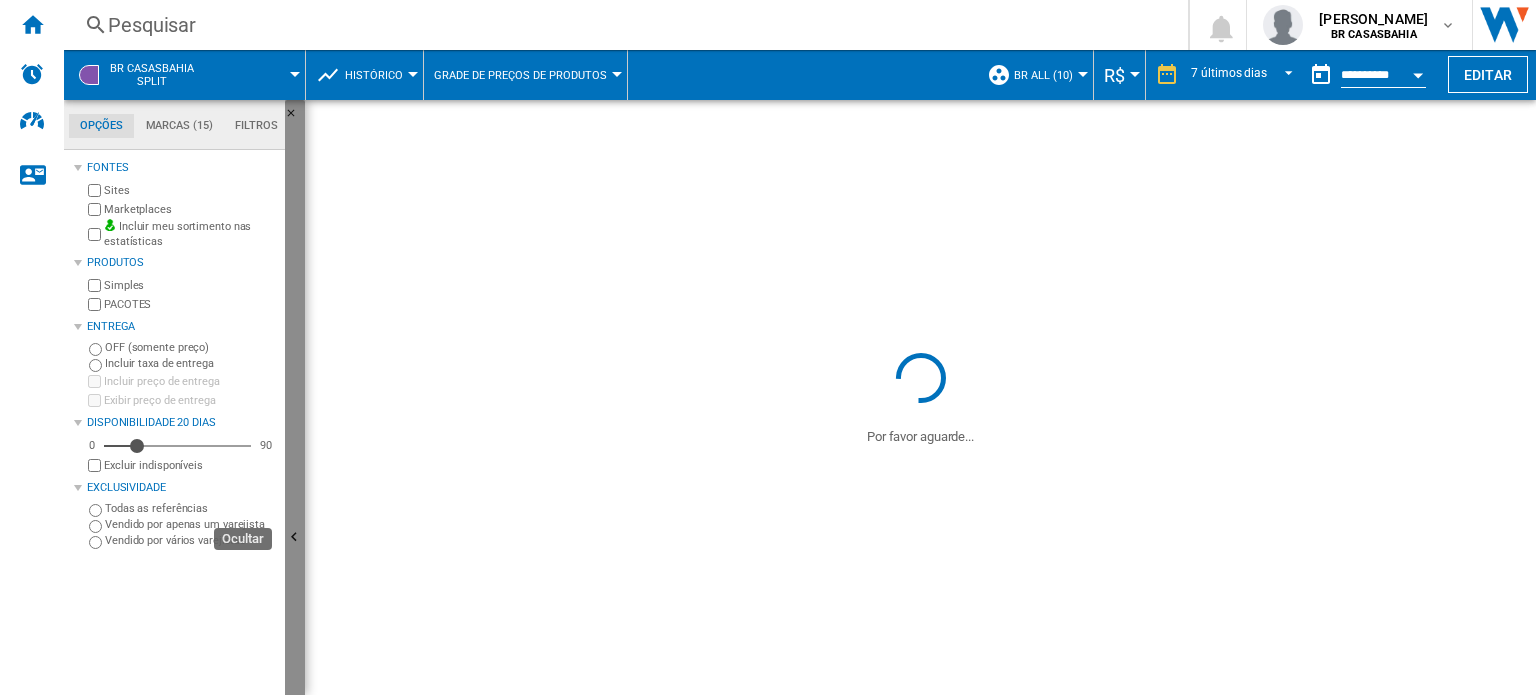 click at bounding box center (295, 538) 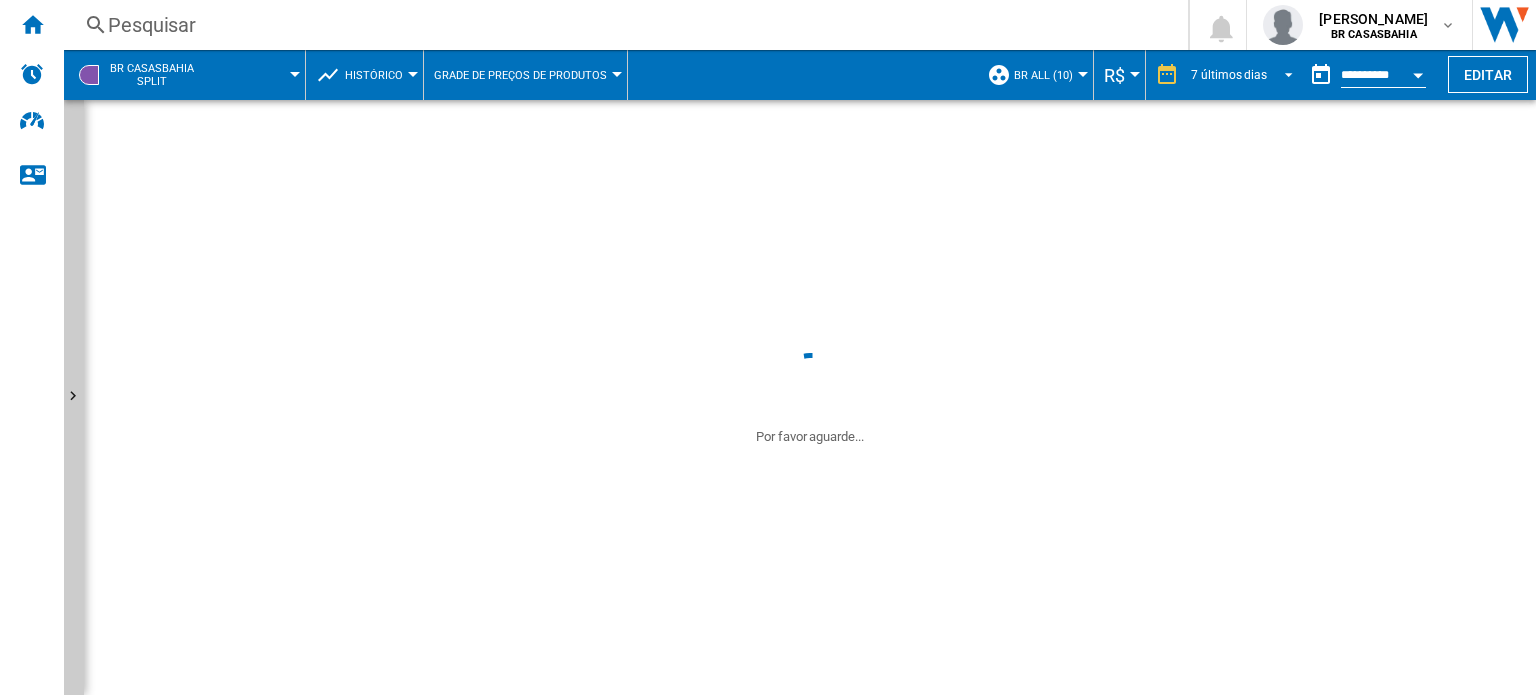 click at bounding box center (1283, 73) 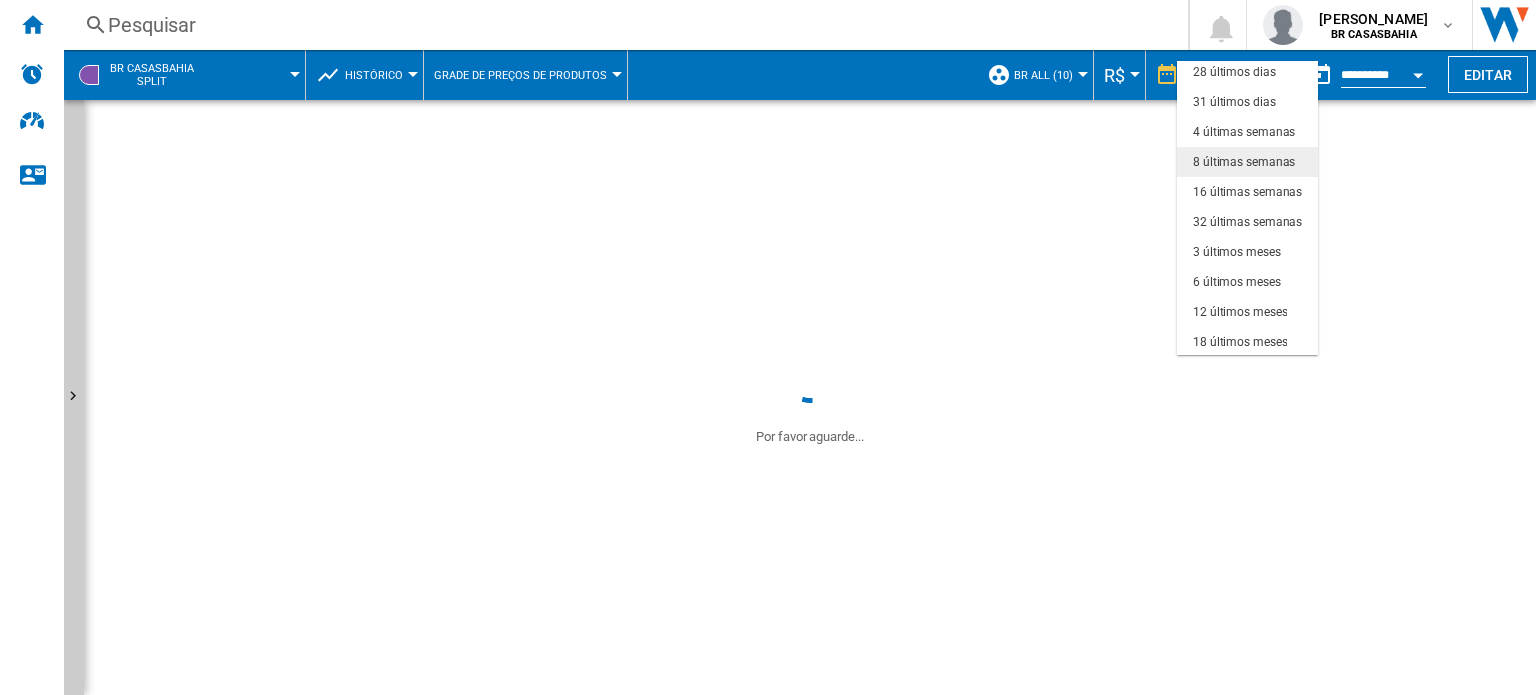 scroll, scrollTop: 0, scrollLeft: 0, axis: both 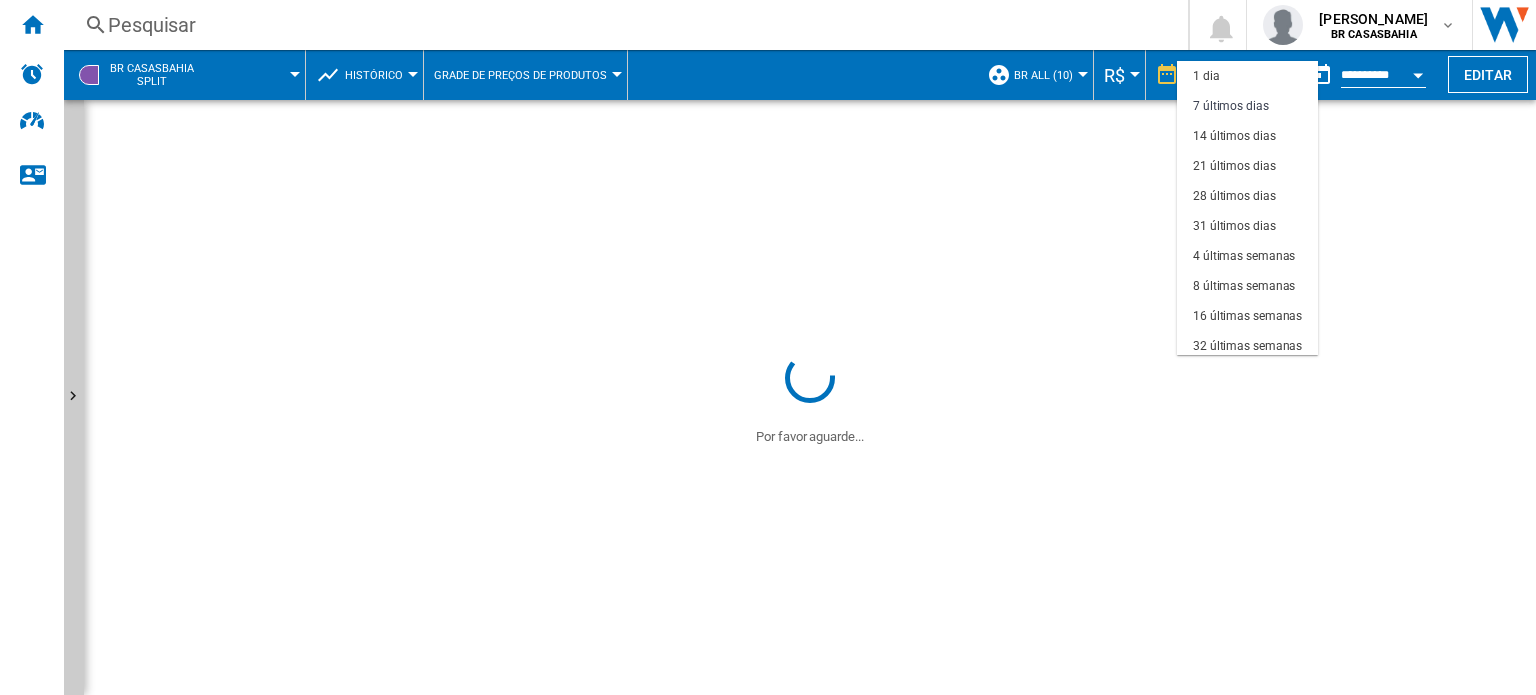 click at bounding box center [768, 347] 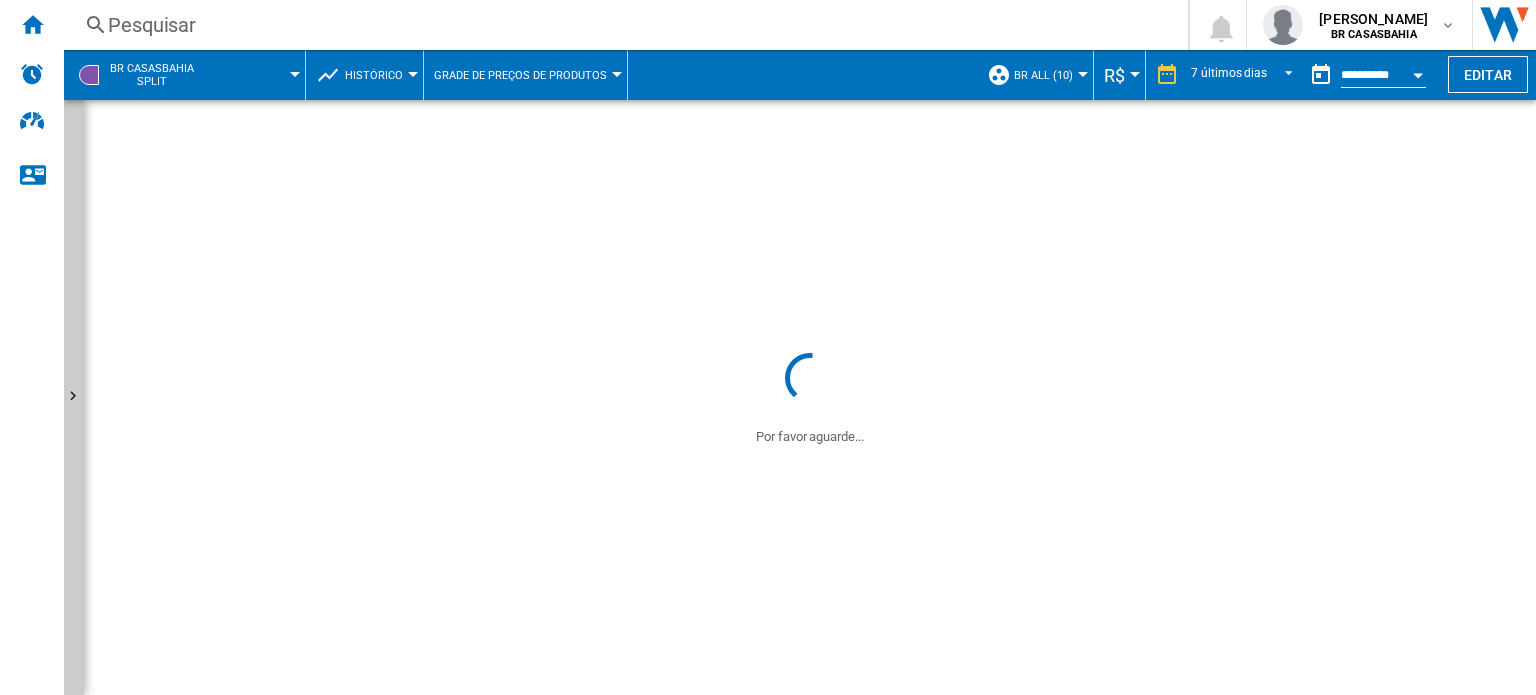 click at bounding box center (810, 224) 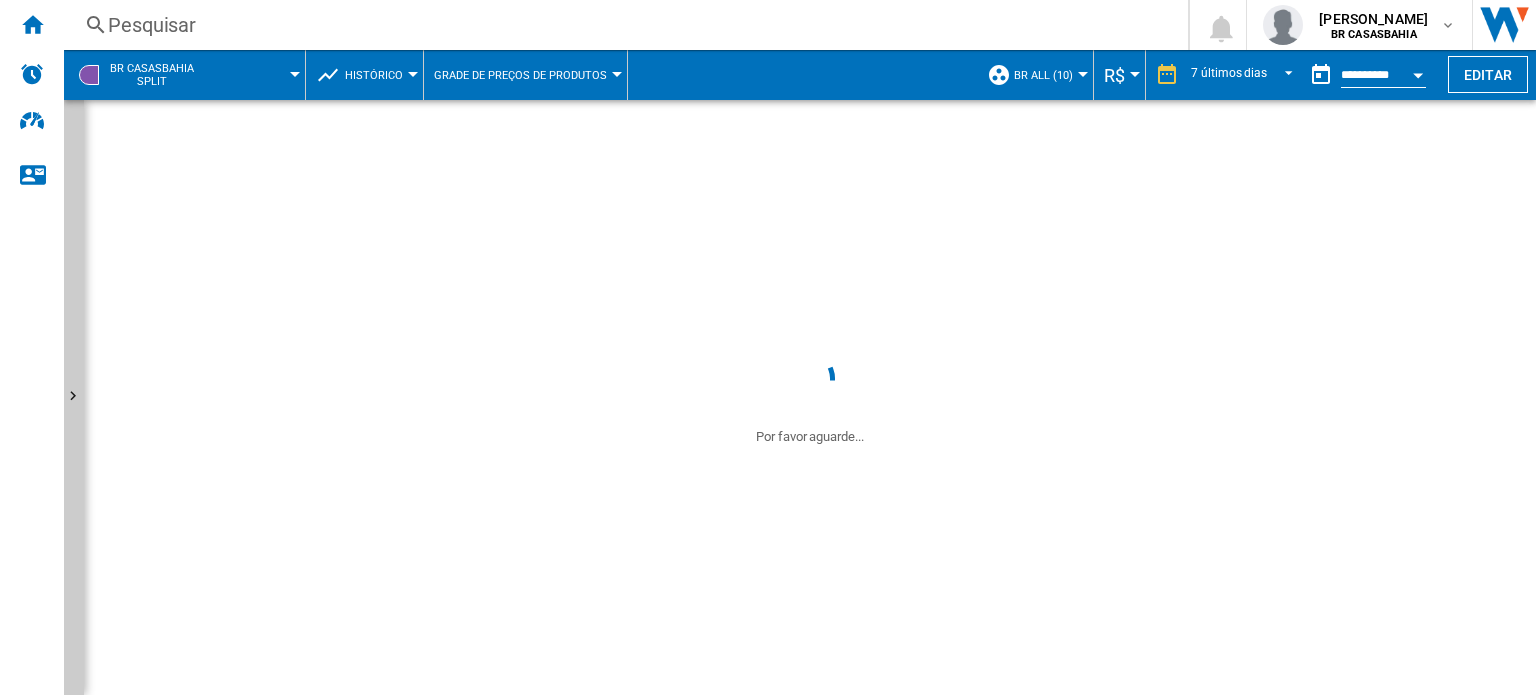 click at bounding box center (810, 224) 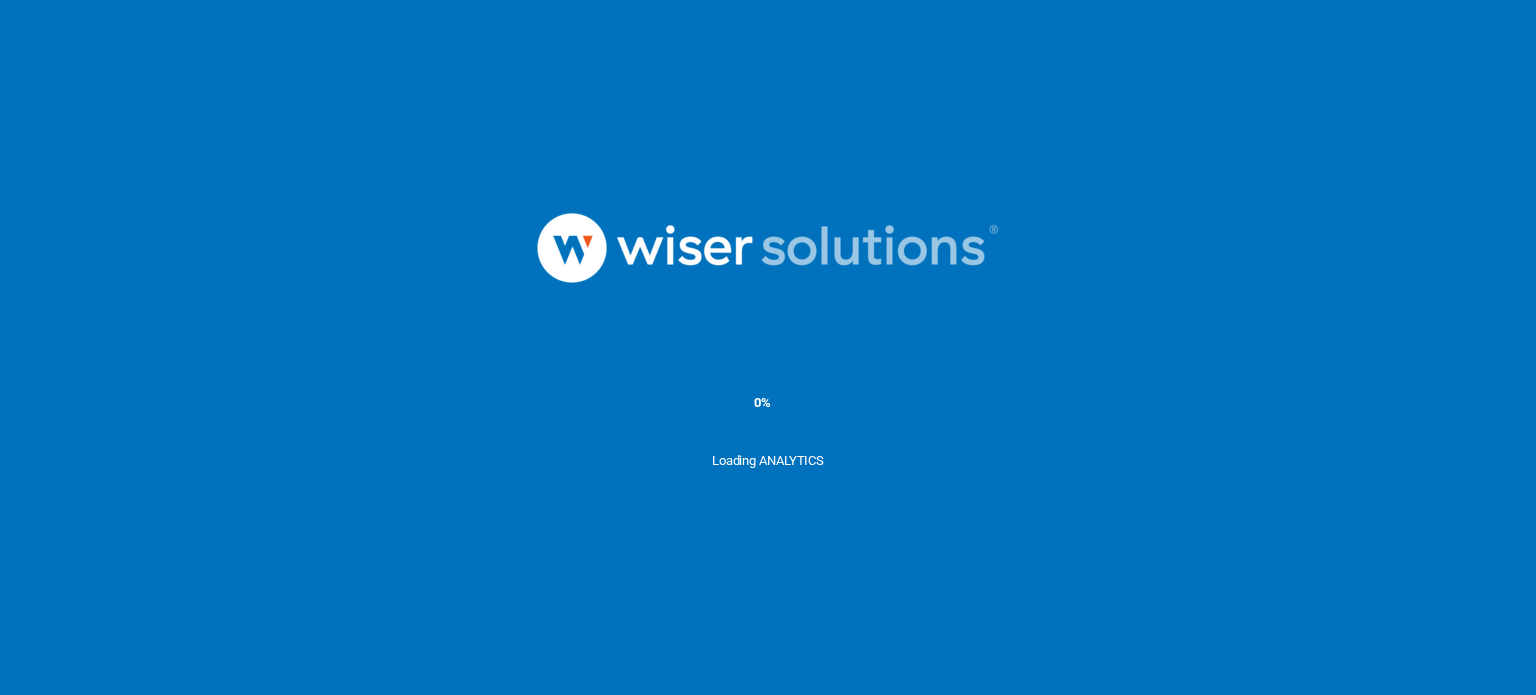 scroll, scrollTop: 0, scrollLeft: 0, axis: both 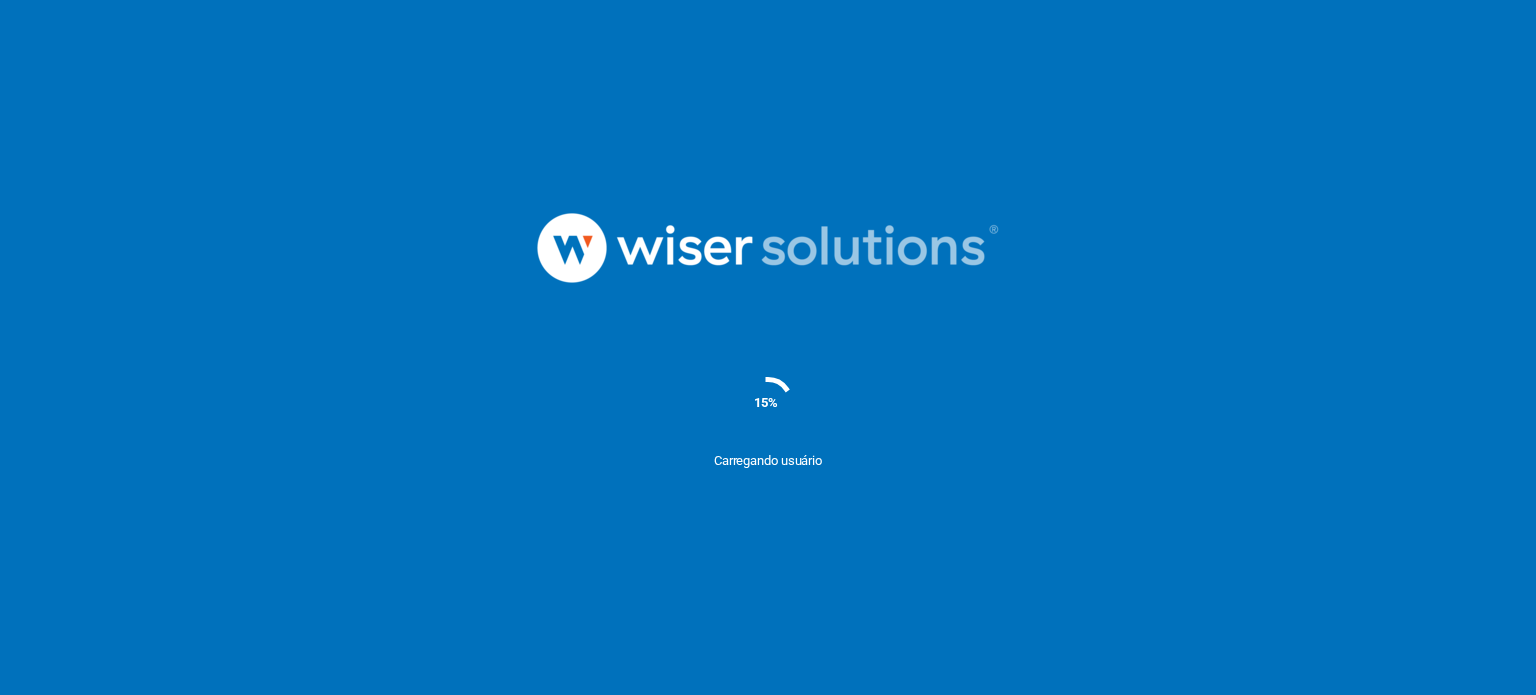 click at bounding box center [768, 248] 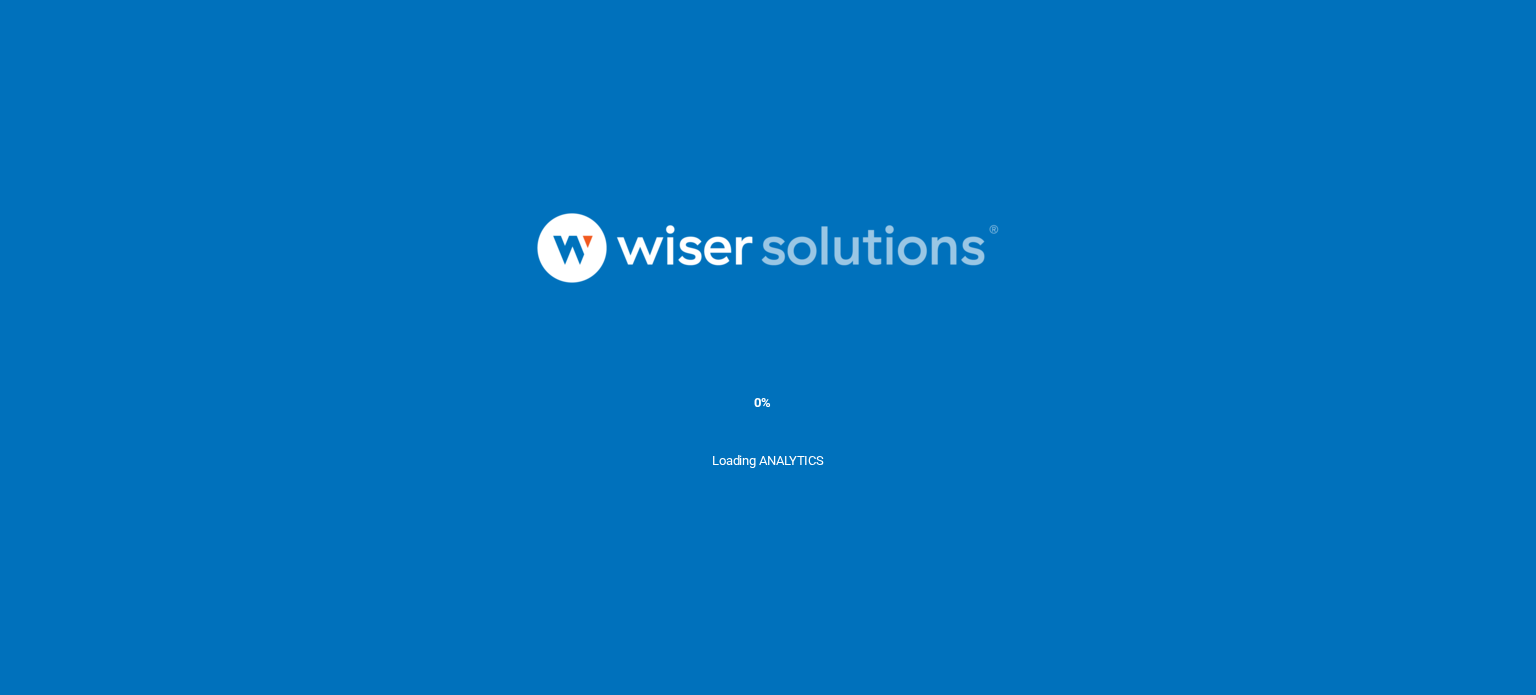 scroll, scrollTop: 0, scrollLeft: 0, axis: both 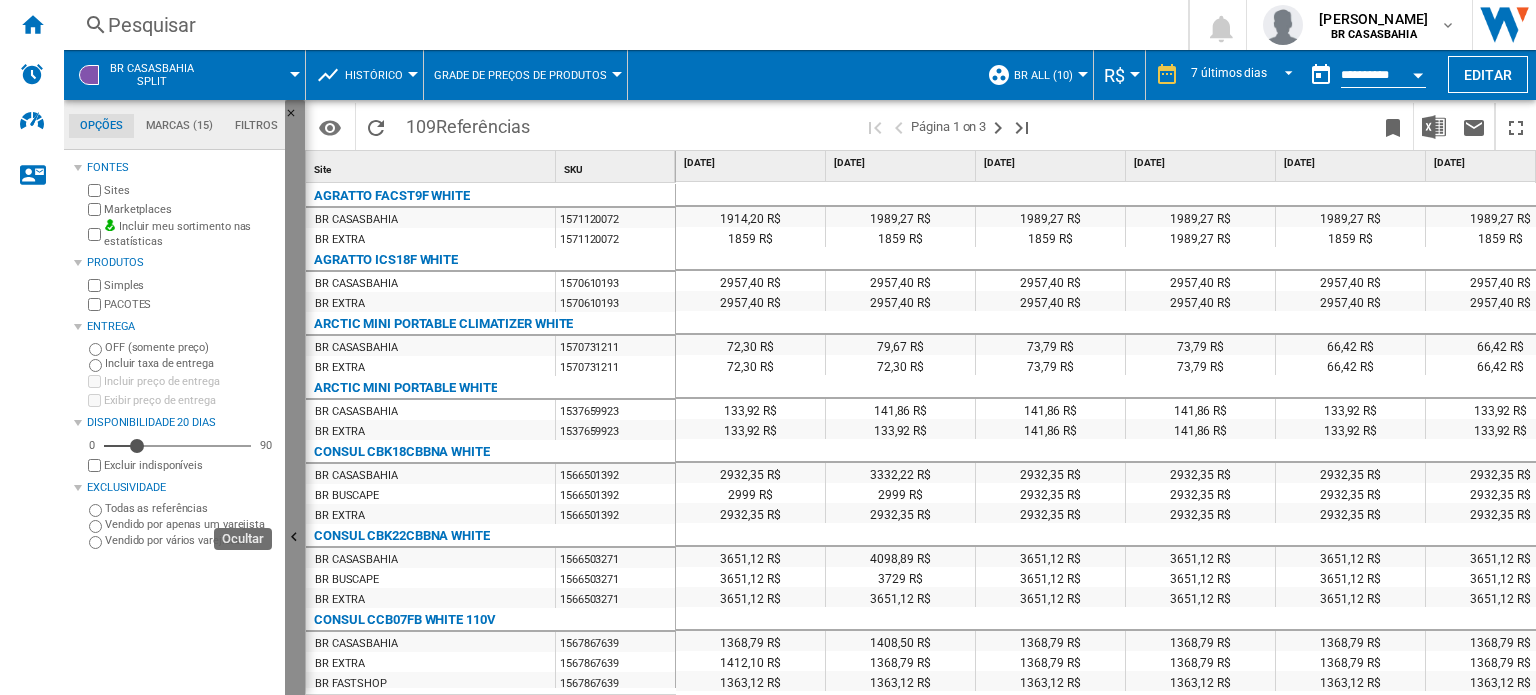 click at bounding box center (297, 540) 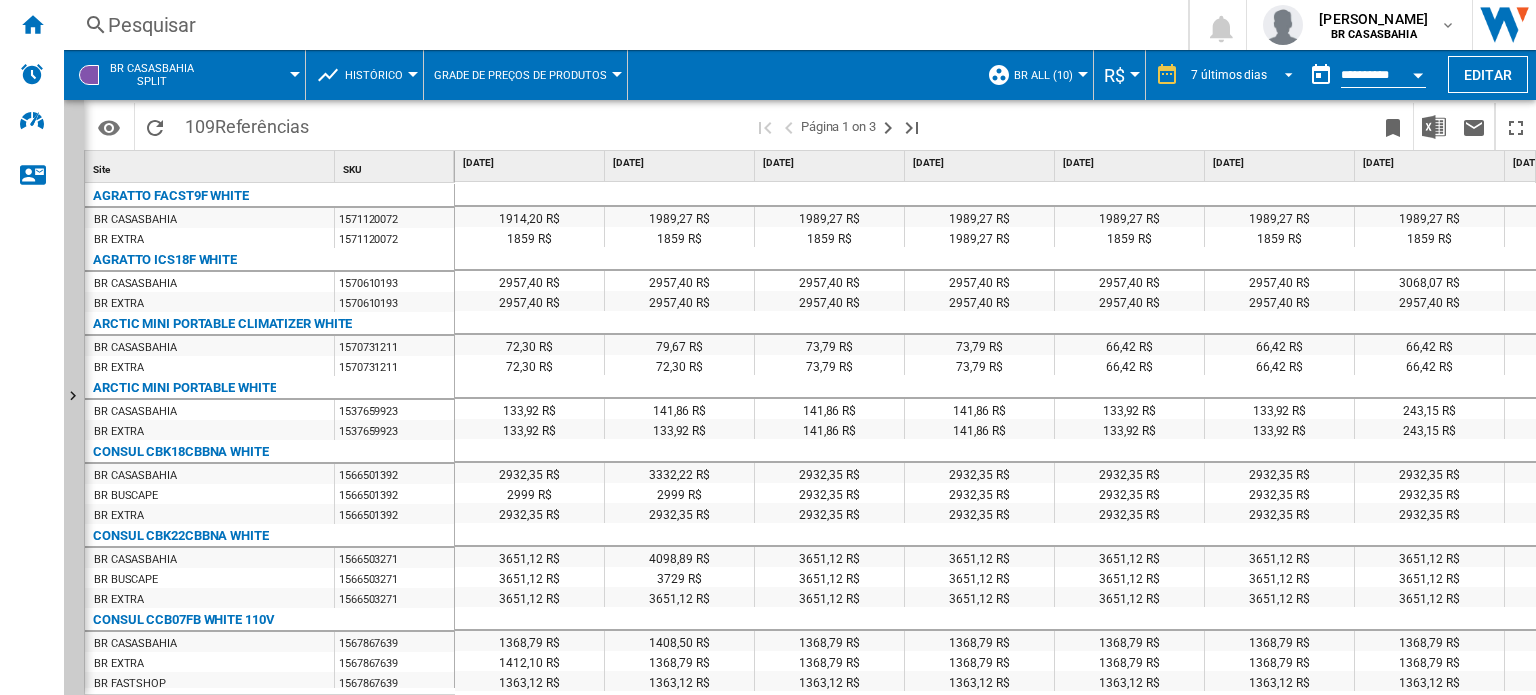 click on "7 últimos dias" at bounding box center (1229, 75) 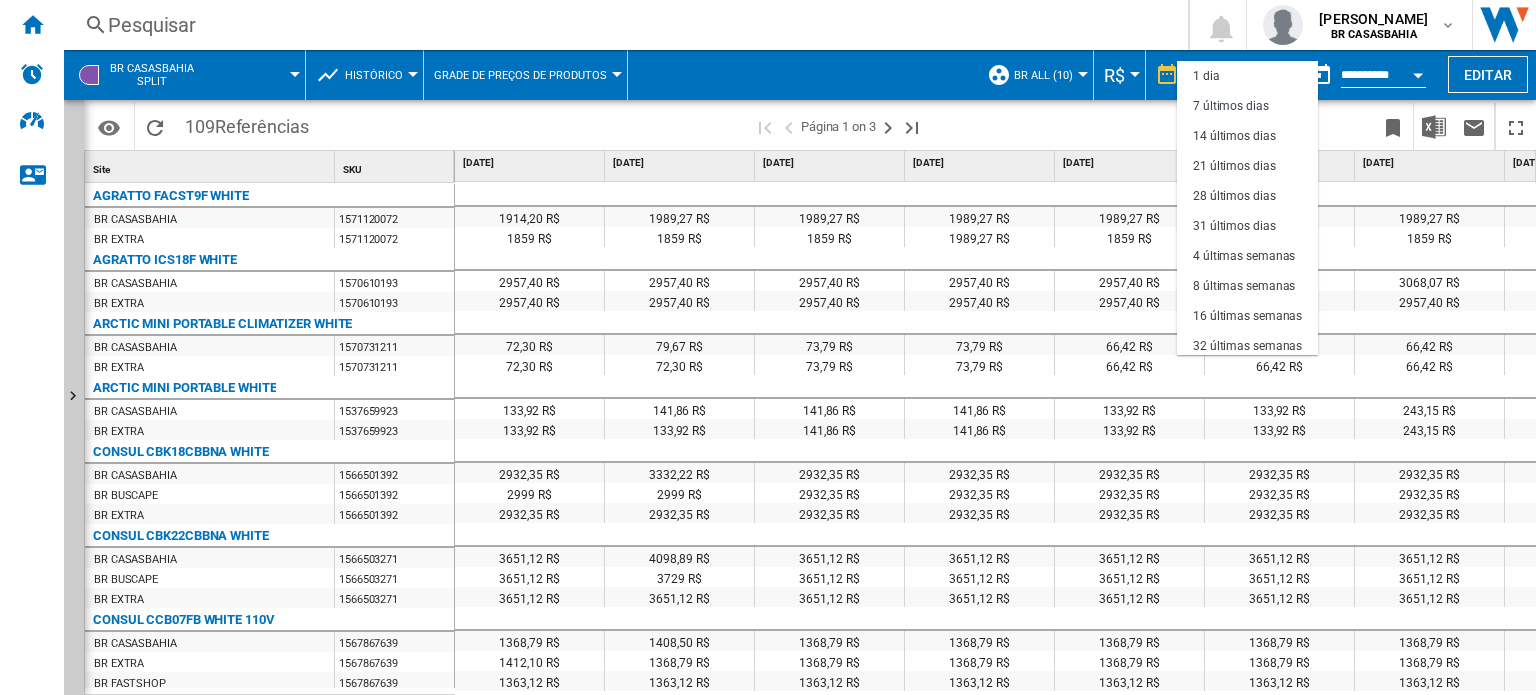 scroll, scrollTop: 29, scrollLeft: 0, axis: vertical 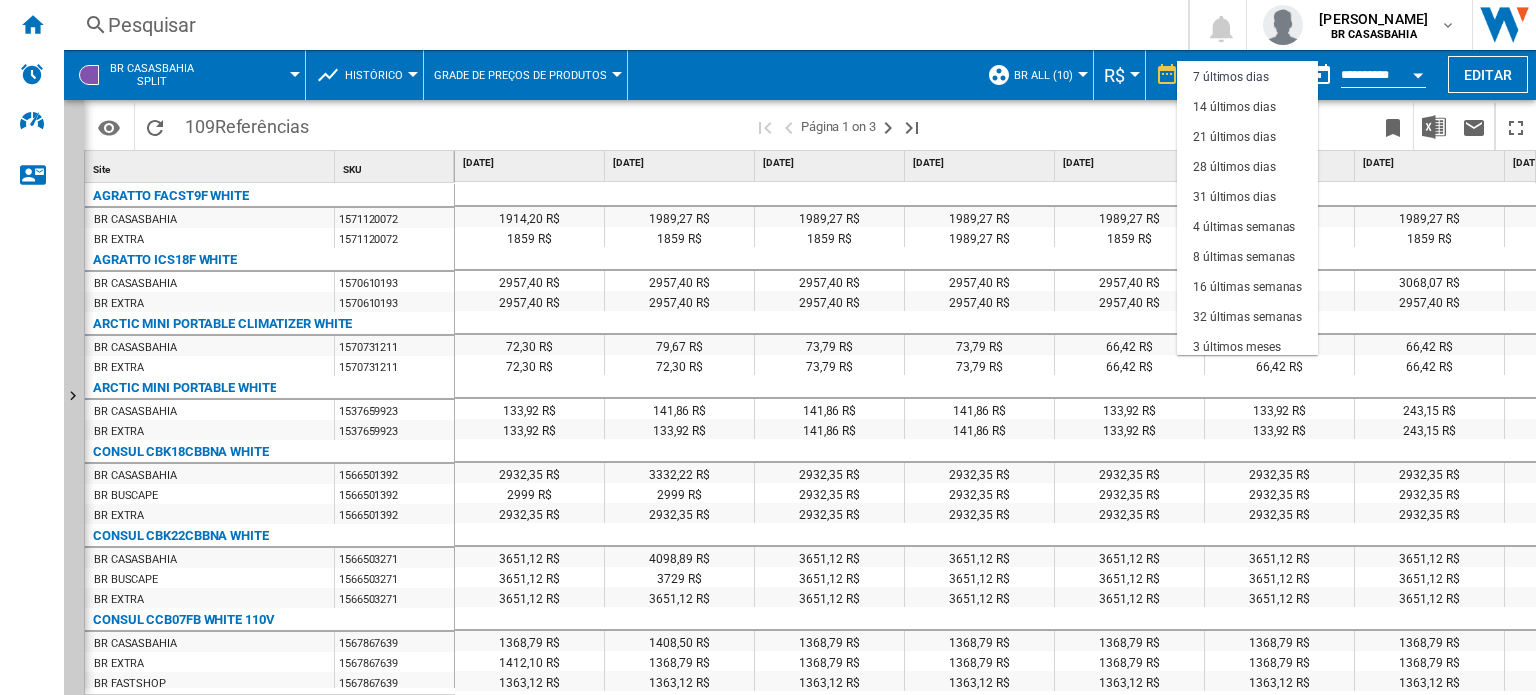 click at bounding box center (768, 347) 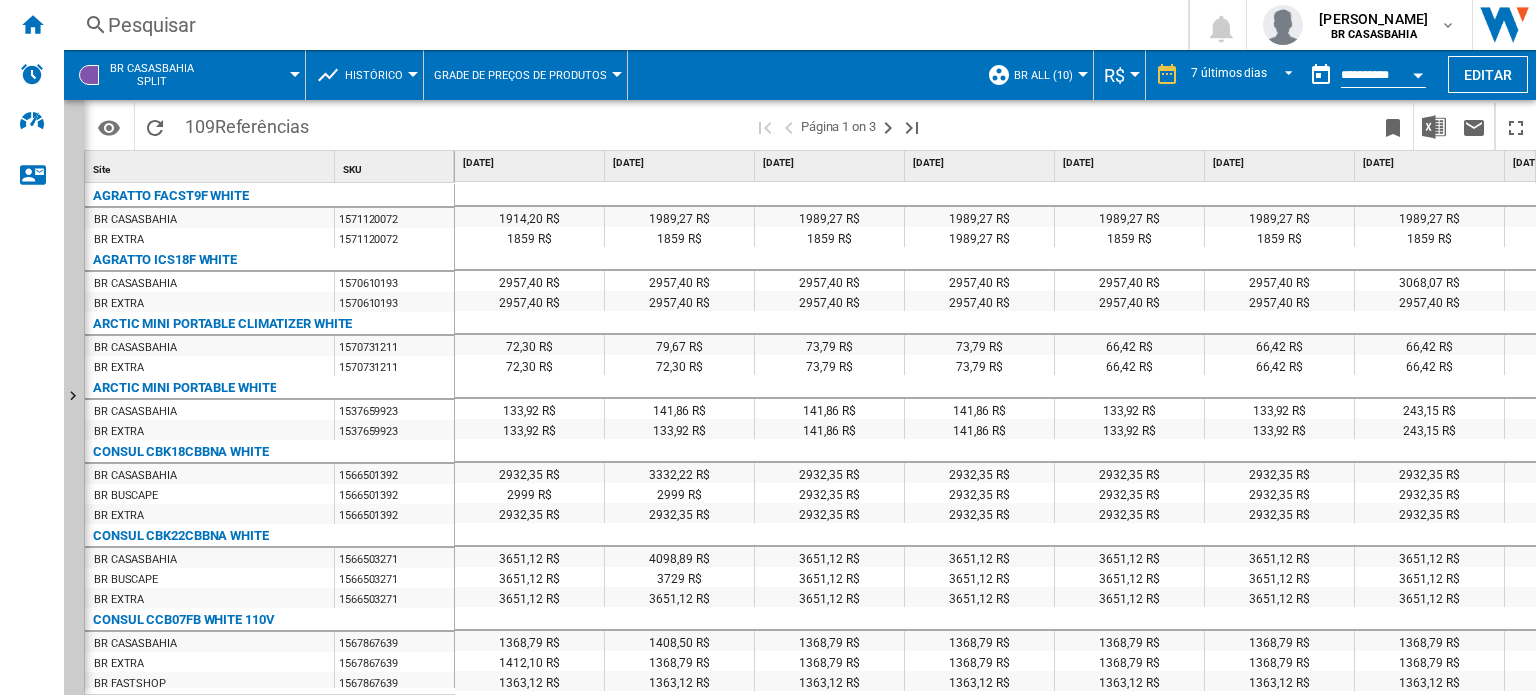 click at bounding box center [1418, 75] 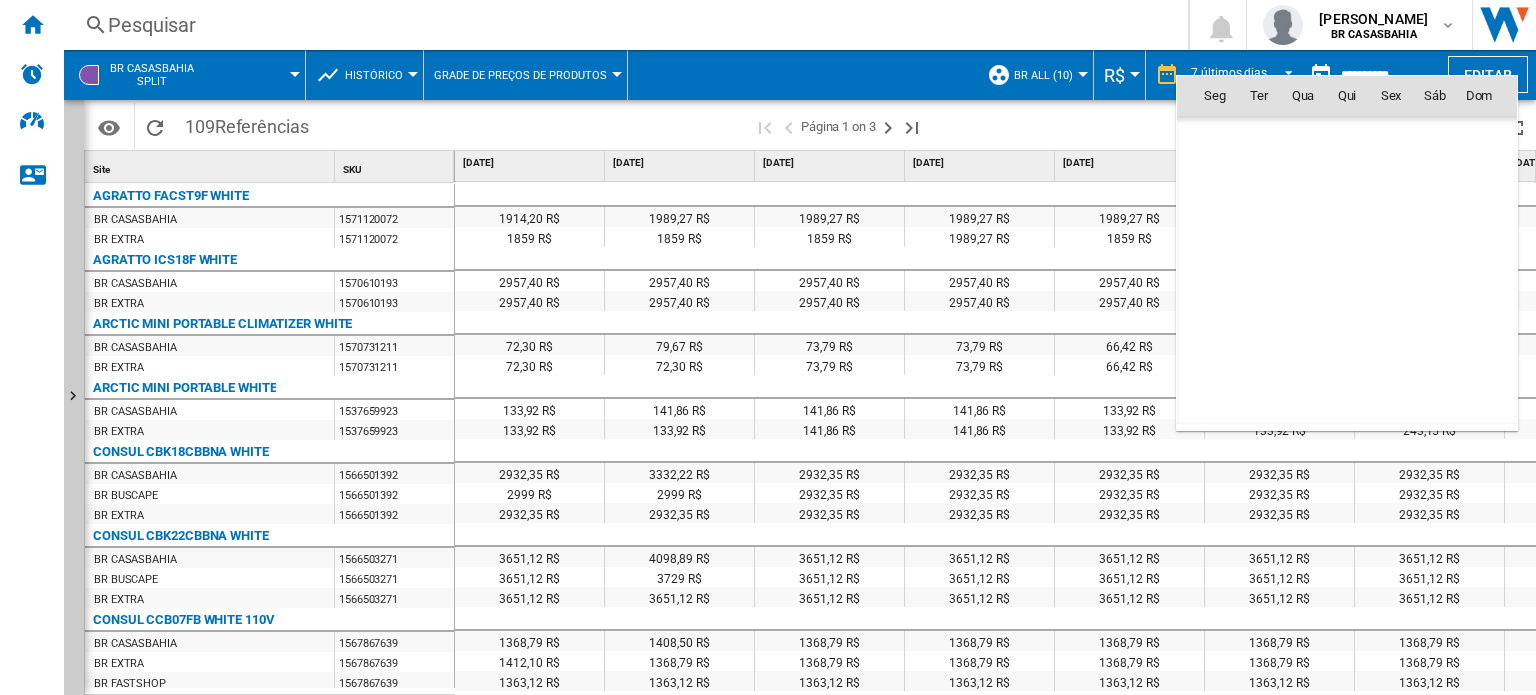 scroll, scrollTop: 9540, scrollLeft: 0, axis: vertical 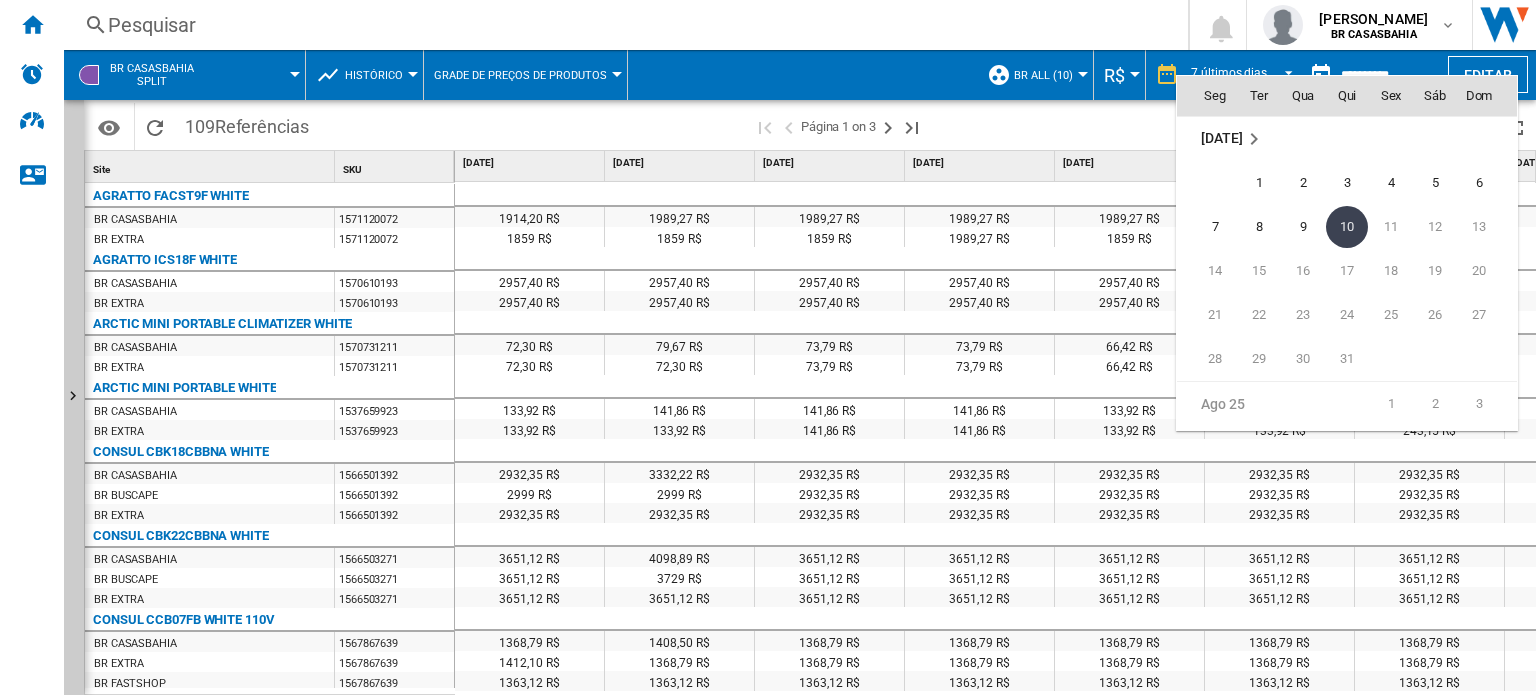 click at bounding box center [768, 347] 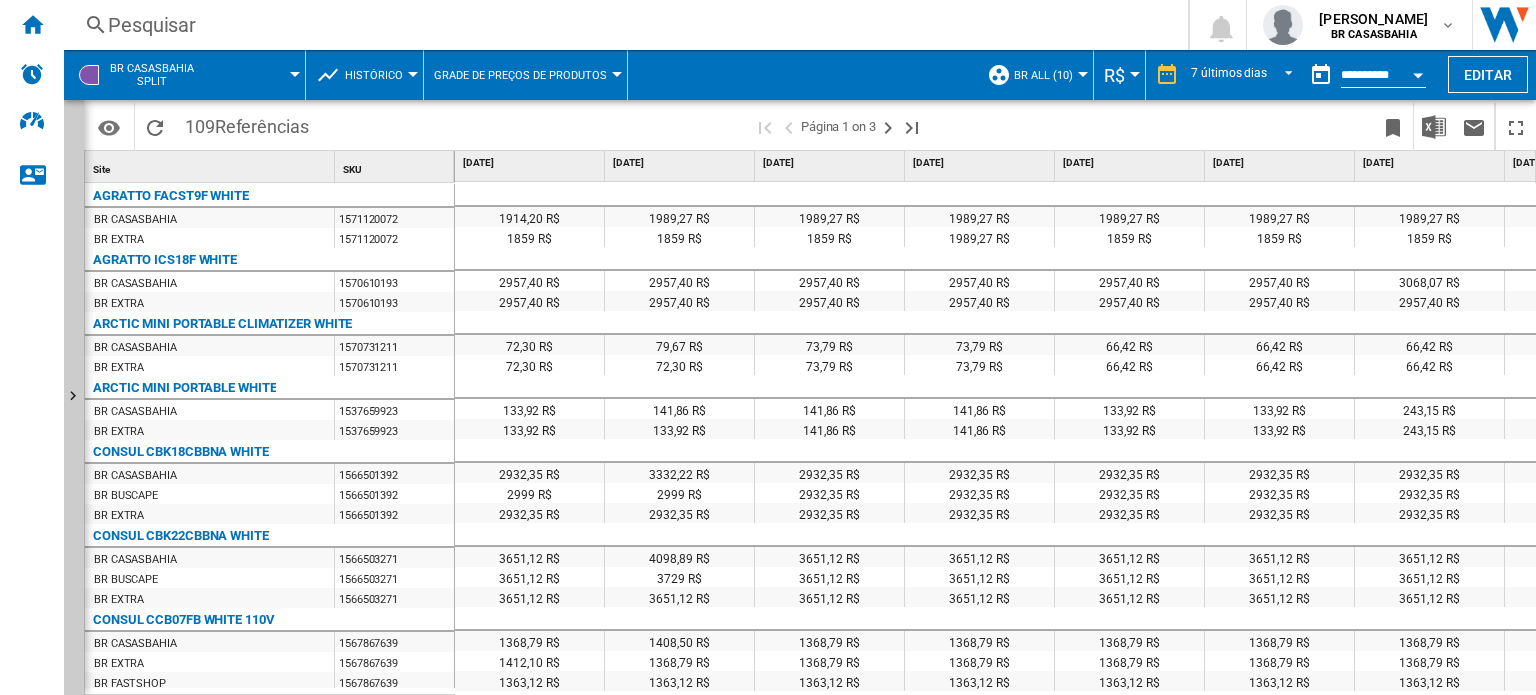 click on "Grade de preços de produtos" at bounding box center [520, 75] 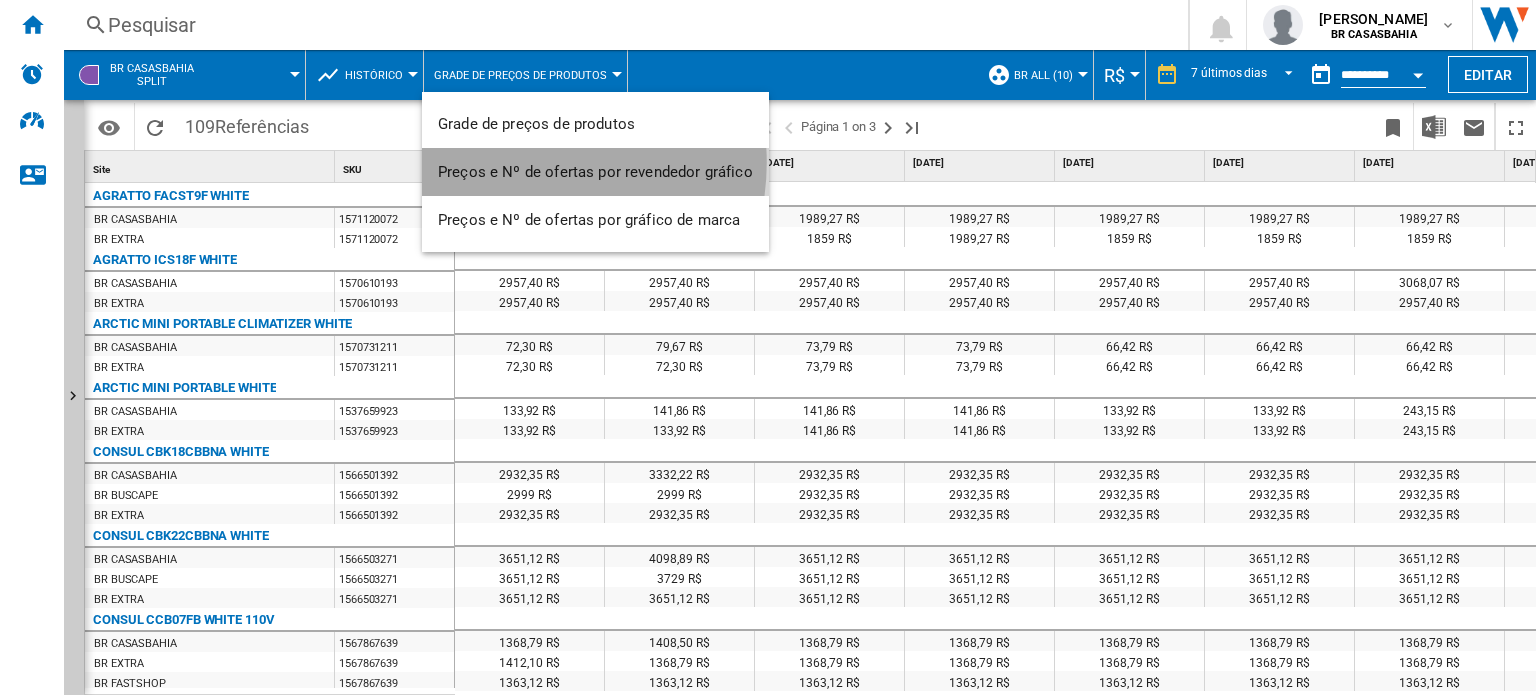 click on "Preços e Nº de ofertas por revendedor gráfico" at bounding box center [595, 172] 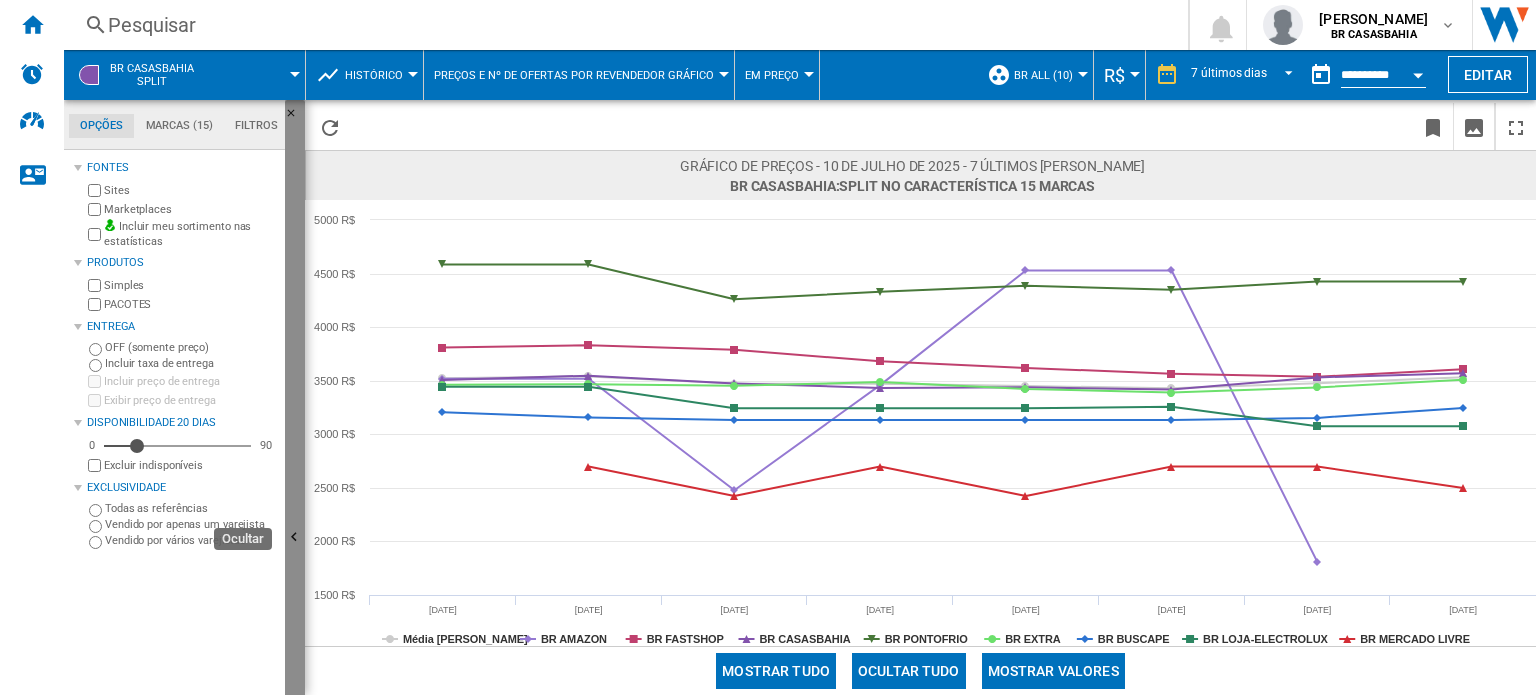 click at bounding box center [295, 538] 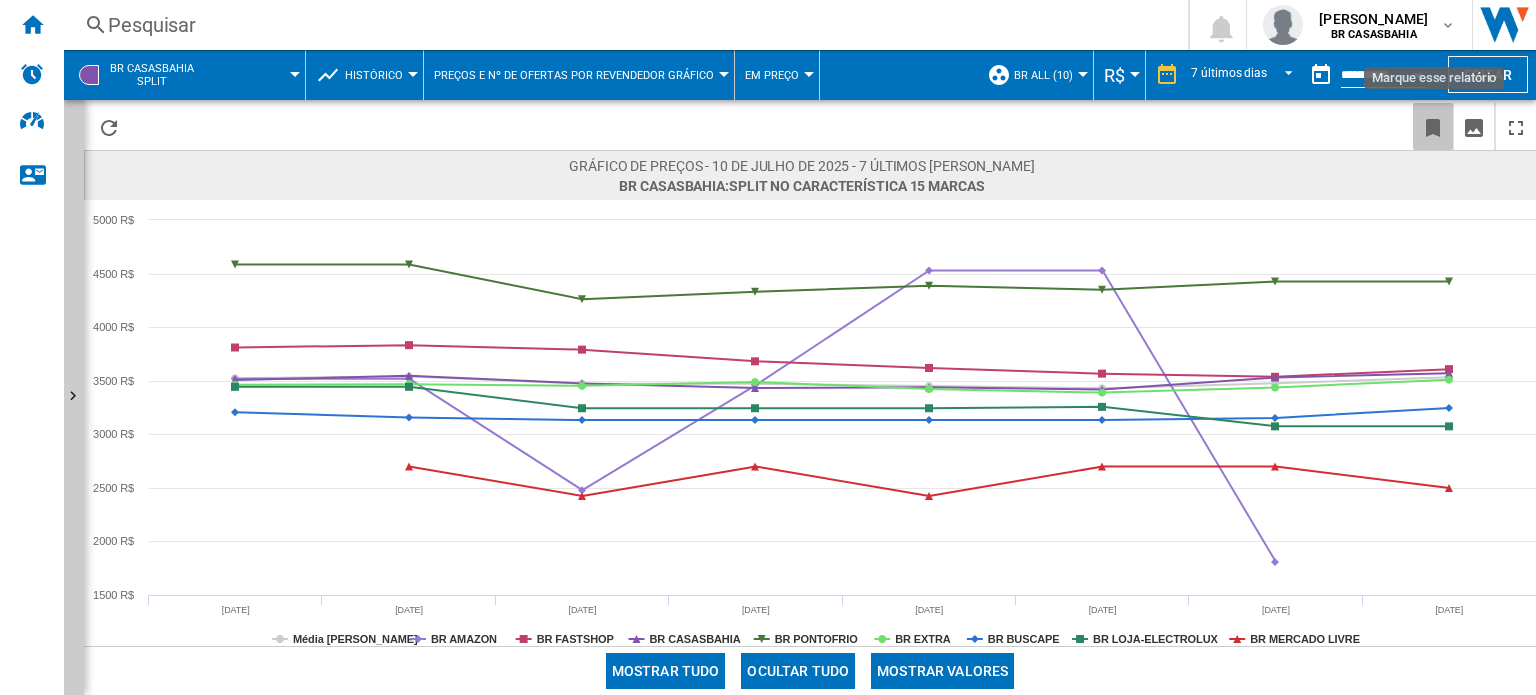 click at bounding box center [1433, 128] 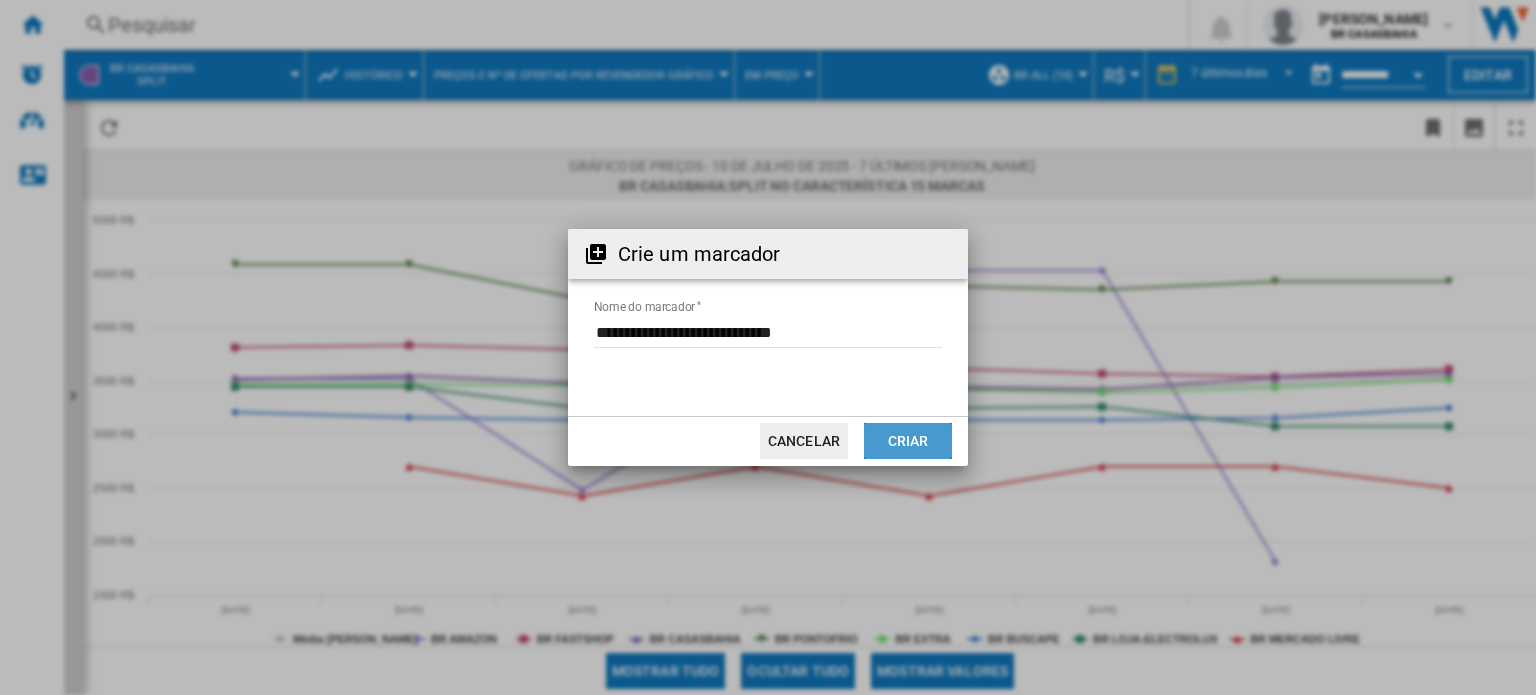 click on "Criar" 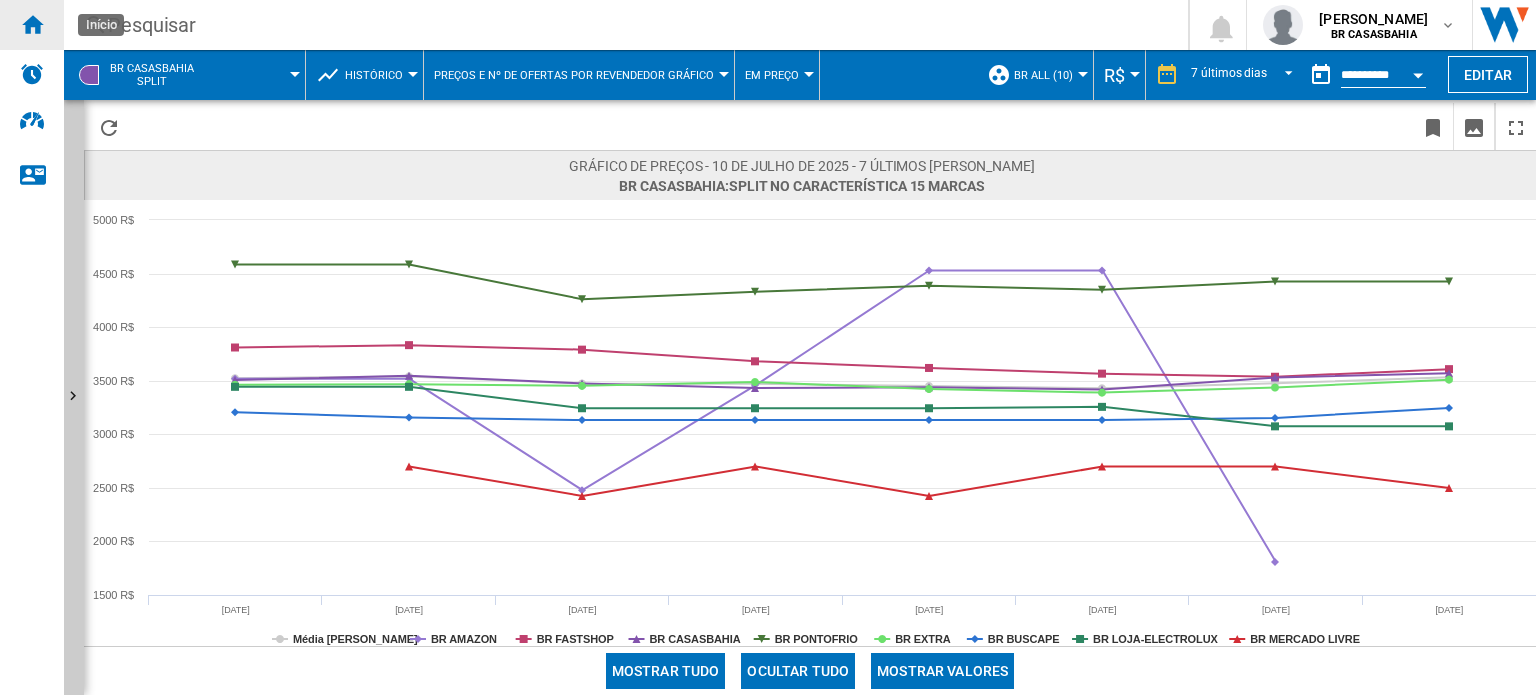 click at bounding box center (32, 24) 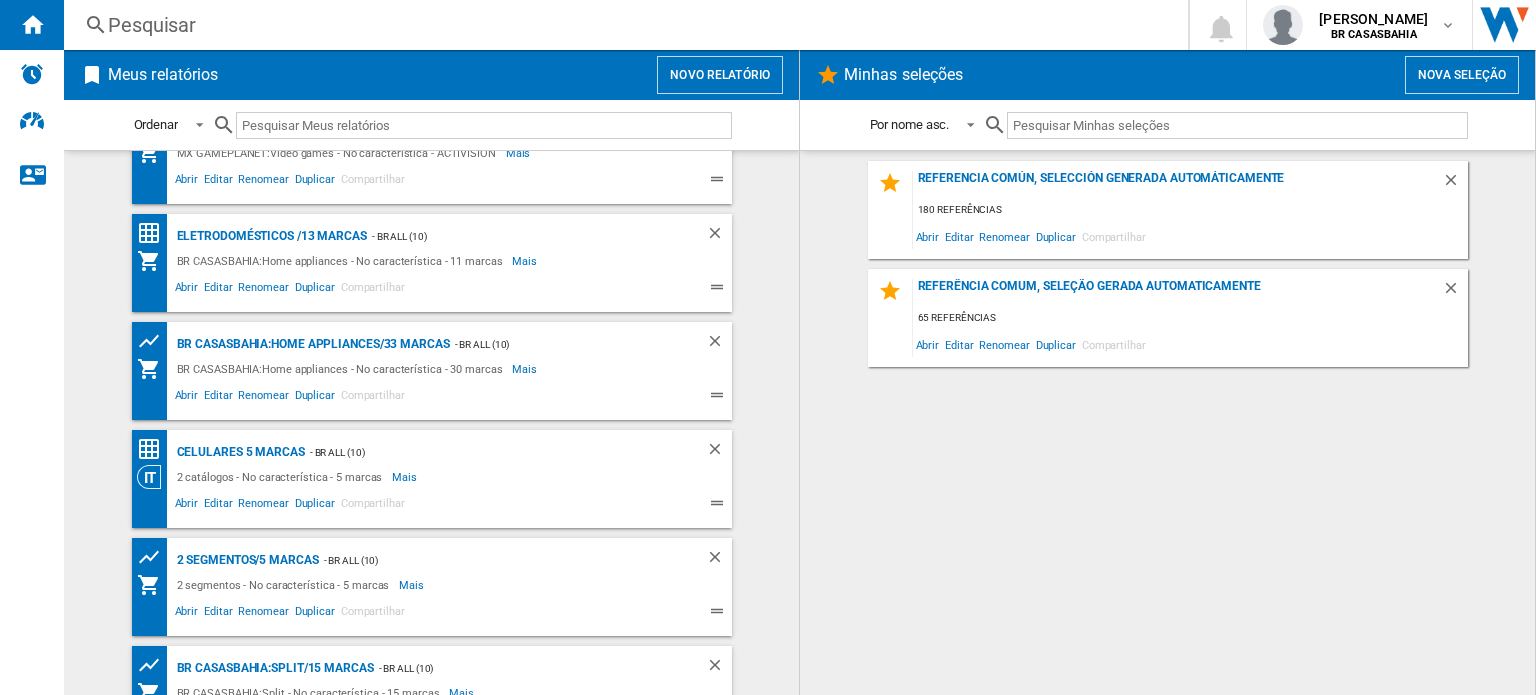 scroll, scrollTop: 427, scrollLeft: 0, axis: vertical 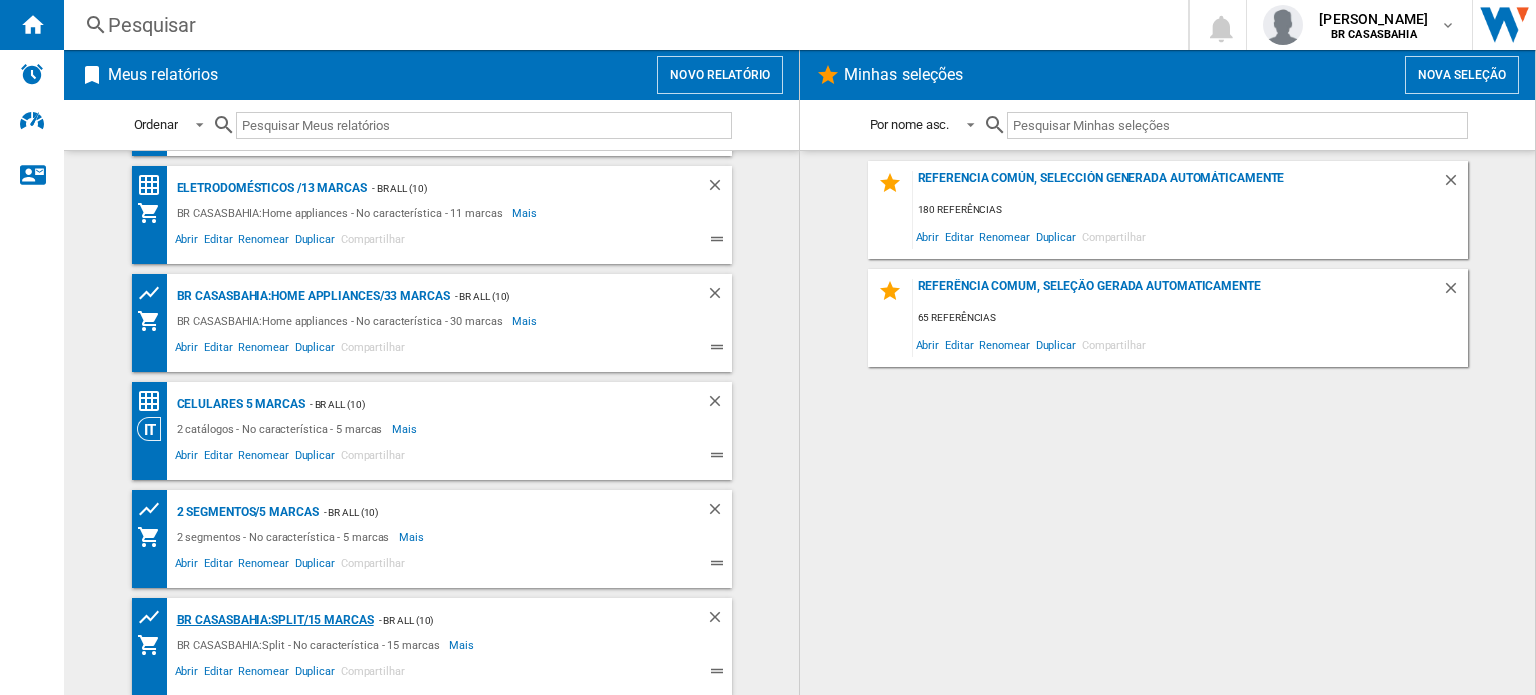 click on "BR CASASBAHIA:Split/15 marcas" 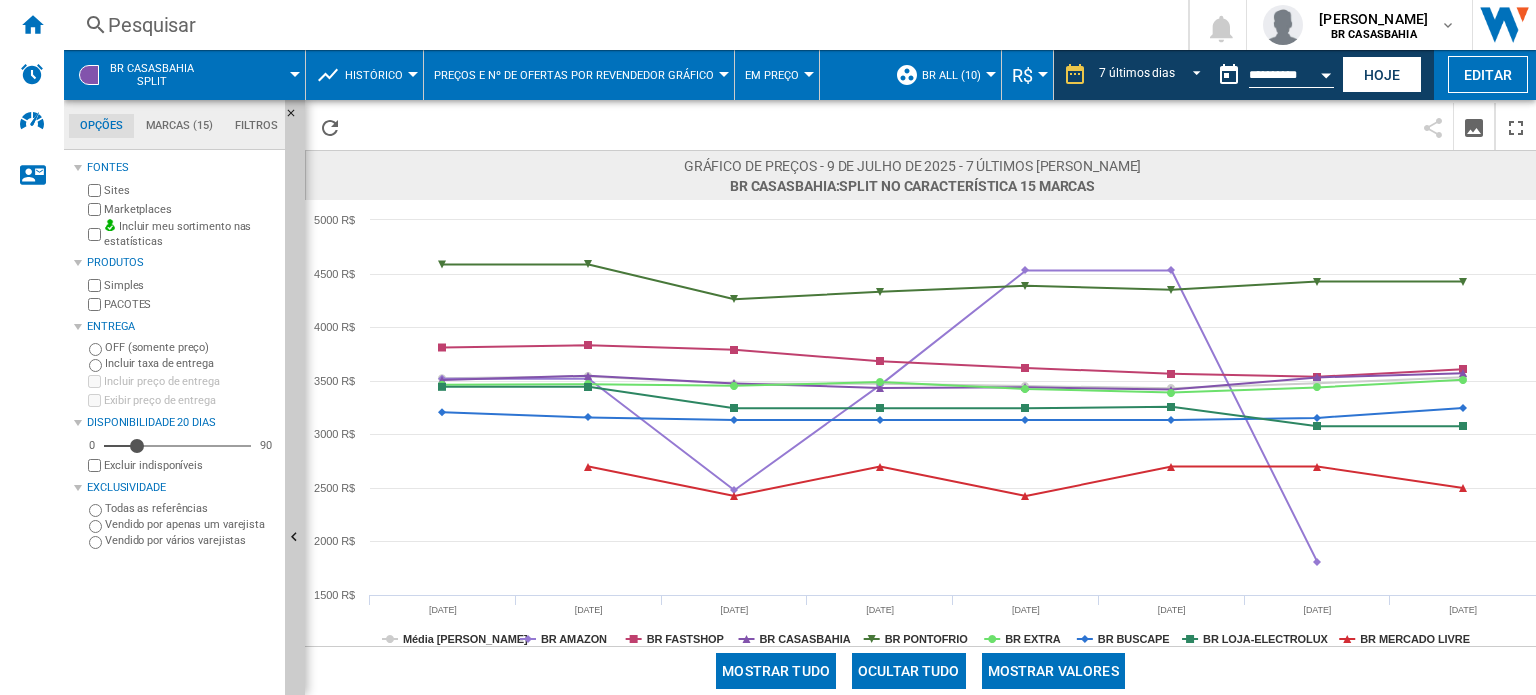 click on "Preços e Nº de ofertas por revendedor gráfico" at bounding box center [579, 75] 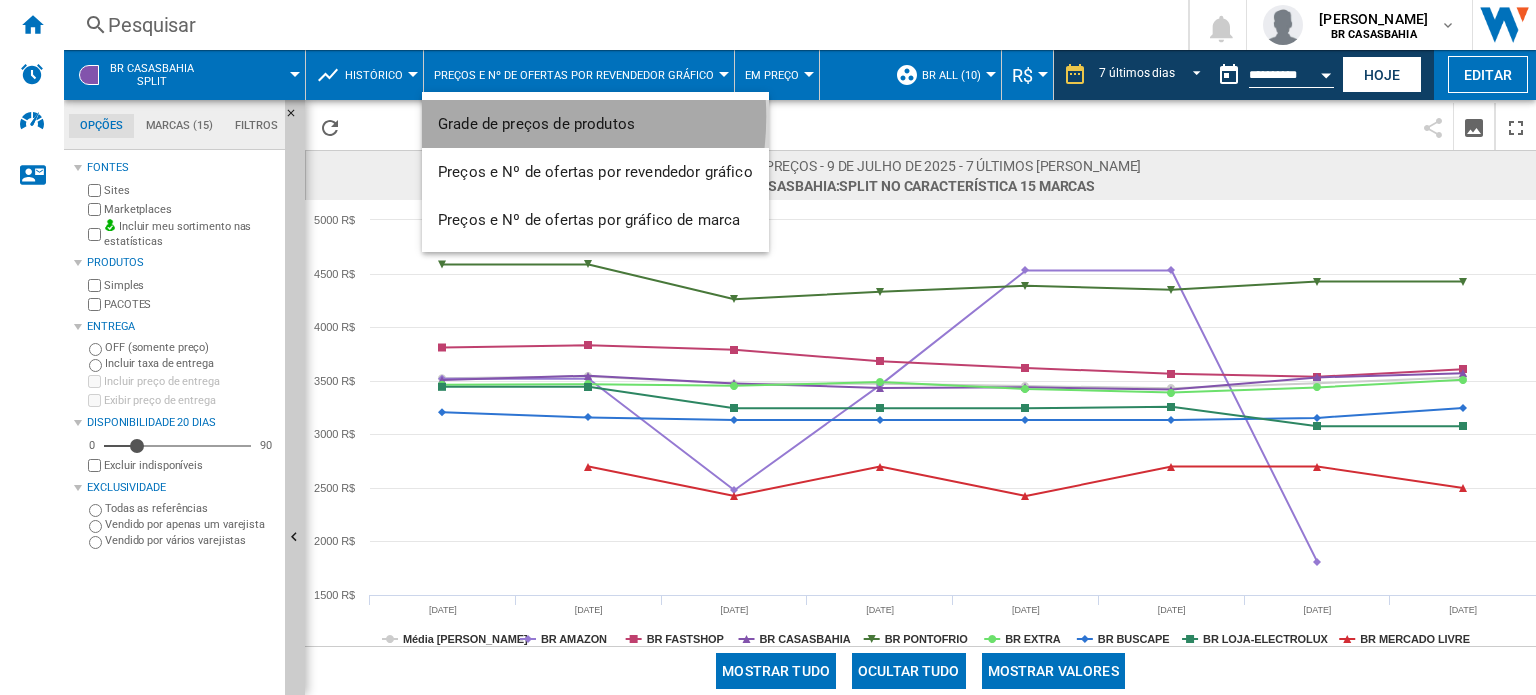 click on "Grade de preços de produtos" at bounding box center (536, 124) 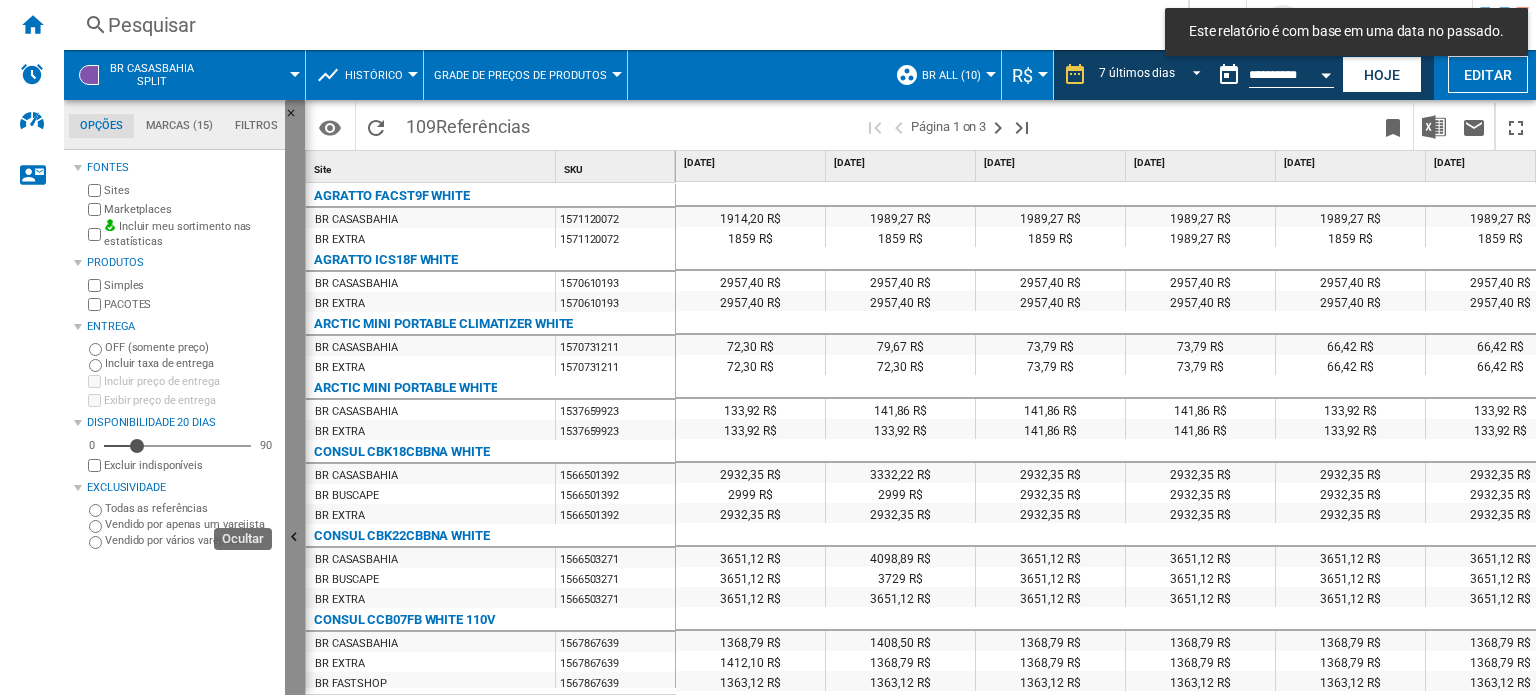 click at bounding box center [295, 538] 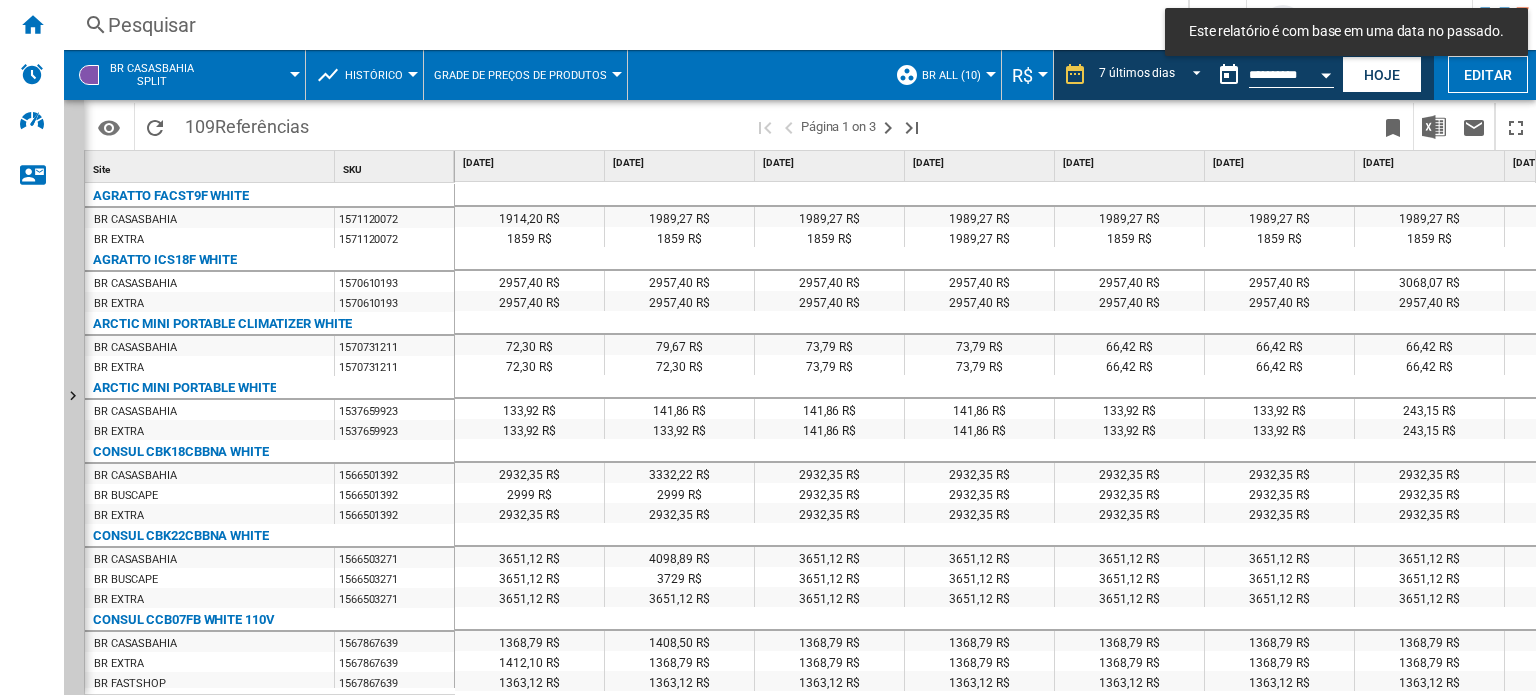 click on "Histórico" at bounding box center [379, 75] 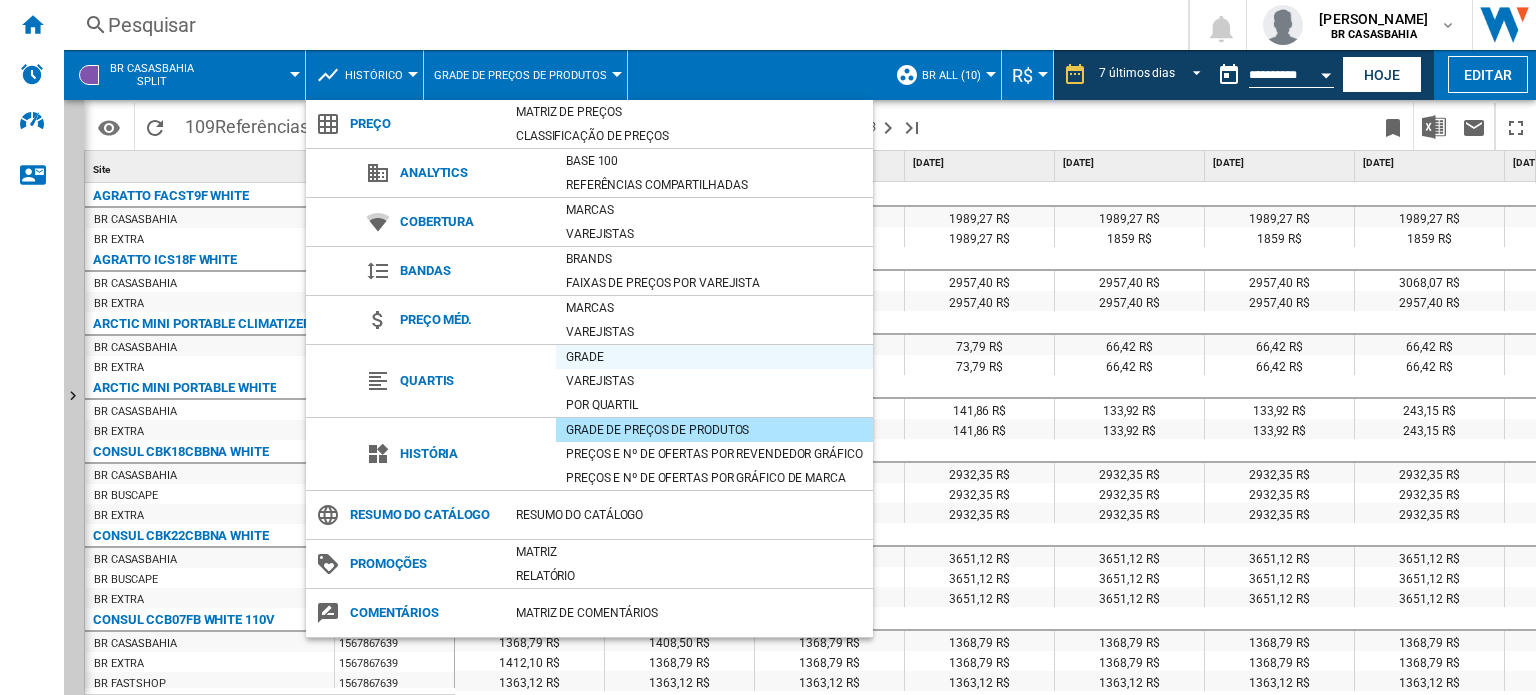 click on "Grade" at bounding box center (714, 357) 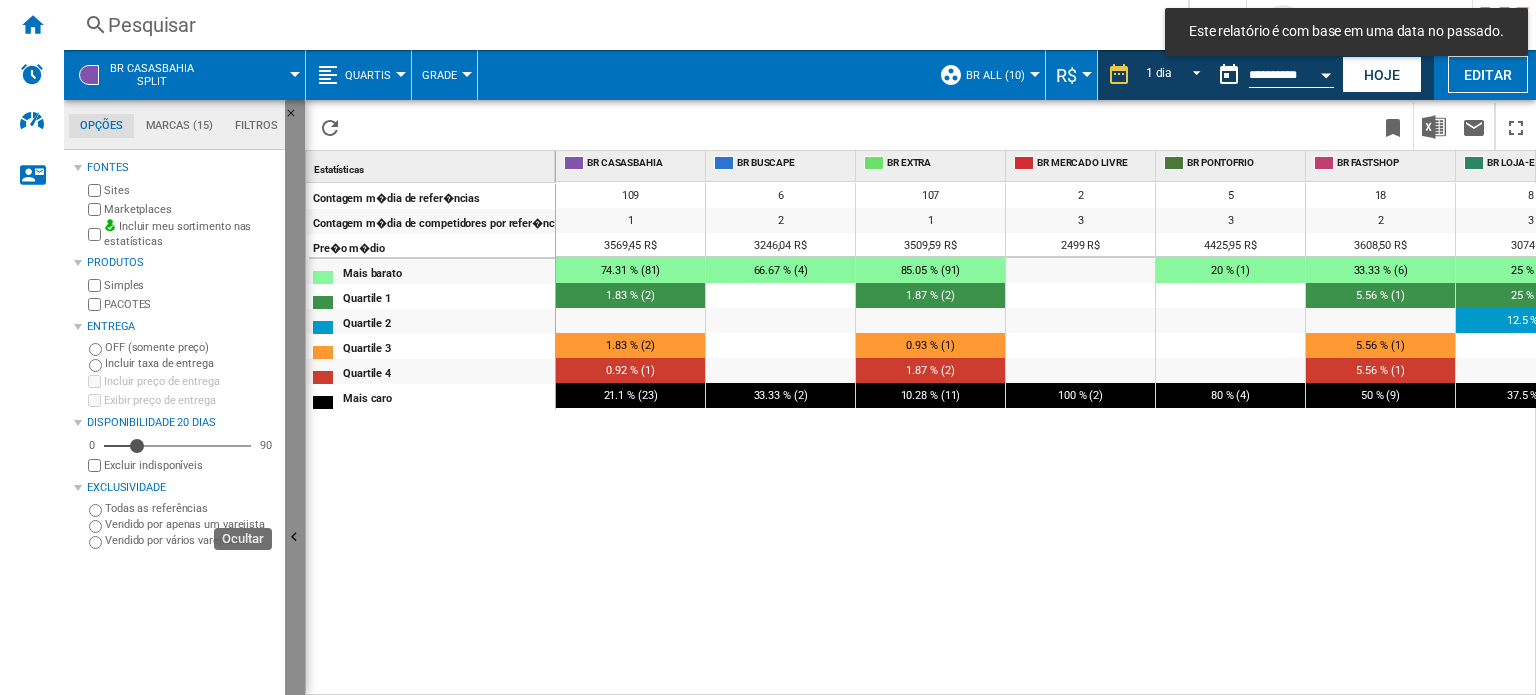 click at bounding box center (295, 538) 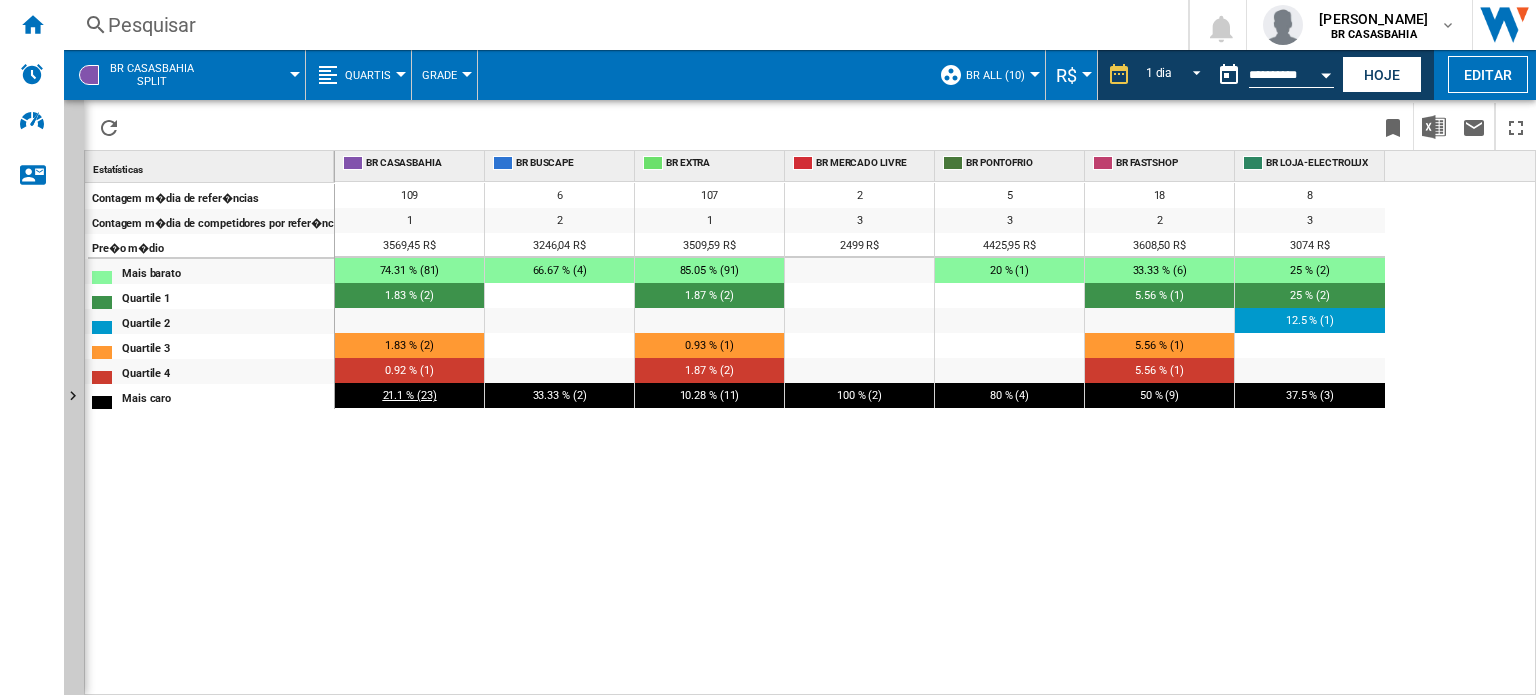 click on "21.1 % (23)" at bounding box center [410, 395] 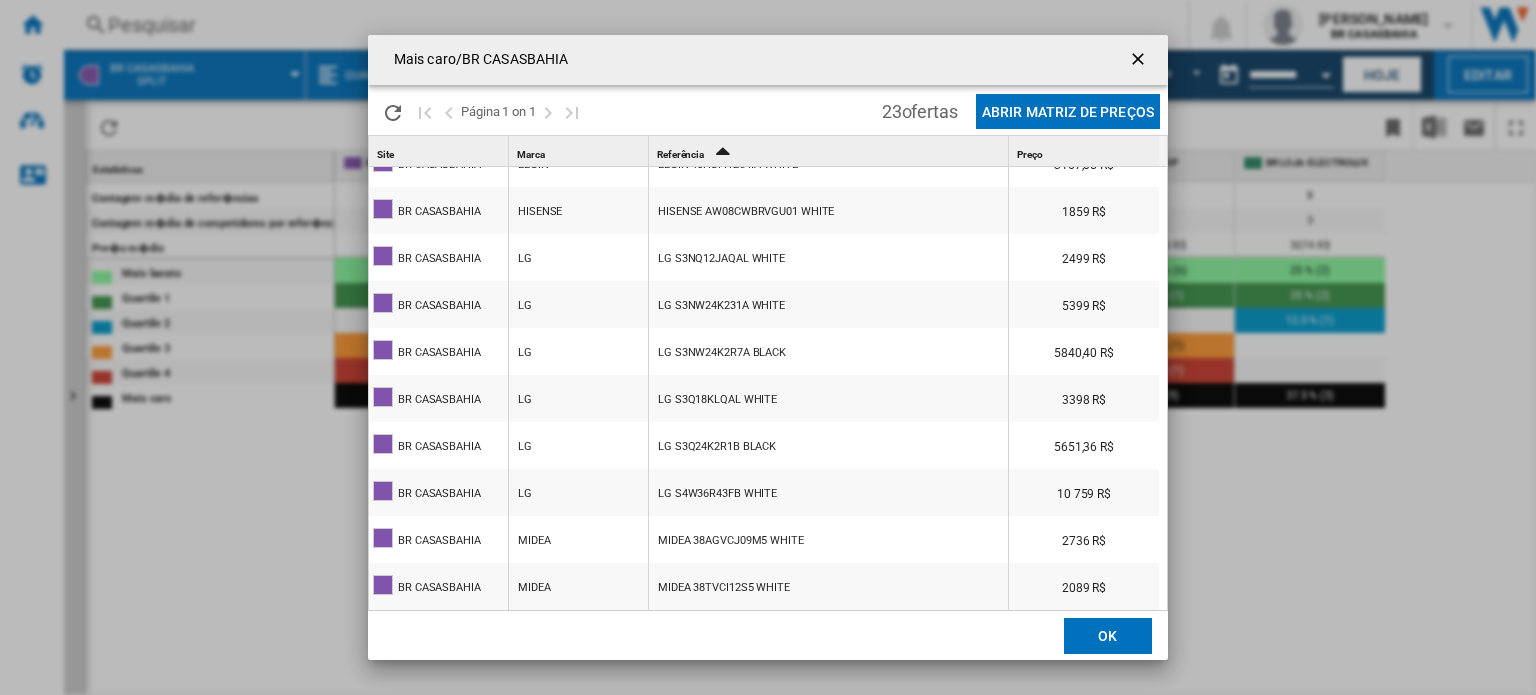 scroll, scrollTop: 388, scrollLeft: 0, axis: vertical 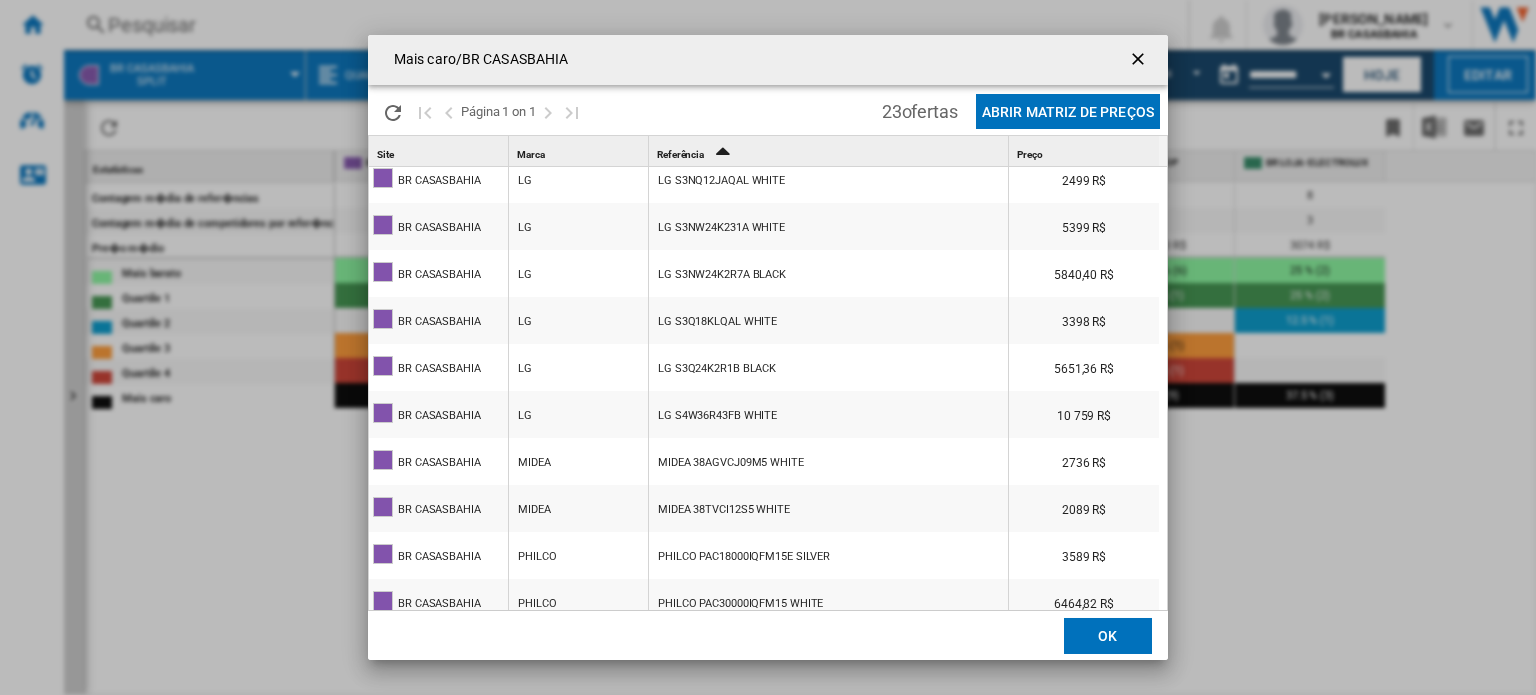 drag, startPoint x: 762, startPoint y: 399, endPoint x: 717, endPoint y: 631, distance: 236.32393 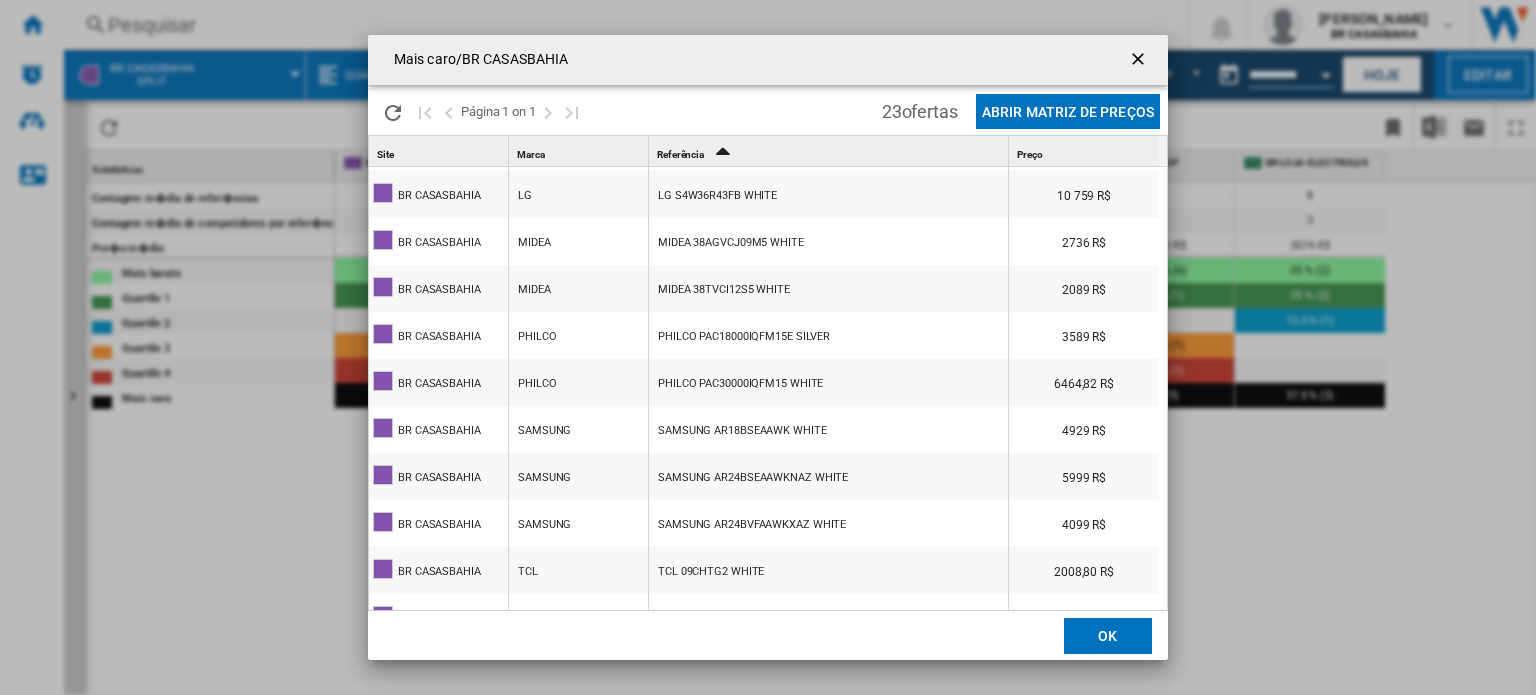 scroll, scrollTop: 4, scrollLeft: 0, axis: vertical 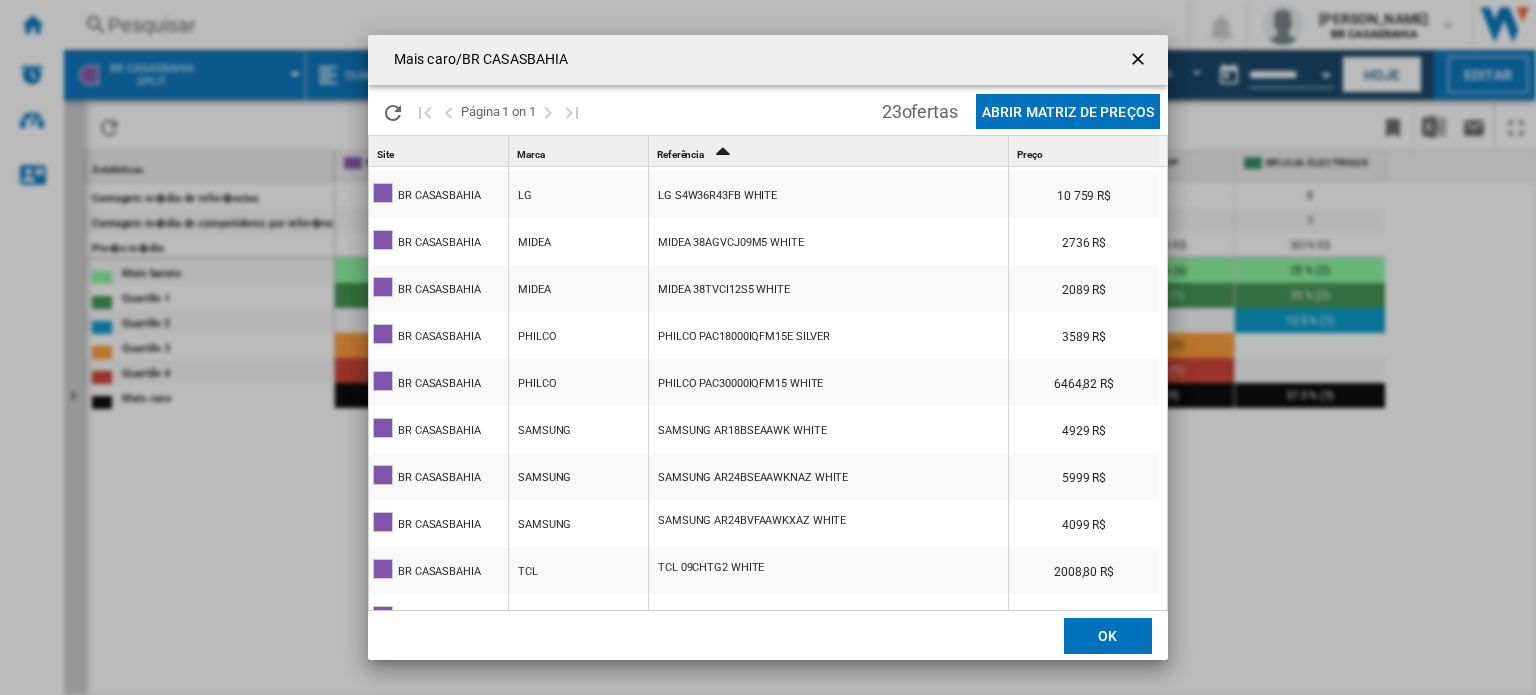 click at bounding box center [1140, 61] 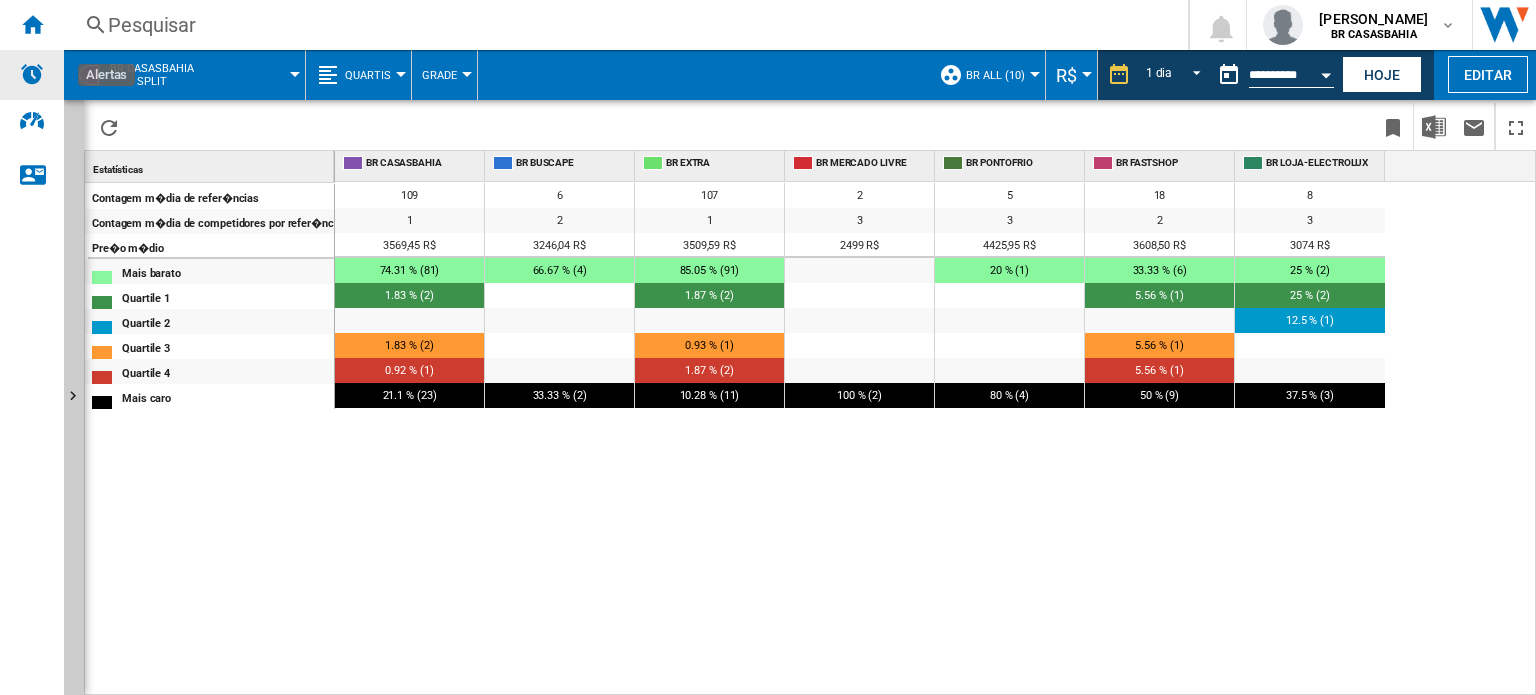 click at bounding box center [32, 75] 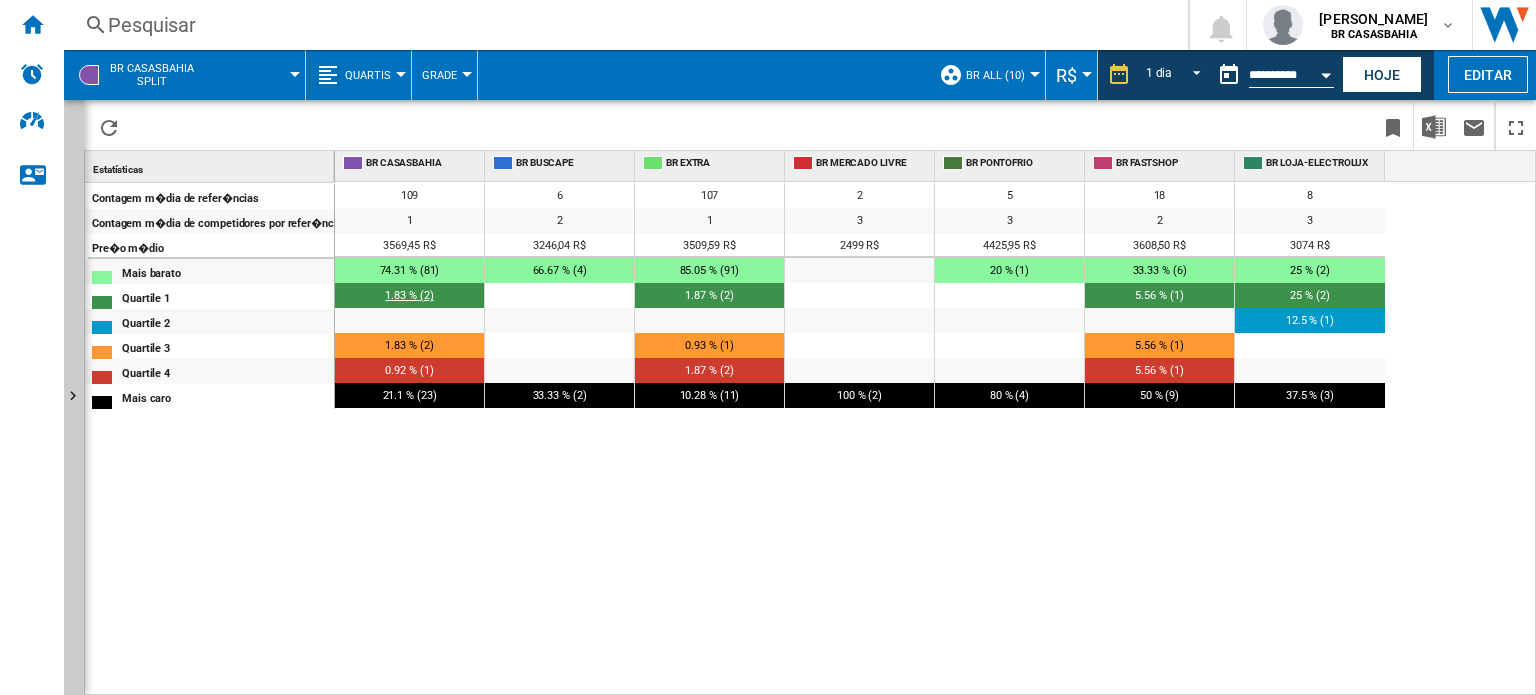 click on "1.83 % (2)" at bounding box center [409, 295] 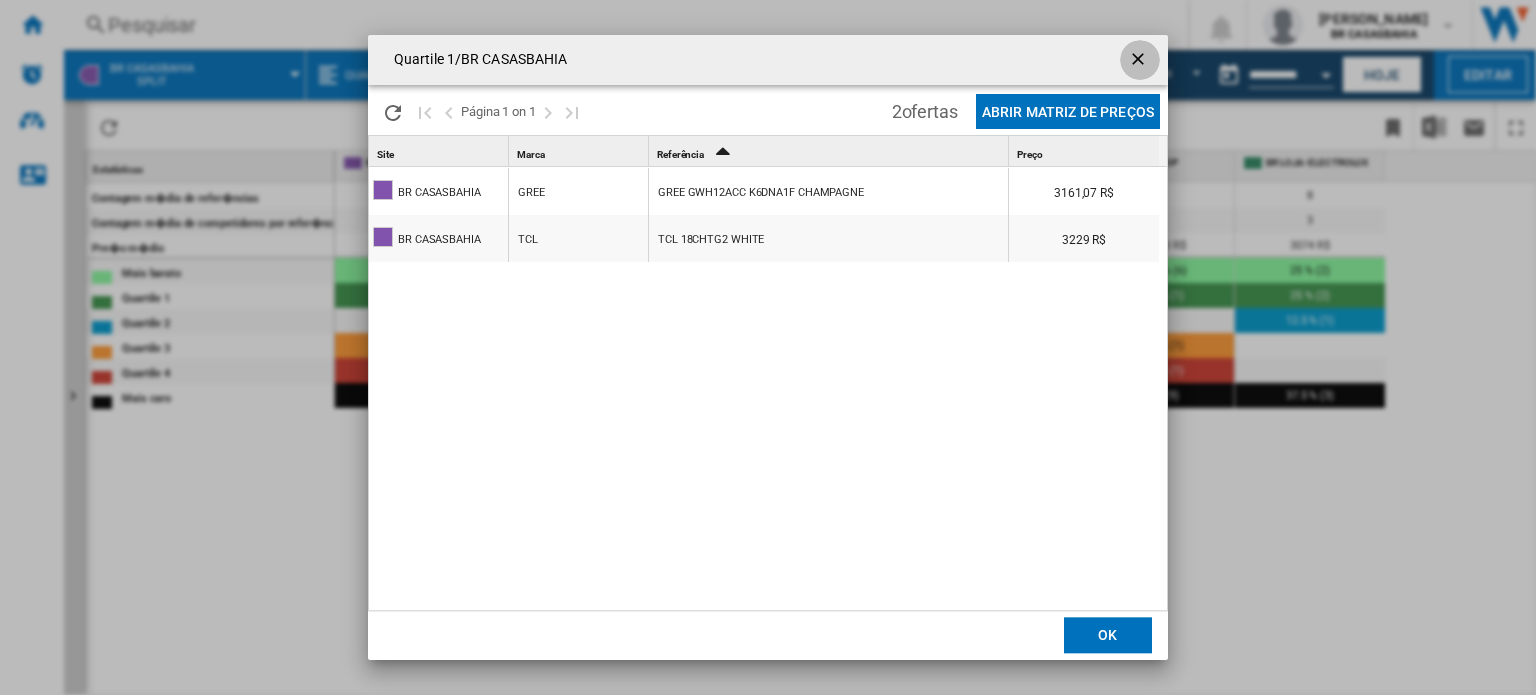 click at bounding box center [1140, 61] 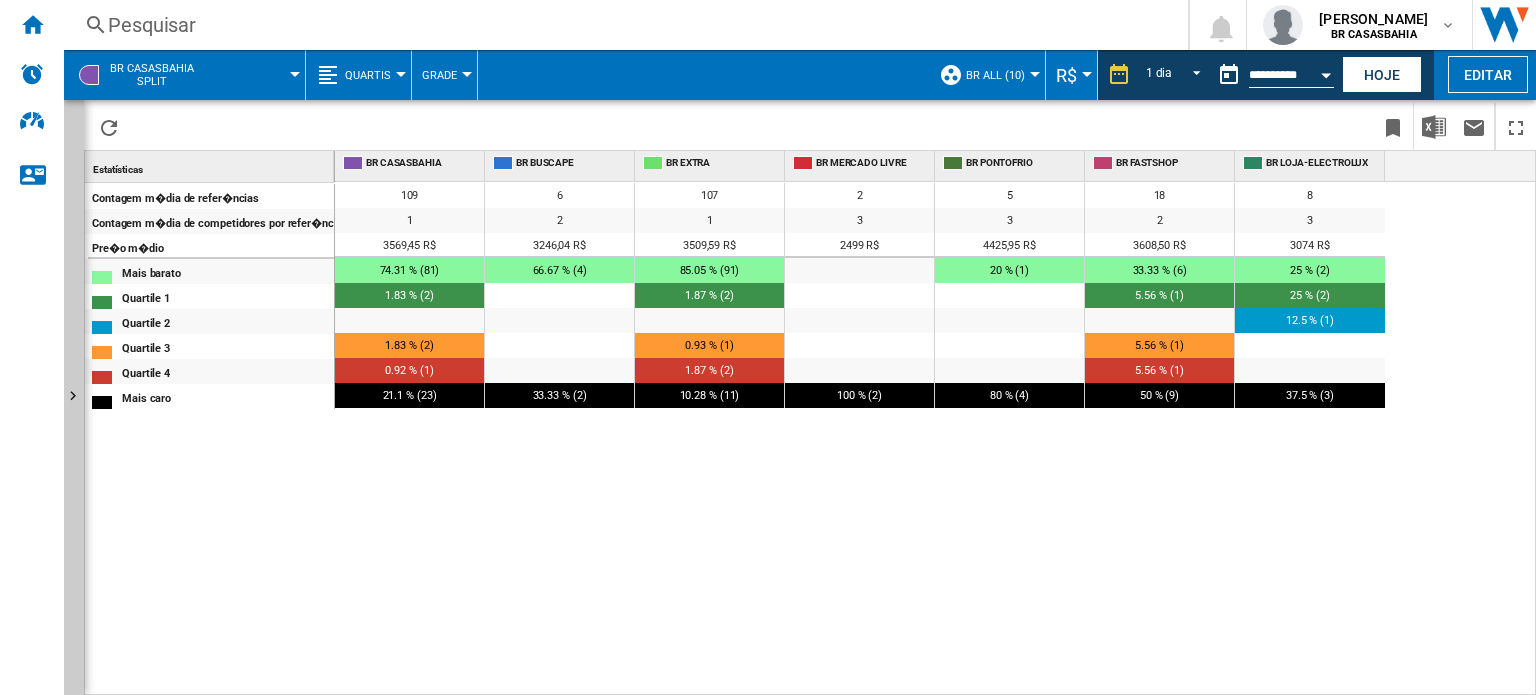 click on "Quartis" at bounding box center [368, 75] 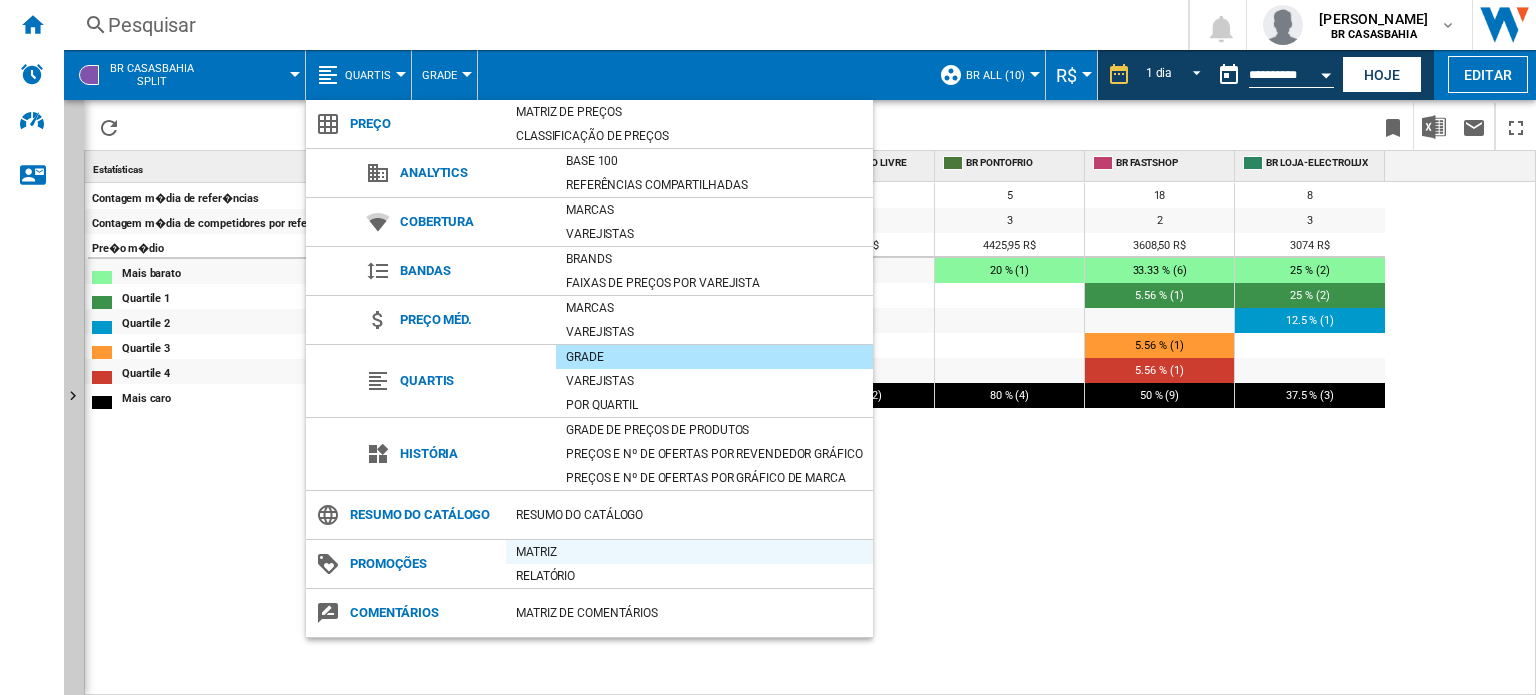 click on "Matriz" at bounding box center (689, 552) 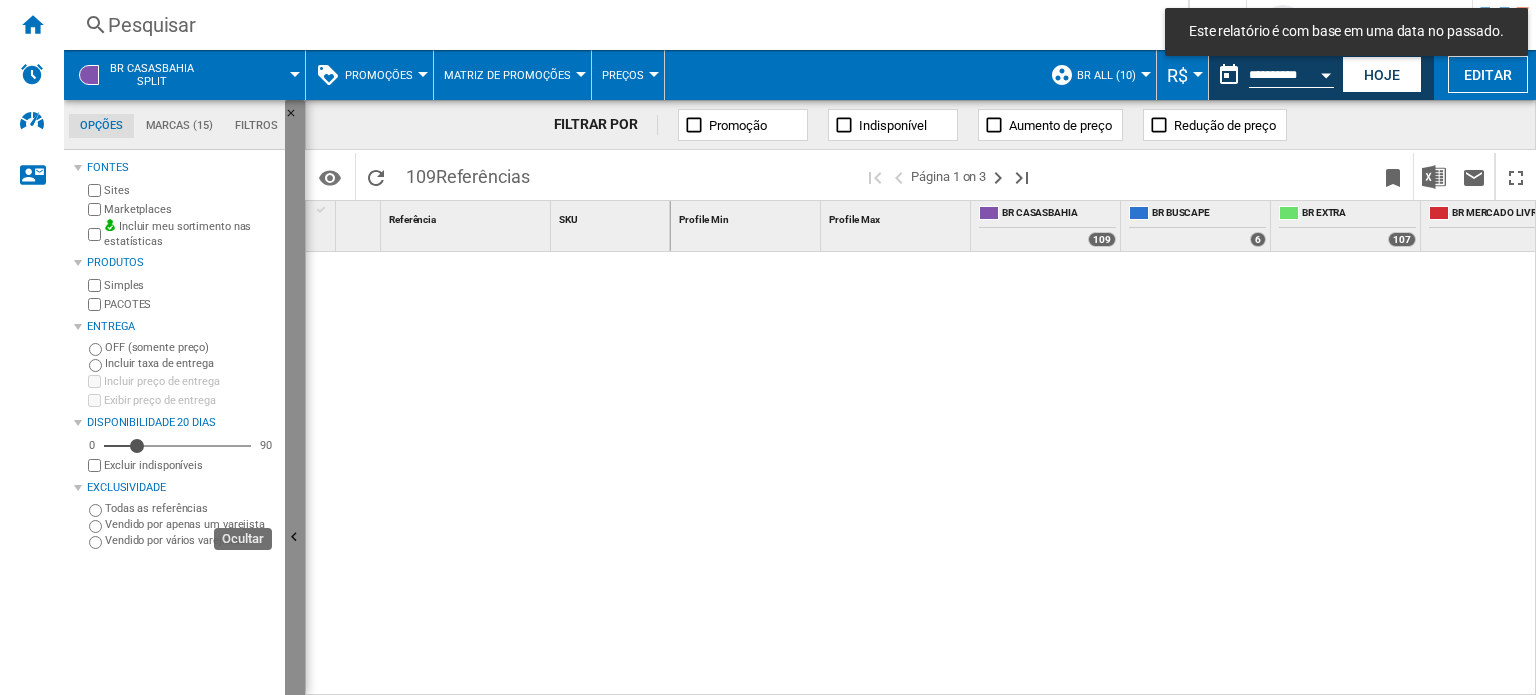 click at bounding box center [295, 538] 